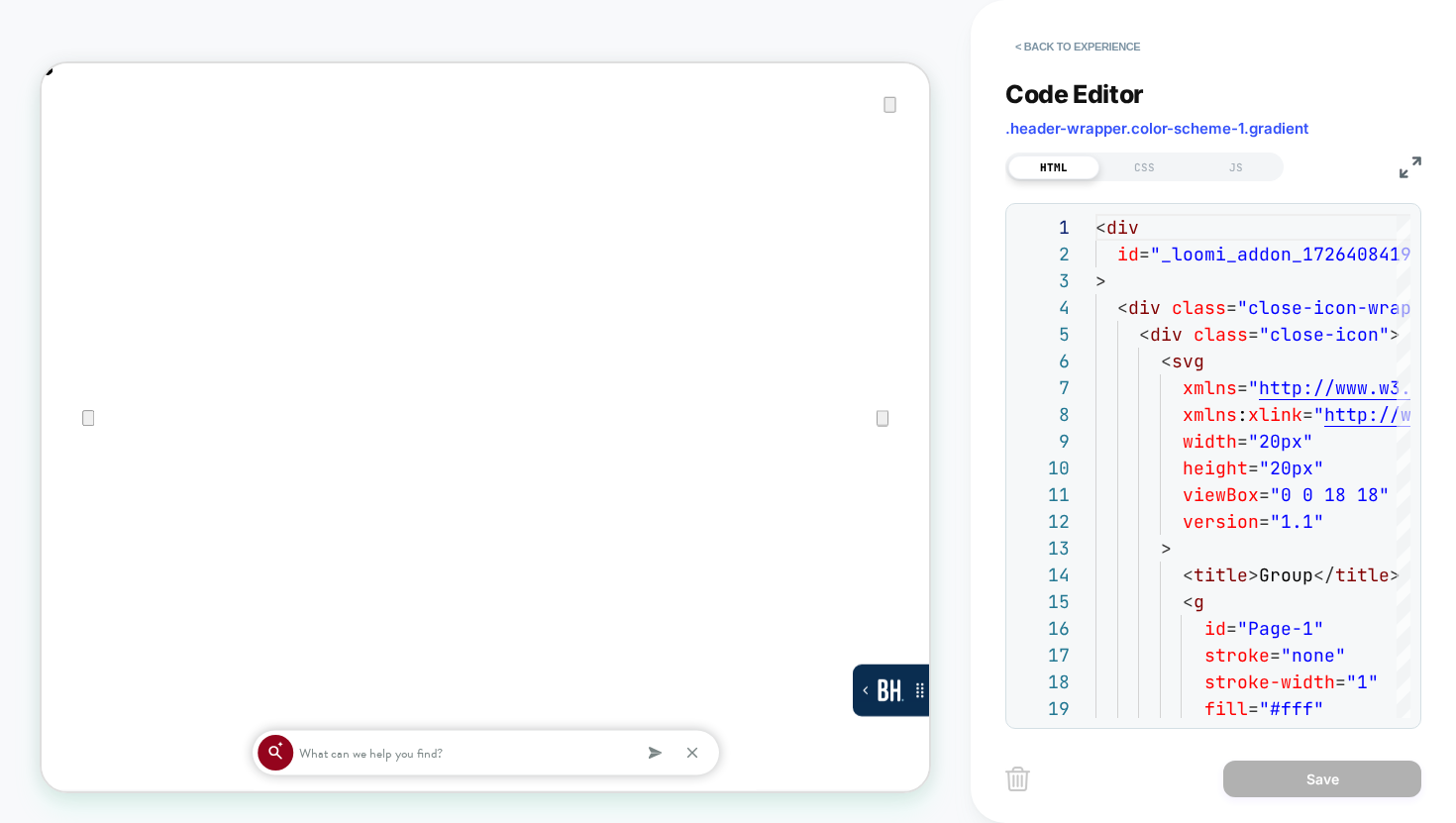 scroll, scrollTop: 0, scrollLeft: 0, axis: both 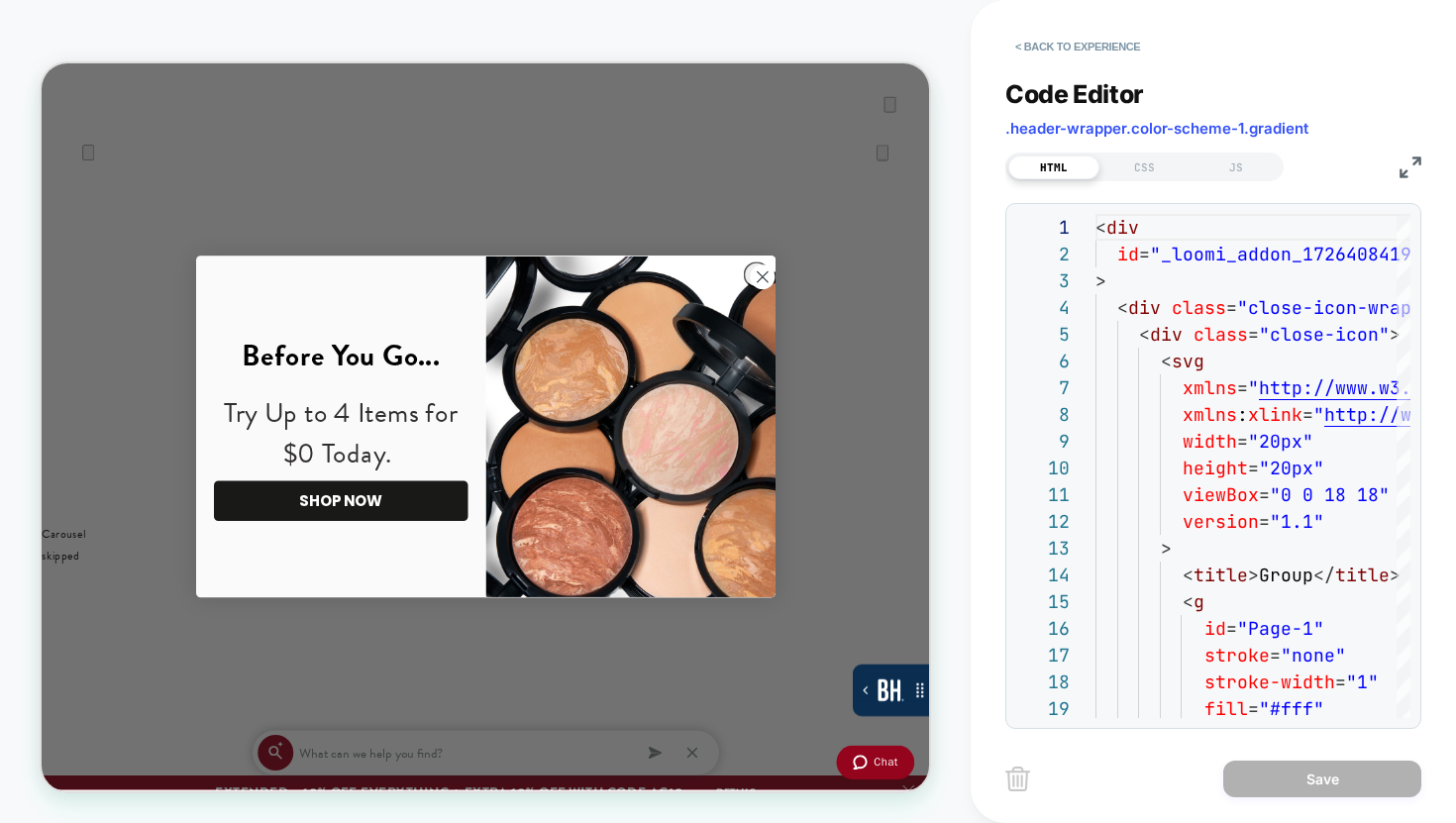 click 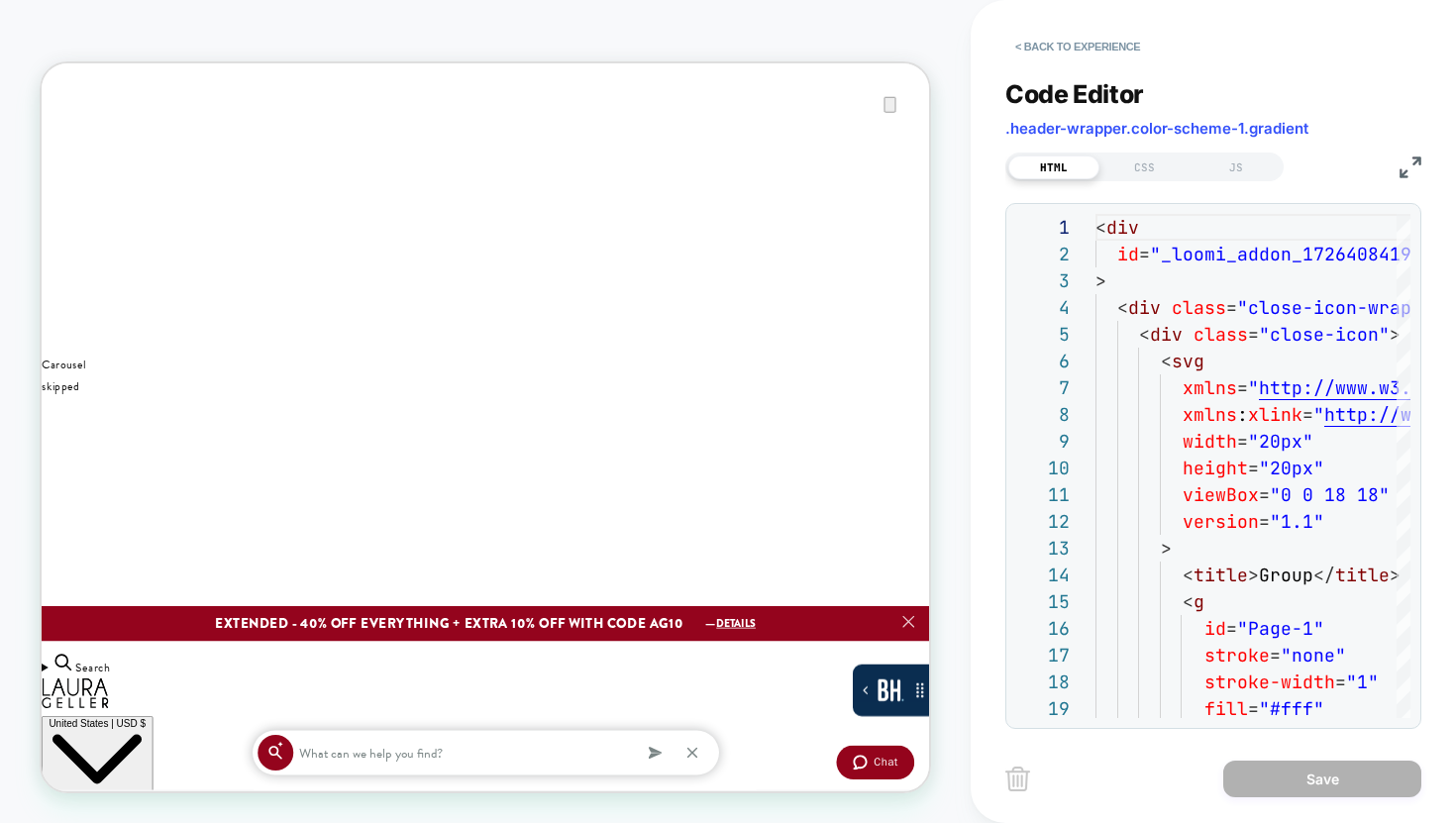 scroll, scrollTop: 0, scrollLeft: 0, axis: both 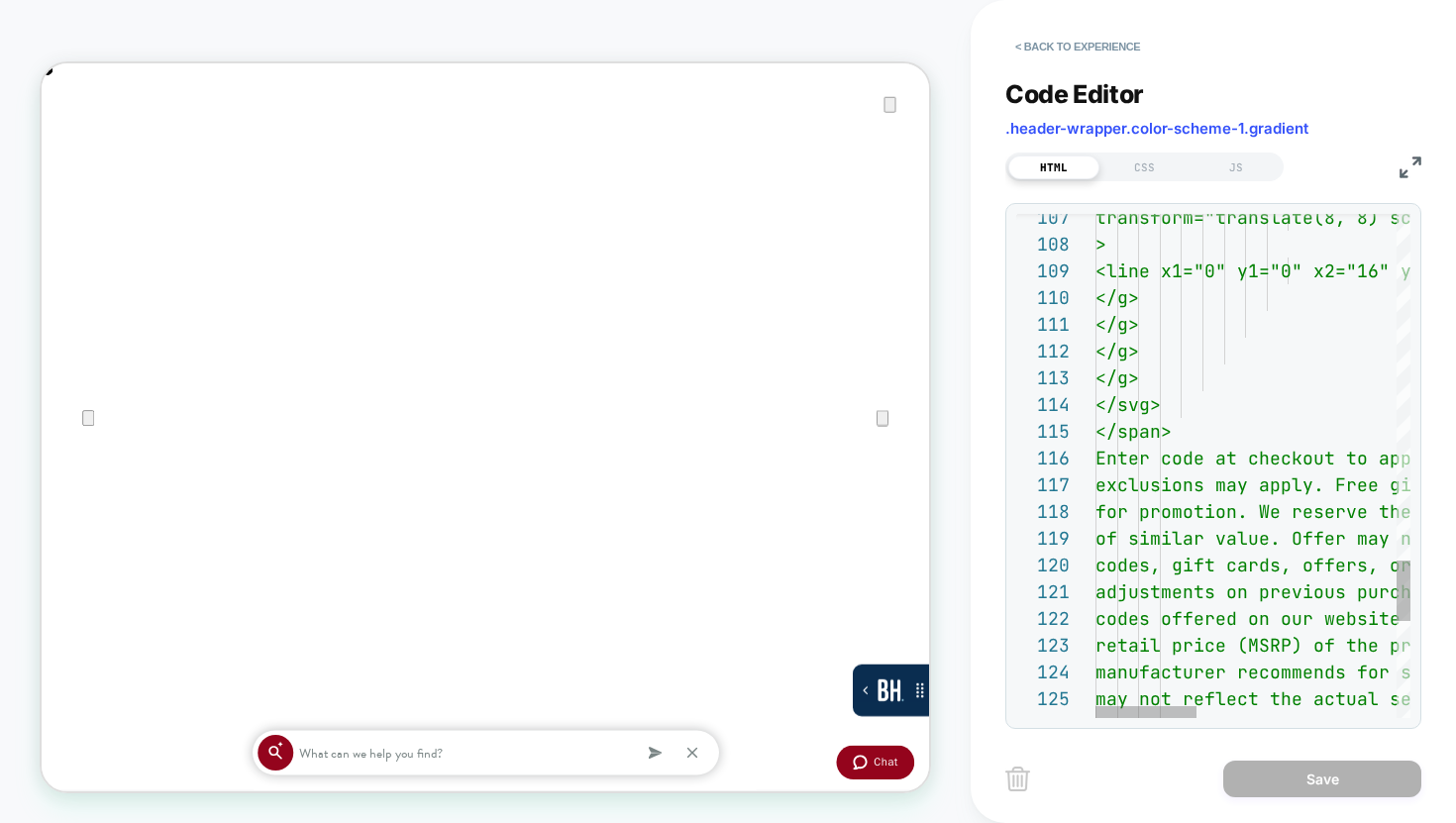 click on "Code Editor .header-wrapper.color-scheme-1.gradient HTML CSS JS 118 119 120 121 122 123 124 125 126 107 108 109 110 111 112 113 114 115 116 117         for promotion. We reserve the right to sub stitute free gift for product         of similar value. Offer may not be combine d with any other promotional         codes, gift cards, offers, or [BRAND] Gal Points. No         adjustments on previous purchases. <br /><br />The markdowns and discount         codes offered on our website are applied t o the manufacturer's suggested         retail price (MSRP) of the products. The MSRP is the price that the         manufacturer recommends for selling the pr oduct in the market, but it         may not reflect the actual selling price o f the product in different         retailers or regions. We do not claim or i mply that the product is" at bounding box center (1213, 391) 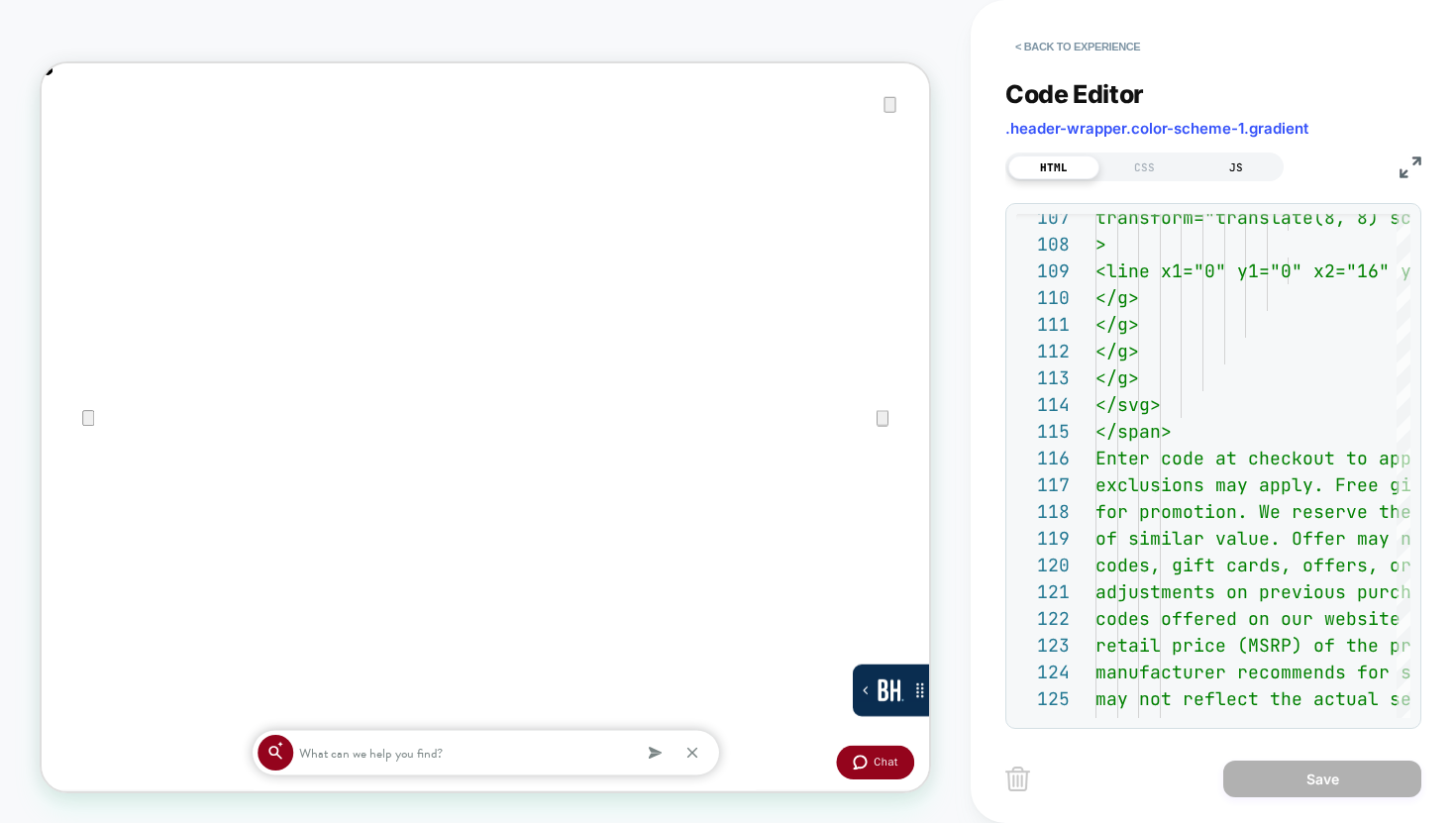 click on "JS" at bounding box center (1236, 167) 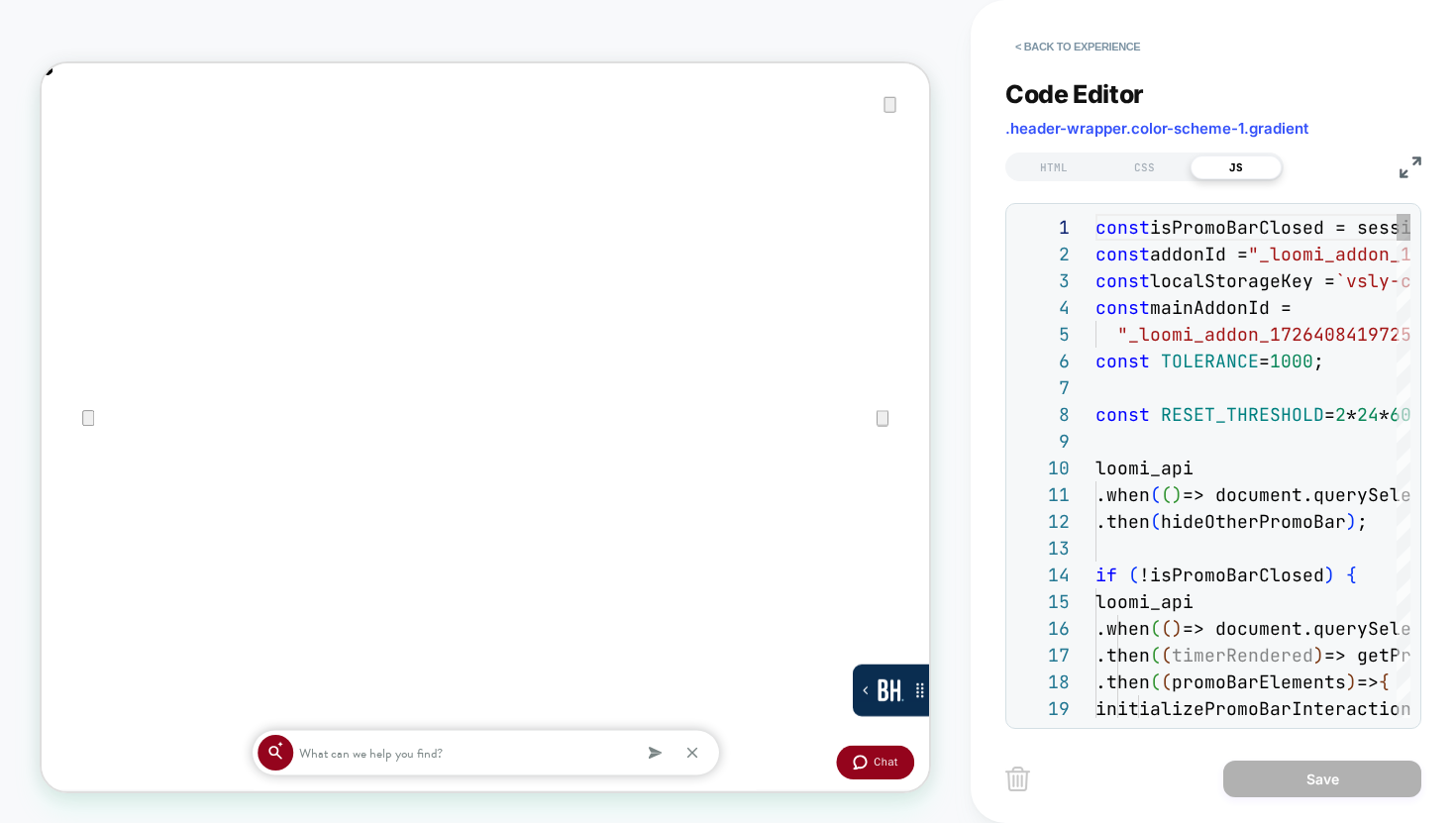 scroll, scrollTop: 267, scrollLeft: 0, axis: vertical 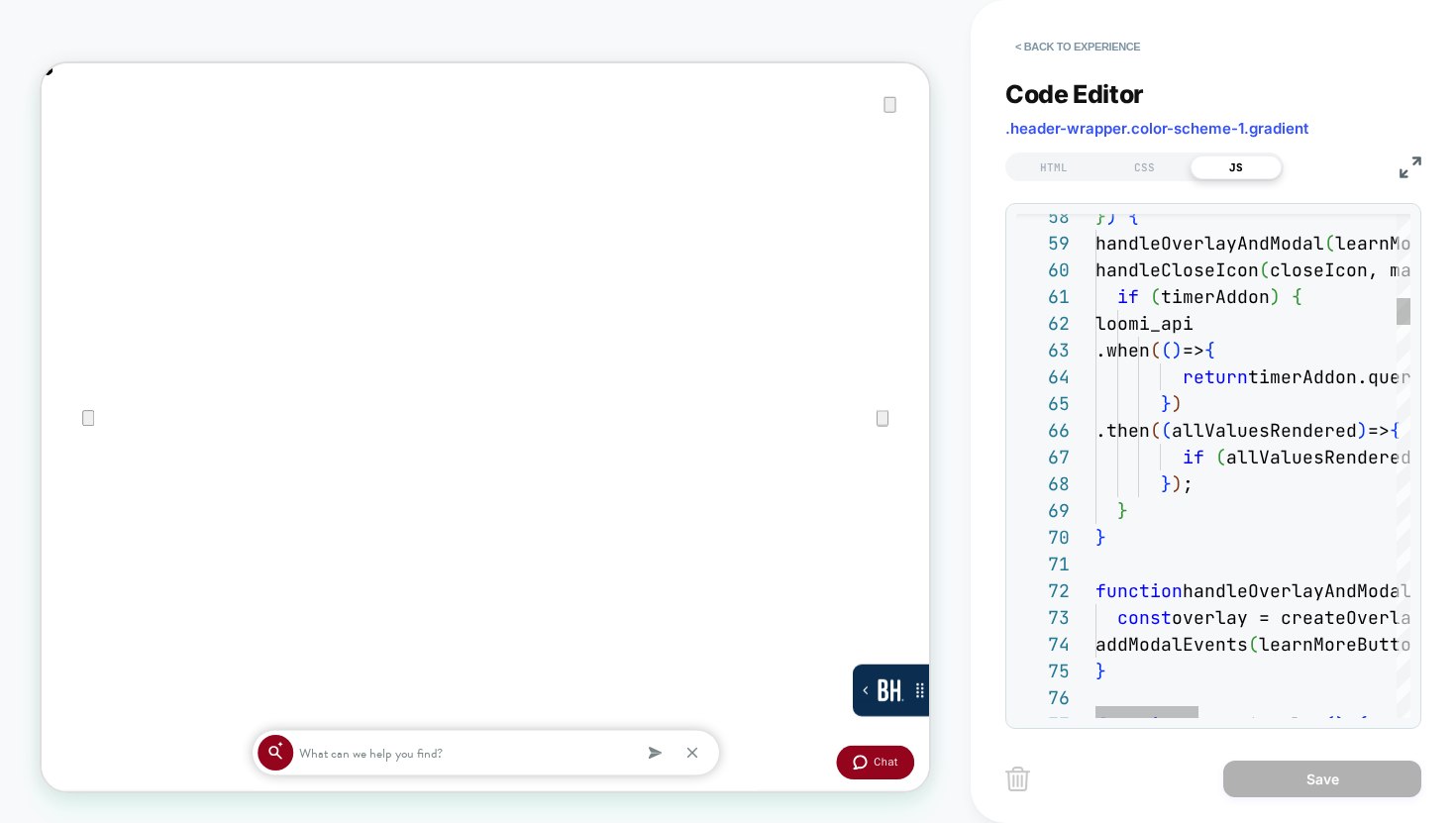 click on "} )   {   handleOverlayAndModal ( learnMoreButton, learnMoreModal ) ;   handleCloseIcon ( closeIcon, mainAddon ) ;    if   ( timerAddon )   {     loomi_api       .when ( ( )  =>  {          return  timerAddon.querySelector ( "div[length] + div a div" ) ;  // time element        } )       .then ( ( allValuesRendered )  =>  {          if   ( allValuesRendered )  styleTimerAddon ( timerAddon ) ;        } ) ;    } } function  handleOverlayAndModal ( learnMoreButton, learnMoreModal )   {    const  overlay = createOverlay ( ) ;   addModalEvents ( learnMoreButton, learnMoreModal, overlay ) ; } function  createOverlay ( )   {" at bounding box center [1551, 3262] 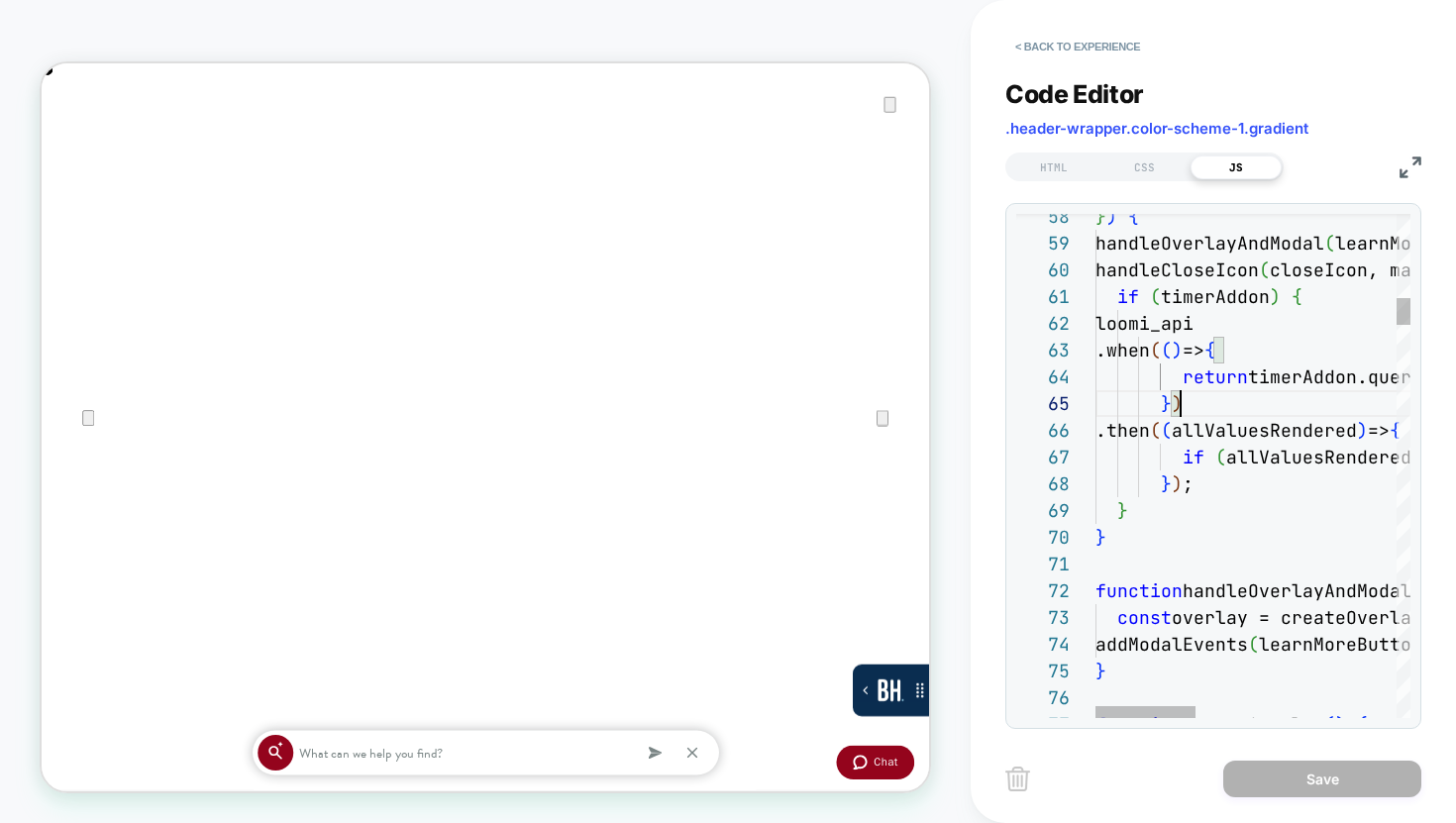 click on "} )   {   handleOverlayAndModal ( learnMoreButton, learnMoreModal ) ;   handleCloseIcon ( closeIcon, mainAddon ) ;    if   ( timerAddon )   {     loomi_api       .when ( ( )  =>  {          return  timerAddon.querySelector ( "div[length] + div a div" ) ;  // time element        } )       .then ( ( allValuesRendered )  =>  {          if   ( allValuesRendered )  styleTimerAddon ( timerAddon ) ;        } ) ;    } } function  handleOverlayAndModal ( learnMoreButton, learnMoreModal )   {    const  overlay = createOverlay ( ) ;   addModalEvents ( learnMoreButton, learnMoreModal, overlay ) ; } function  createOverlay ( )   {" at bounding box center (1567, 3262) 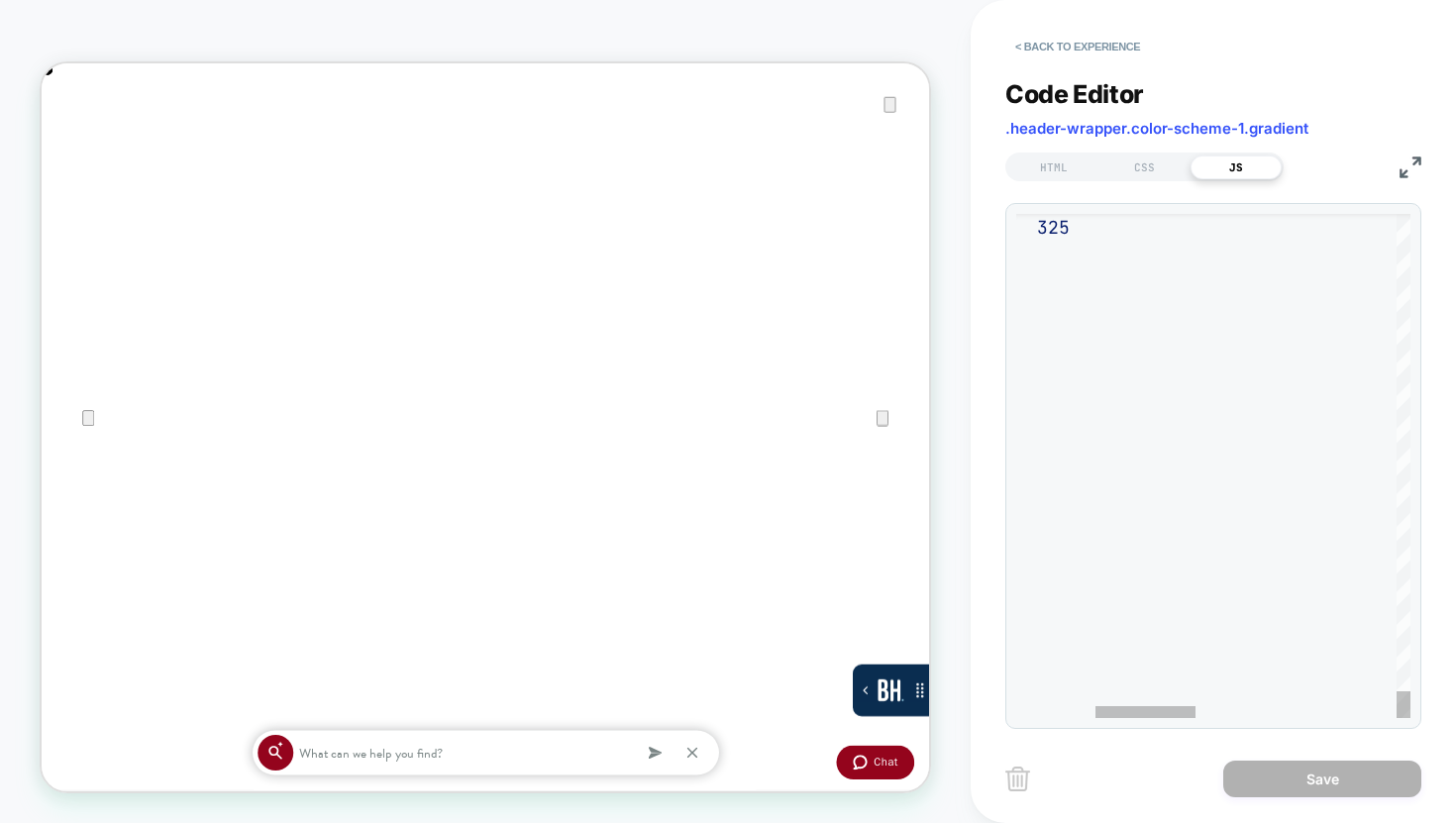 scroll, scrollTop: 0, scrollLeft: 0, axis: both 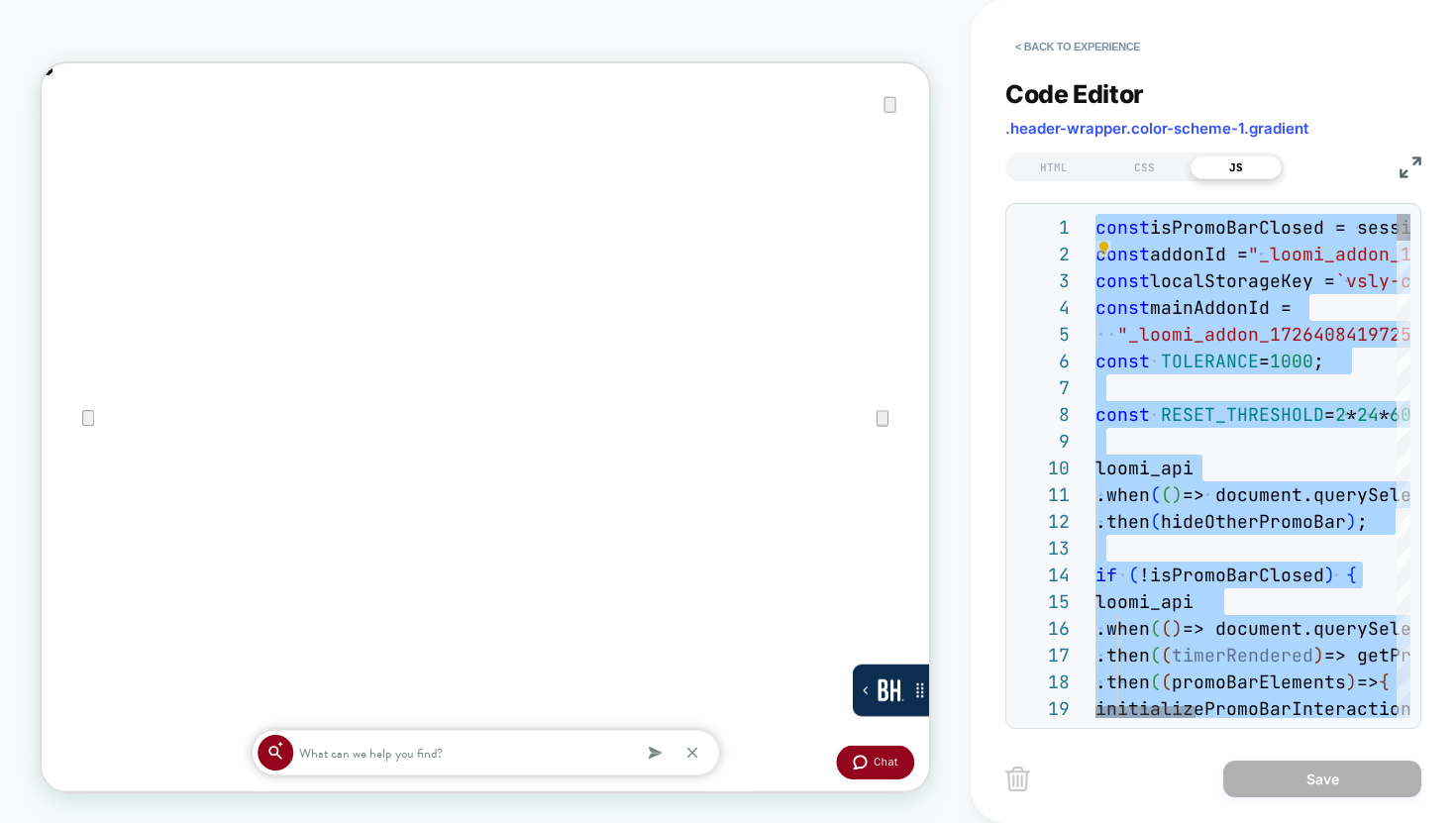 click on ".when ( ( )  => document.querySelector ( `# $ { addonId } ` ) )     .then ( ( timerRendered )  => getPromoBarElements ( ) )     .then ( ( promoBarElements )  =>  {       initializePromoBarInteractions ( promoBarElements ) ; loomi_api   .when ( ( )  => document.querySelector ( "#ju_inpage_975413" ) )   .then ( hideOtherPromoBar ) ; if   ( !isPromoBarClosed )   {   loomi_api const  mainAddonId =    "_loomi_addon_1726408419725_dup1730497213_dup17307 36684_dup1743488776_2_copy" ; const   TOLERANCE  =  1000 ; const   RESET_THRESHOLD  =  2  *  24  *  60  *  60  *  1000 ;  // 2 days const  isPromoBarClosed = sessionStorage.getItem ( "closedPromoBar" ) ; const  addonId =  "_loomi_addon_1753714788470" ; const  localStorageKey =  `vsly-countdown-timer# $ { addonId } ` ;" at bounding box center [1567, 4797] 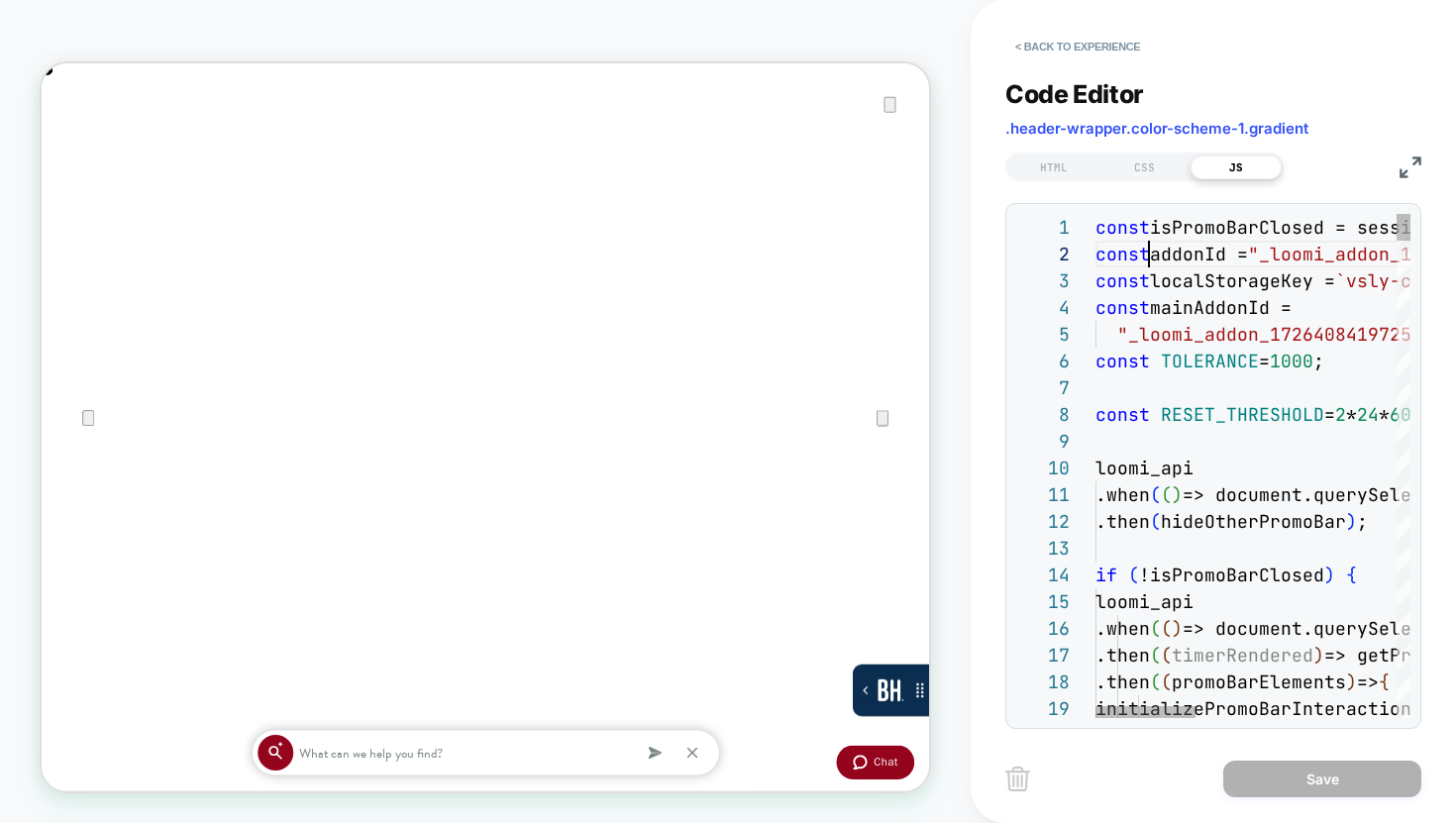click on ".when ( ( )  => document.querySelector ( `# $ { addonId } ` ) )     .then ( ( timerRendered )  => getPromoBarElements ( ) )     .then ( ( promoBarElements )  =>  {       initializePromoBarInteractions ( promoBarElements ) ; loomi_api   .when ( ( )  => document.querySelector ( "#ju_inpage_975413" ) )   .then ( hideOtherPromoBar ) ; if   ( !isPromoBarClosed )   {   loomi_api const  mainAddonId =    "_loomi_addon_1726408419725_dup1730497213_dup17307 36684_dup1743488776_2_copy" ; const   TOLERANCE  =  1000 ; const   RESET_THRESHOLD  =  2  *  24  *  60  *  60  *  1000 ;  // 2 days const  isPromoBarClosed = sessionStorage.getItem ( "closedPromoBar" ) ; const  addonId =  "_loomi_addon_1753714788470" ; const  localStorageKey =  `vsly-countdown-timer# $ { addonId } ` ;" at bounding box center (1567, 4797) 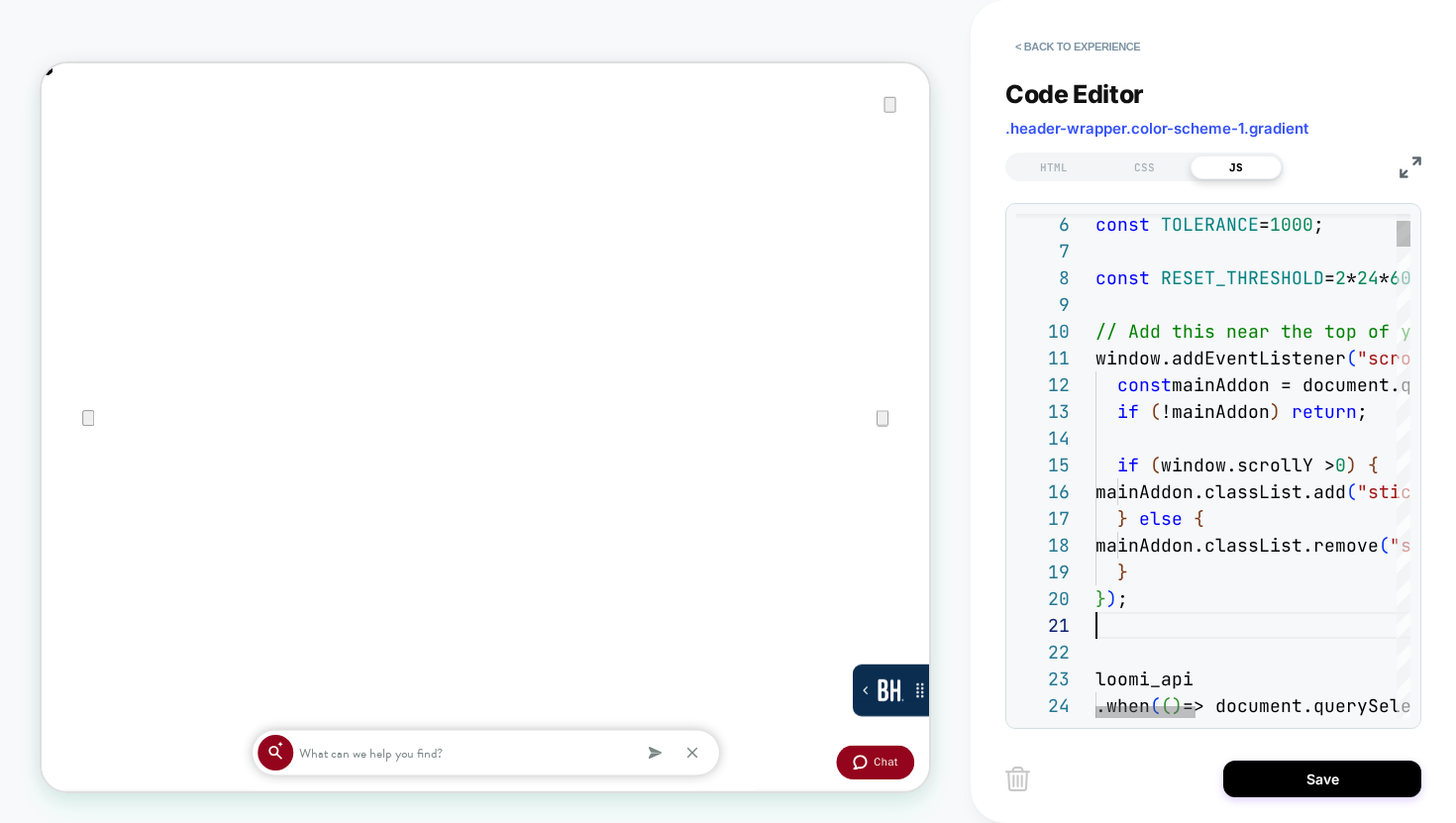 scroll, scrollTop: 241, scrollLeft: 32, axis: both 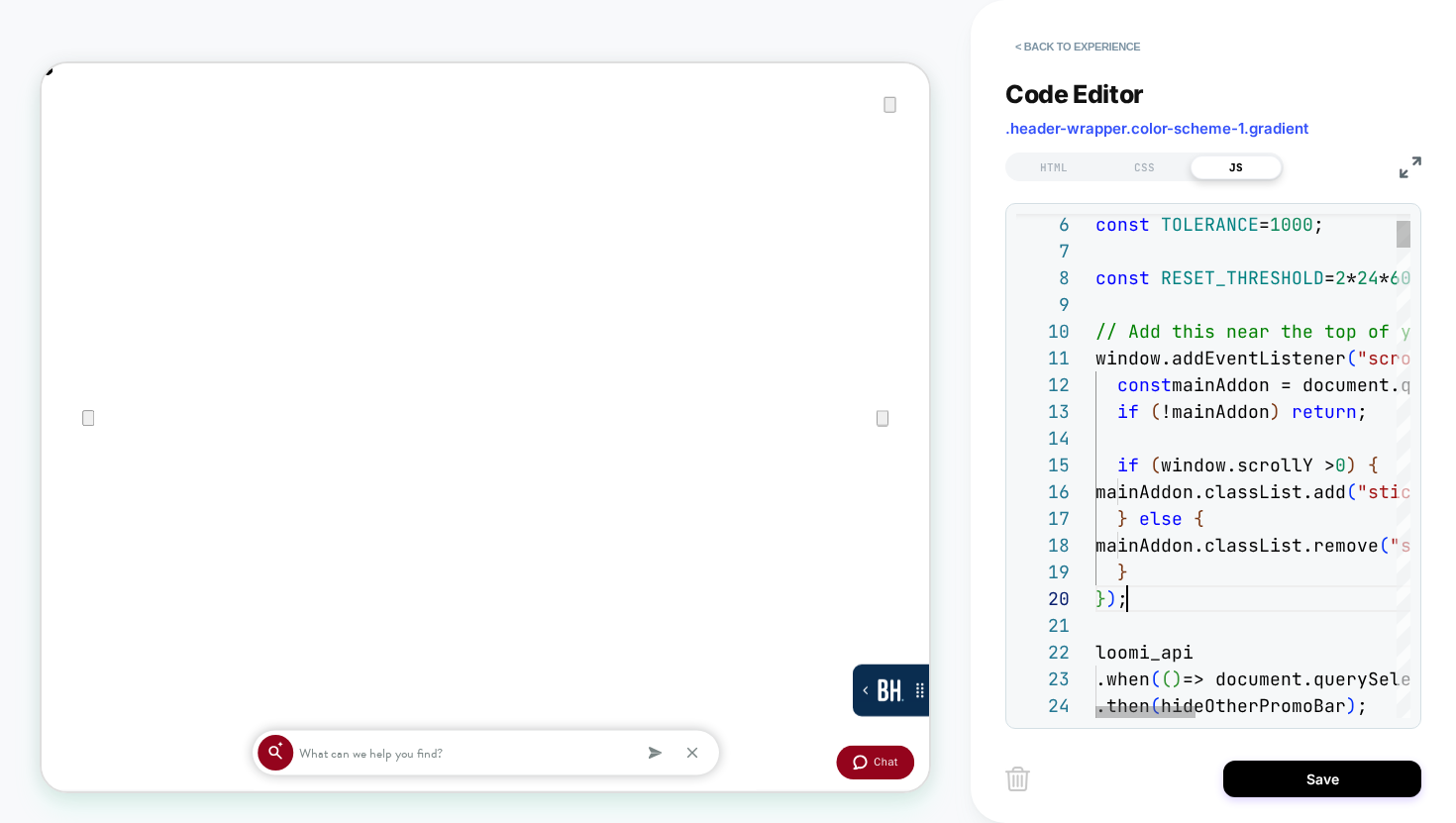 click on "const   TOLERANCE  =  1000 ; const   RESET_THRESHOLD  =  2  *  24  *  60  *  60  *  1000 ;  // 2 days // Add this near the top of your script, after you r constants window.addEventListener ( "scroll" ,  ( )  =>  {    const  mainAddon = document.querySelector ( `# $ { mainAddonId } ` ) ;    if   ( !mainAddon )   return ;    if   ( window.scrollY >  0 )   {     mainAddon.classList.add ( "sticky-announcement-bar" ) ;    }   else   {     mainAddon.classList.remove ( "sticky-announcement-bar" ) ;    } } ) ; loomi_api   .when ( ( )  => document.querySelector ( "#ju_inpage_975413" ) )   .then ( hideOtherPromoBar ) ;" at bounding box center [1567, 4821] 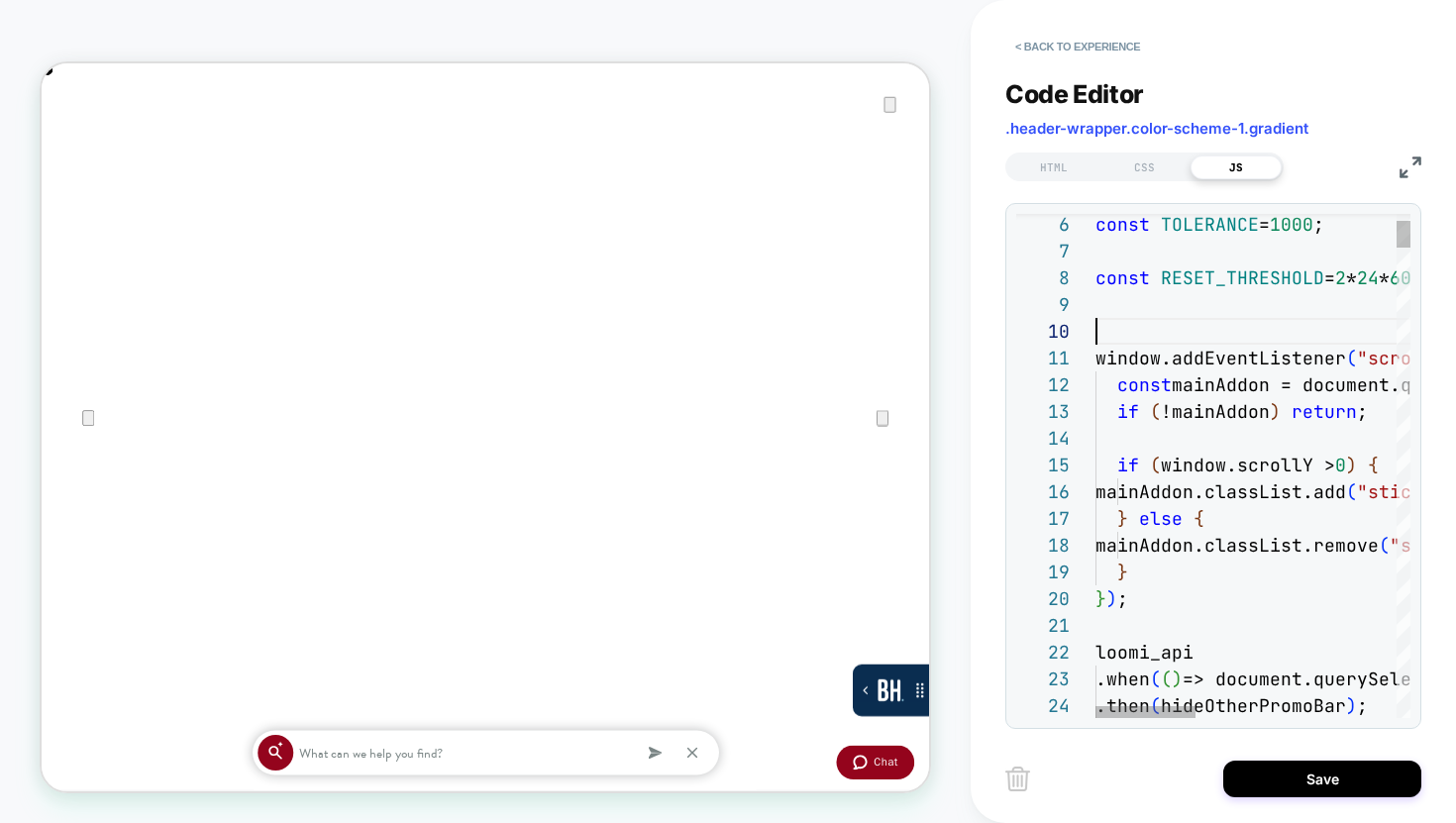 scroll, scrollTop: 214, scrollLeft: 0, axis: vertical 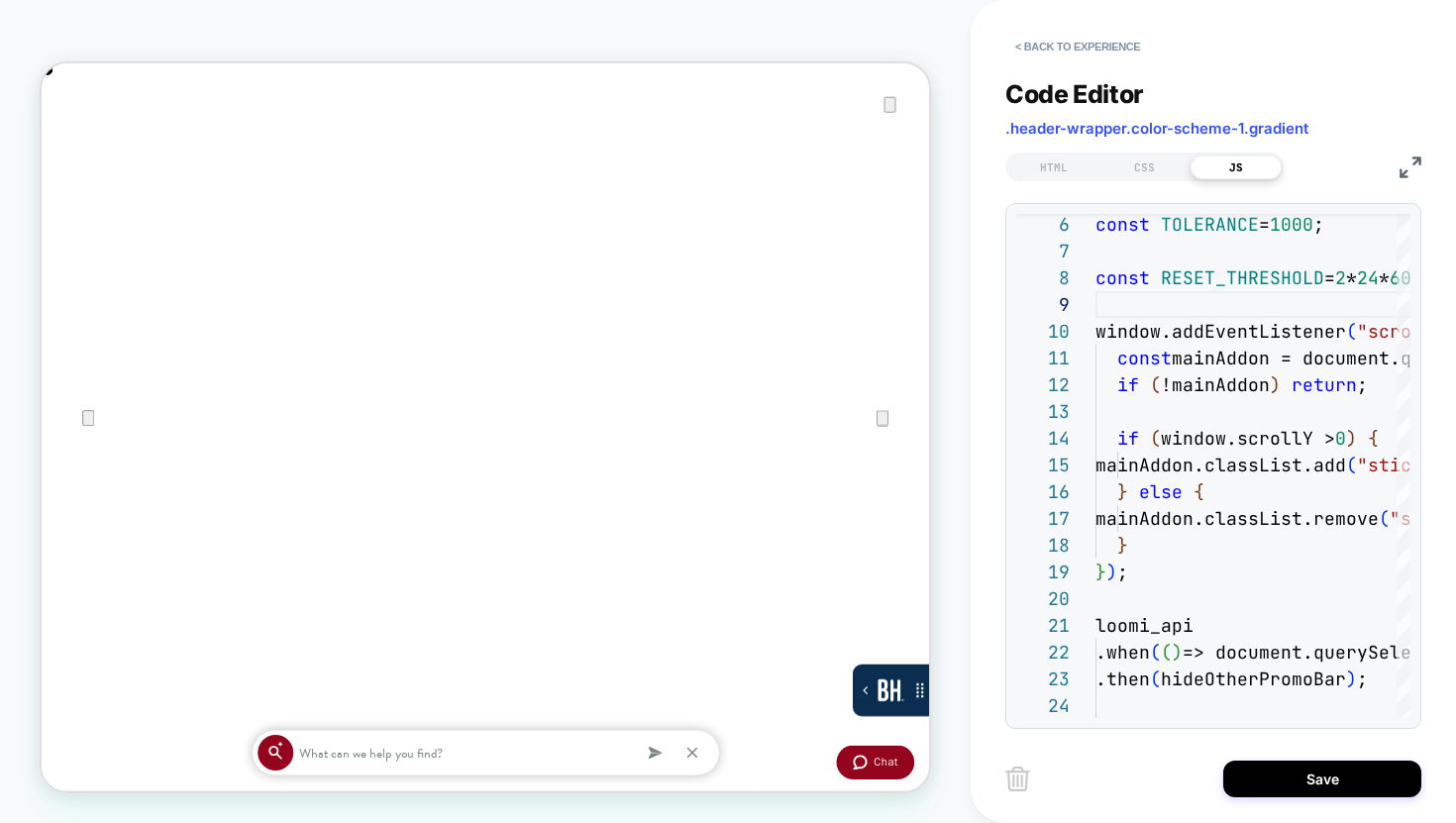 type on "**********" 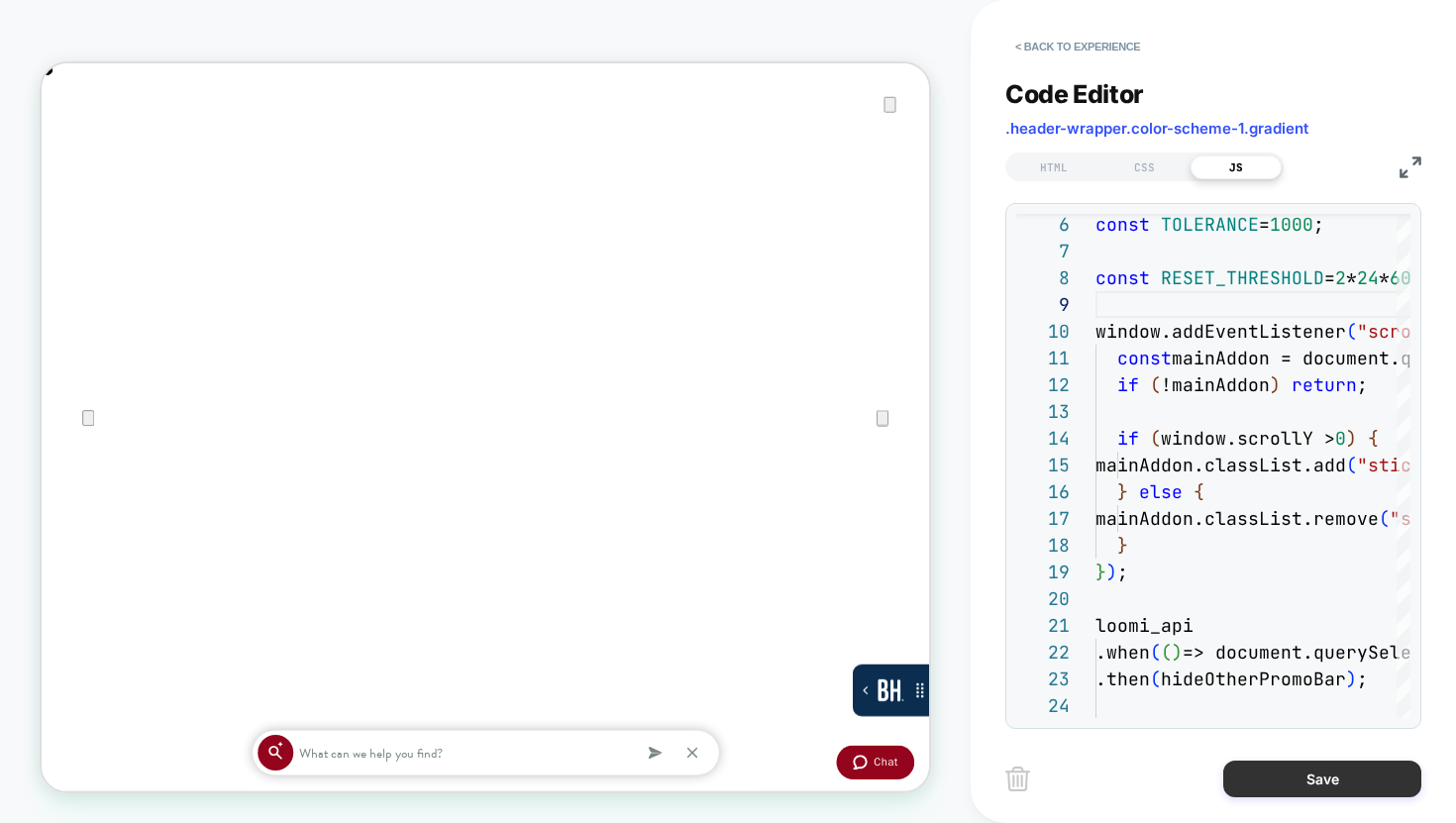 click on "Save" at bounding box center (1322, 778) 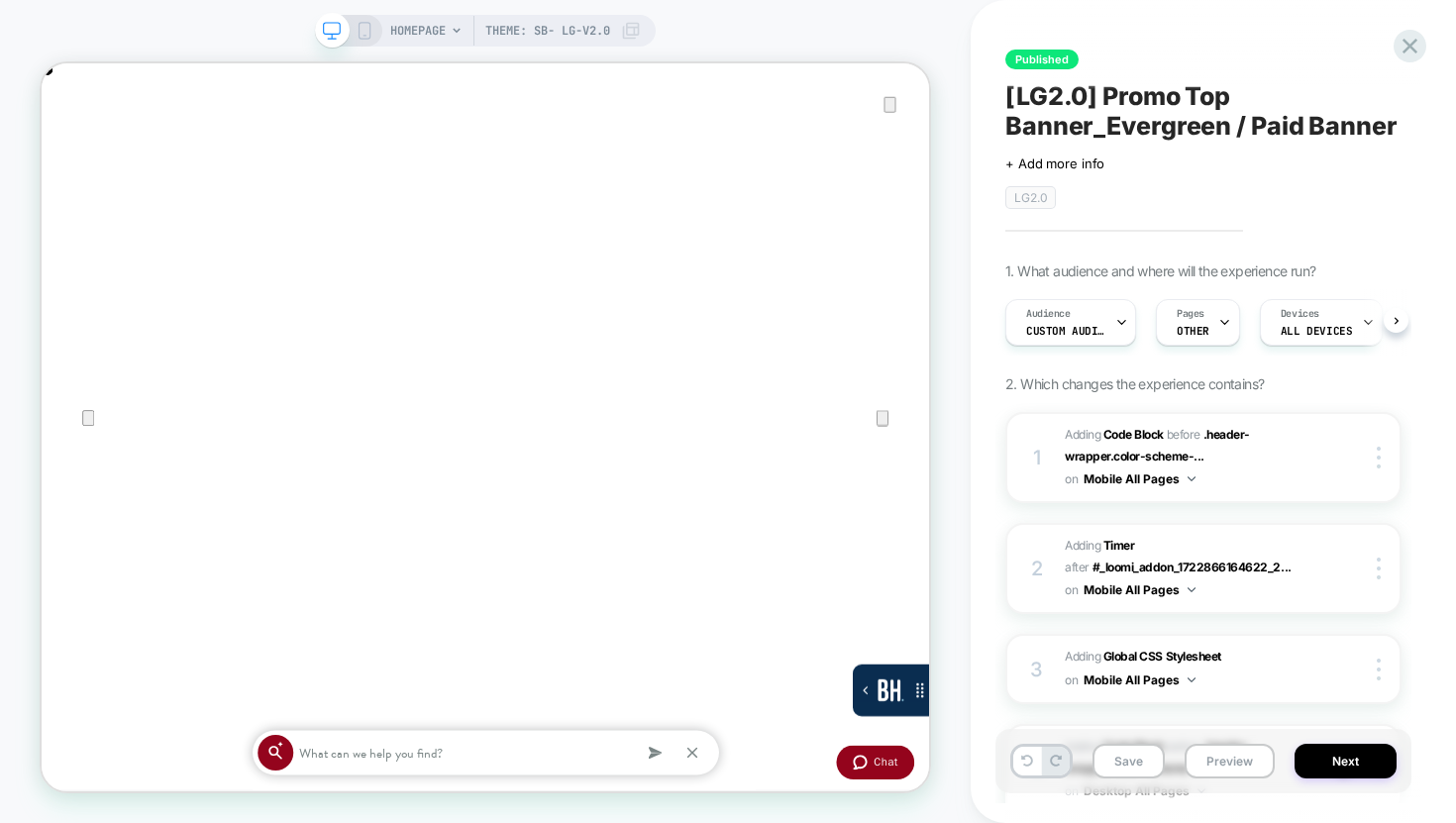 scroll, scrollTop: 0, scrollLeft: 1, axis: horizontal 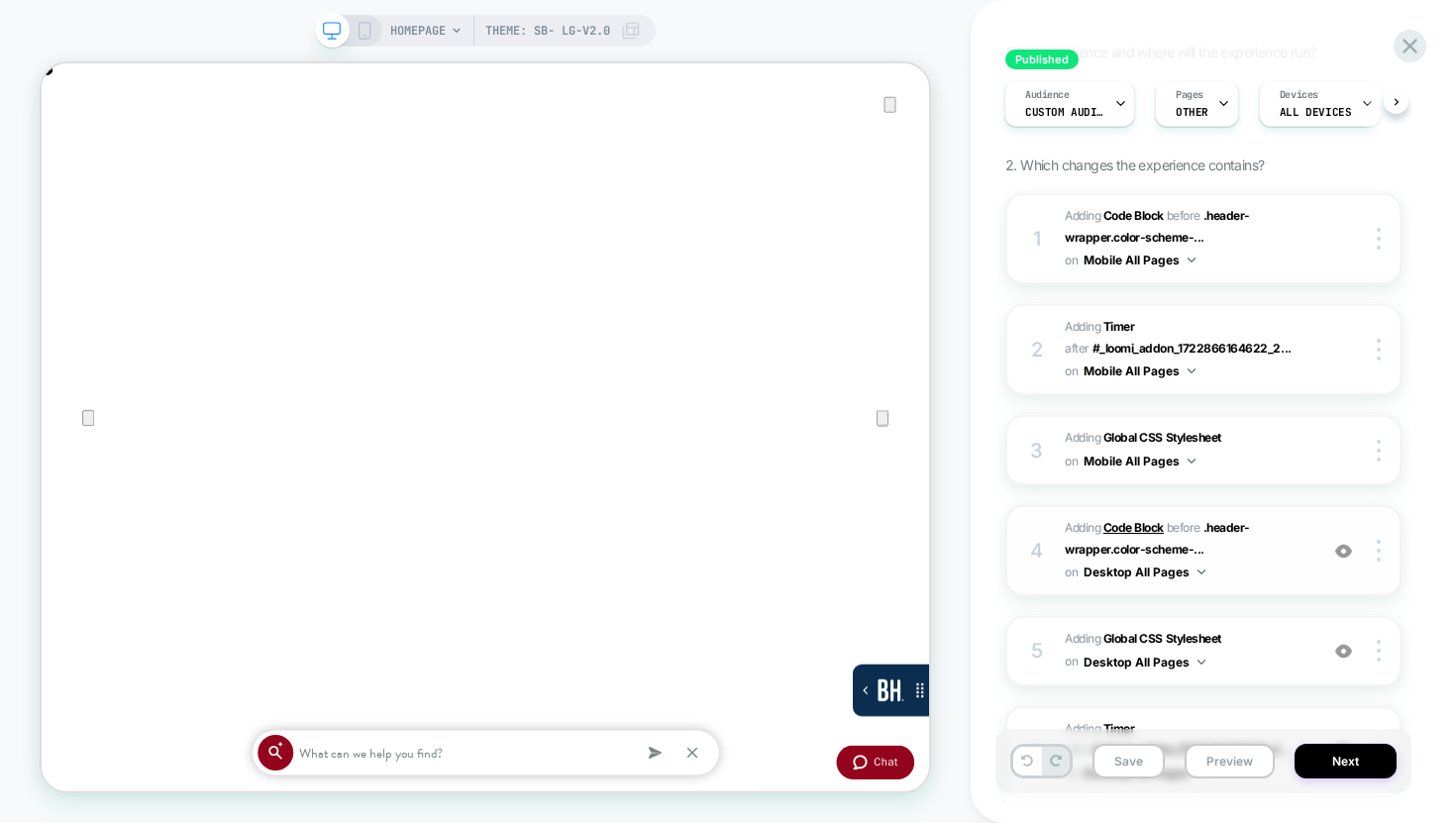 click on "Code Block" at bounding box center [1133, 527] 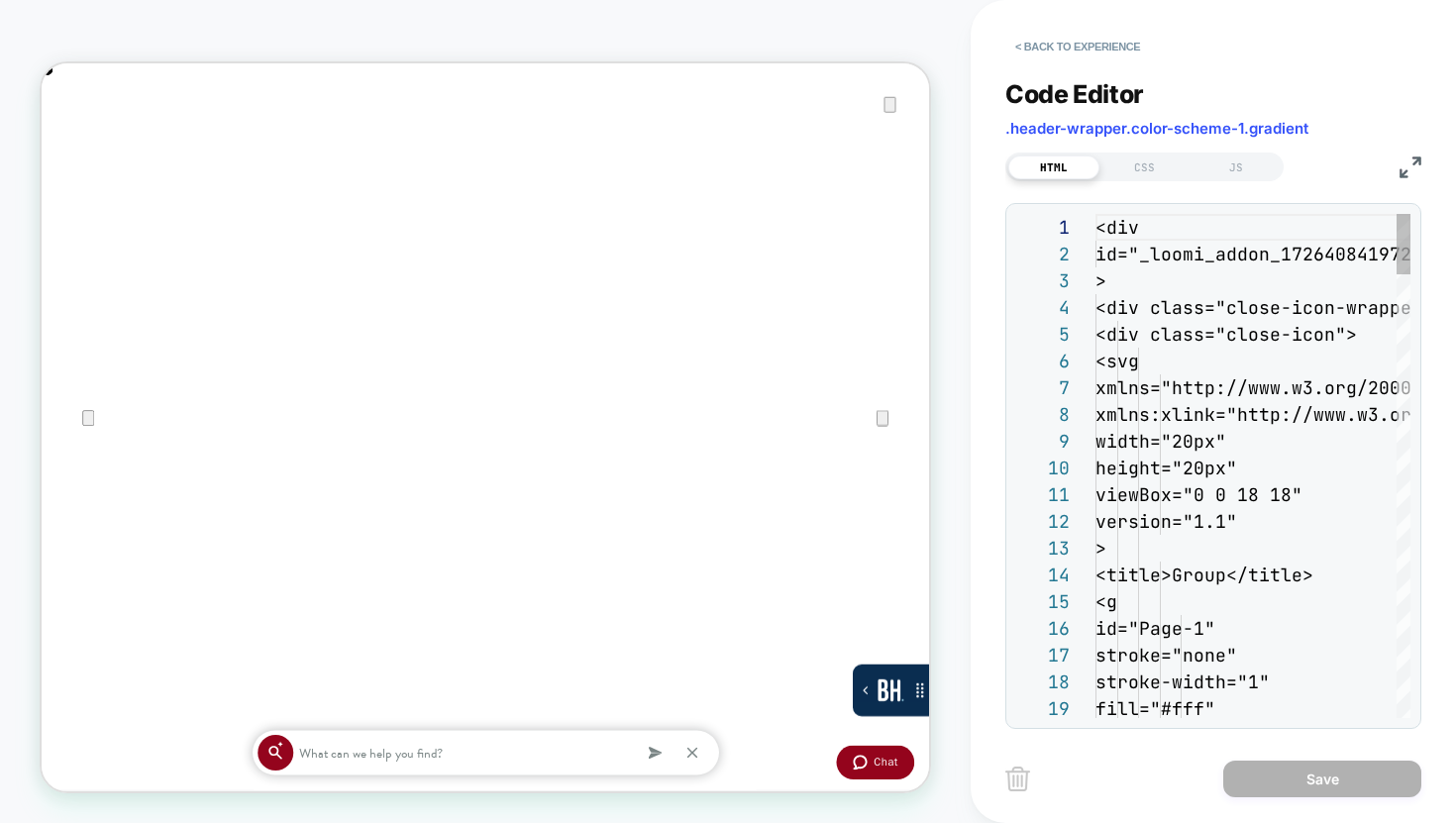 scroll, scrollTop: 267, scrollLeft: 0, axis: vertical 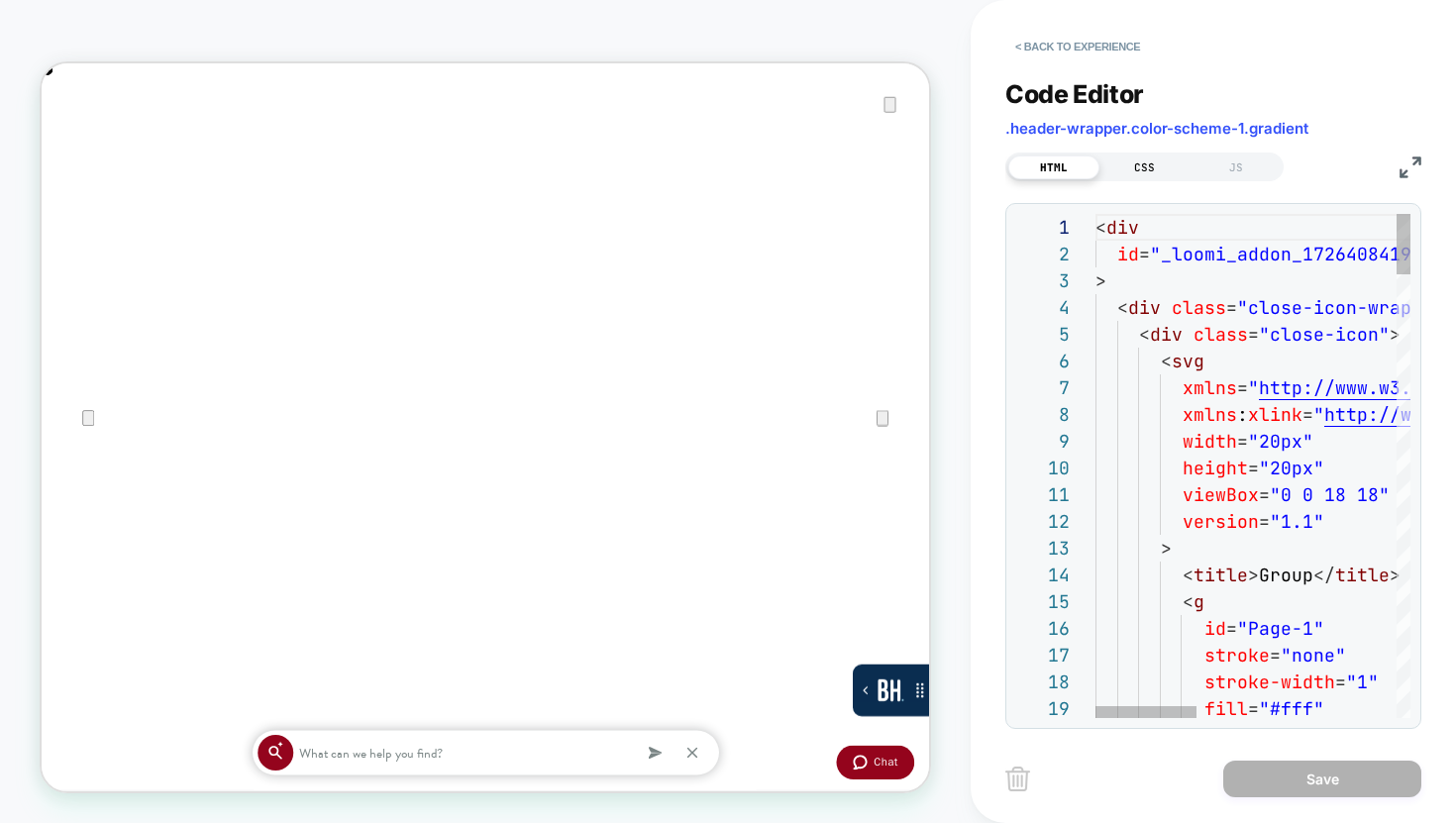 click on "CSS" at bounding box center [1145, 167] 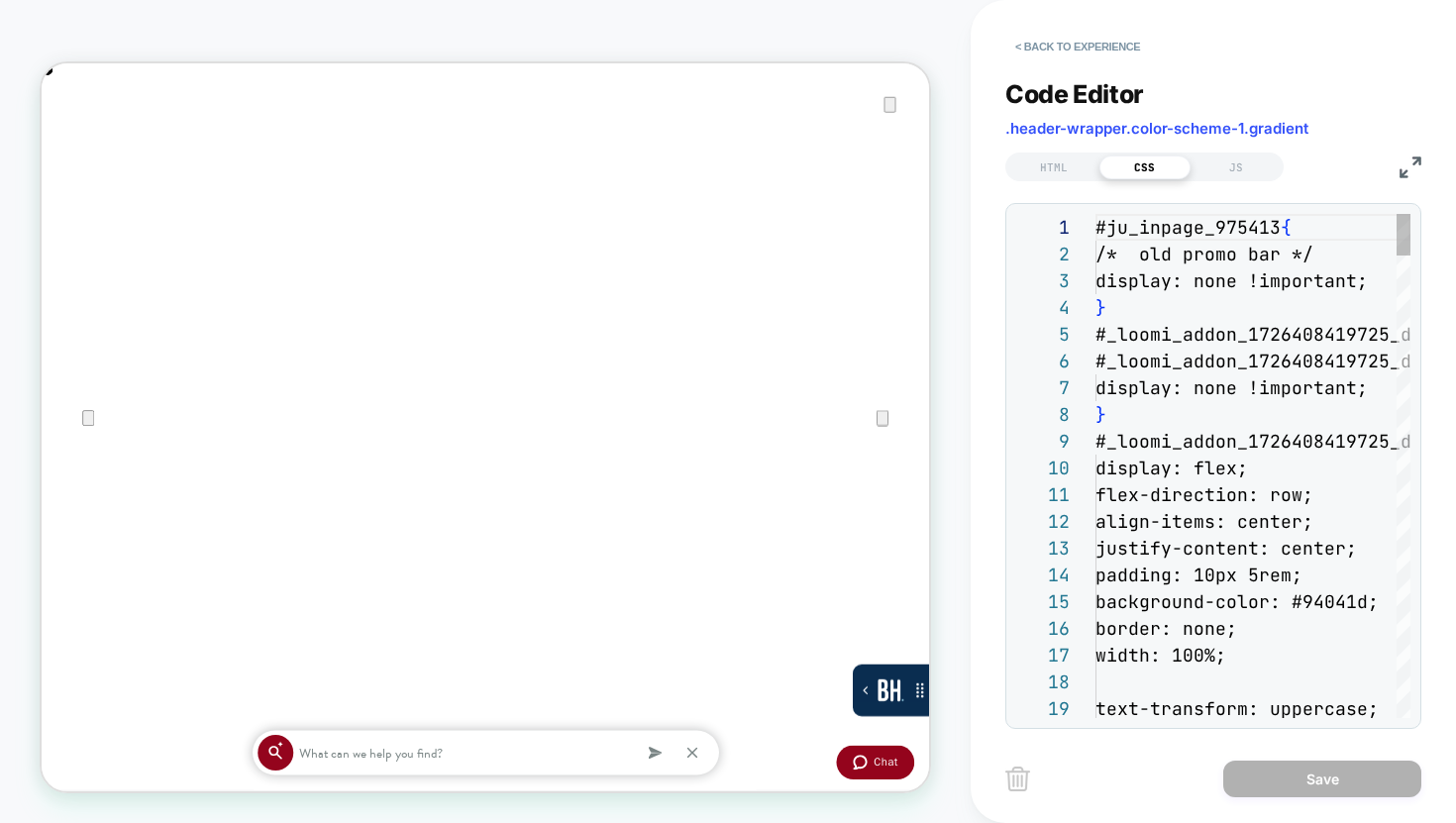 scroll, scrollTop: 267, scrollLeft: 0, axis: vertical 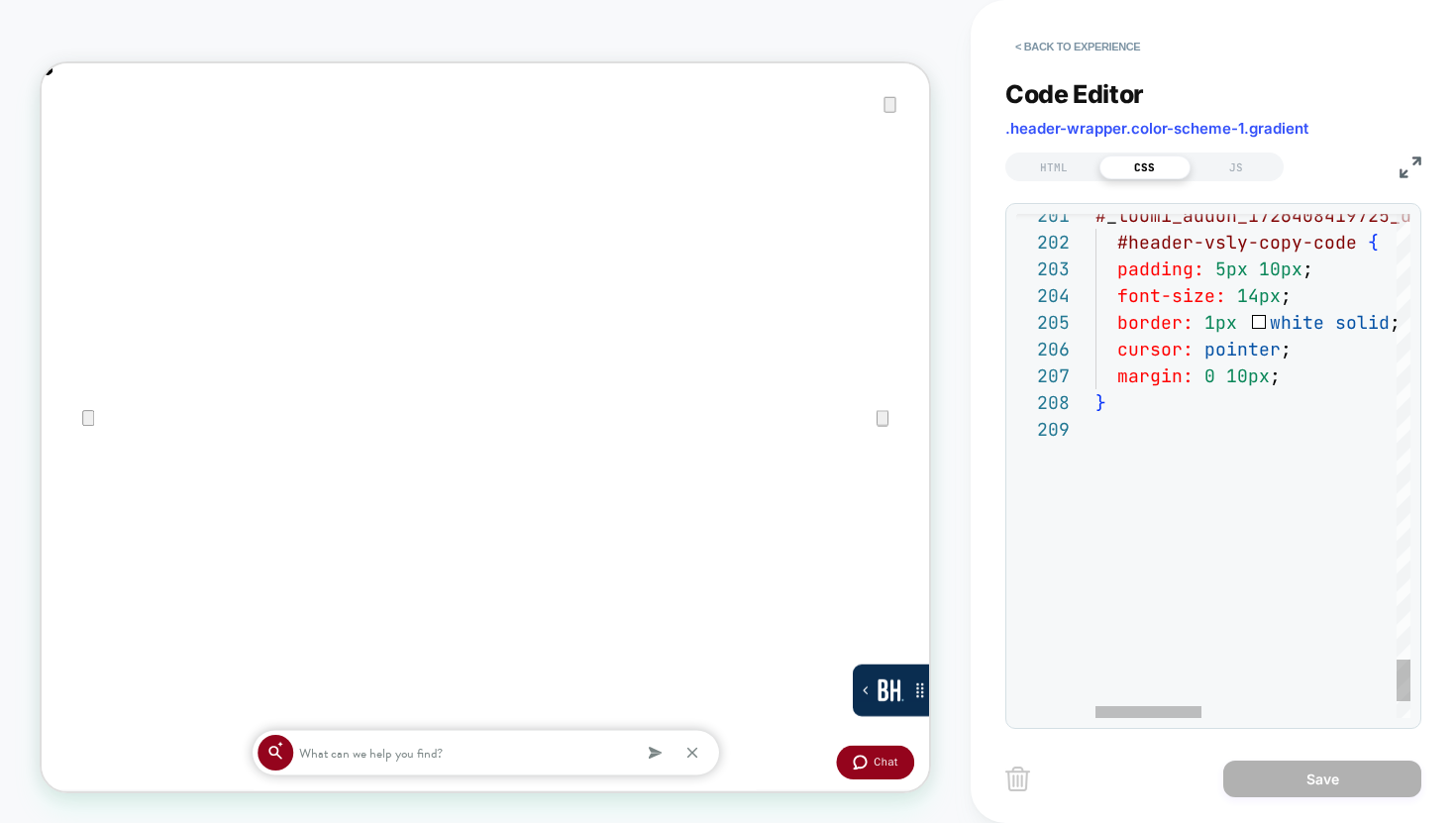 click on "}    margin:   0   10px ;    cursor:   pointer ;    border:   1px     white   solid ;    font-size:   14px ;    padding:   5px   10px ;    #header-vsly-copy-code   { # _ loomi_addon_1726408419725_dup1730497213_dup1730736 684_dup1743488776_2_copy" at bounding box center (1540, -2113) 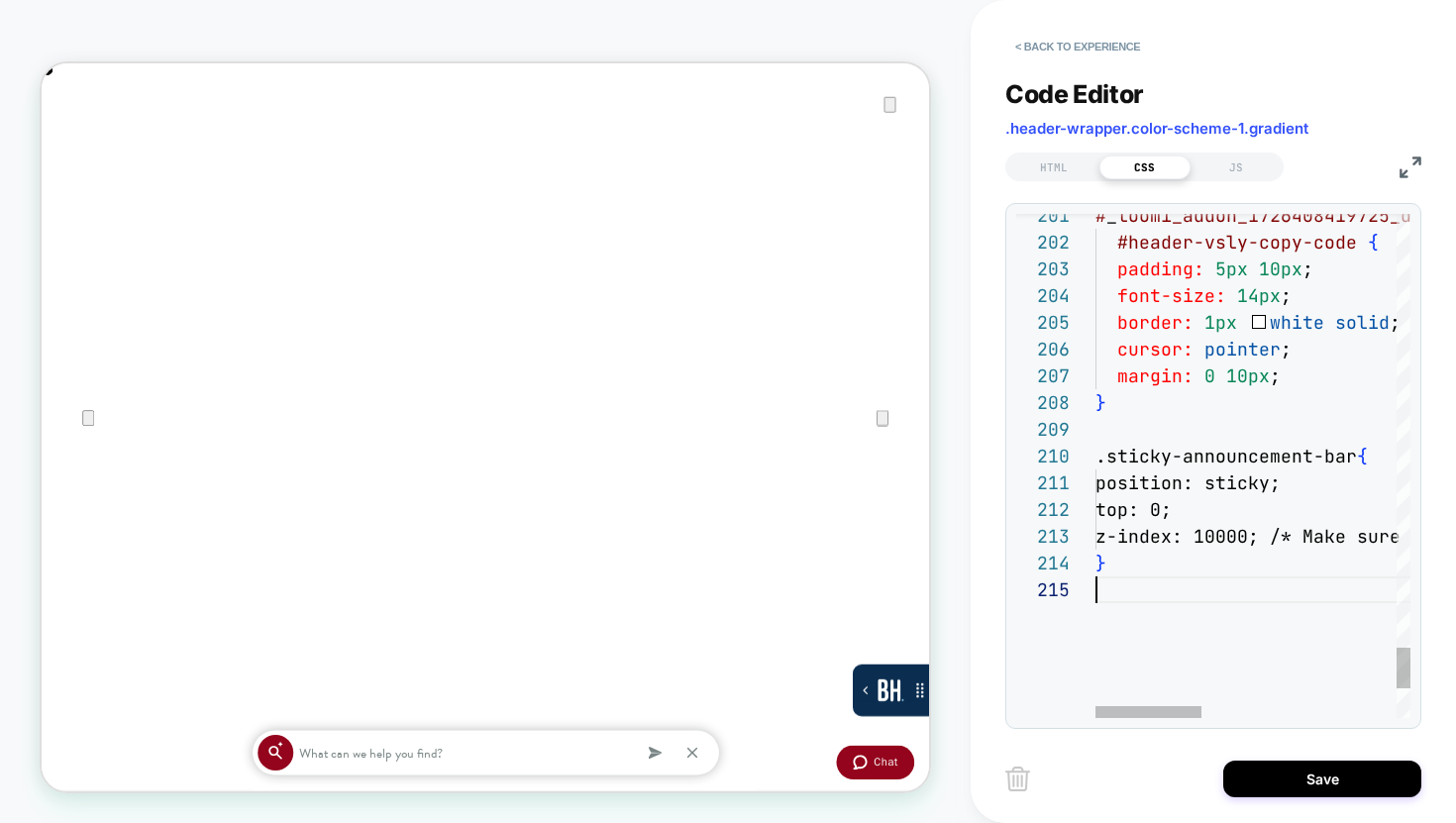 scroll, scrollTop: 107, scrollLeft: 0, axis: vertical 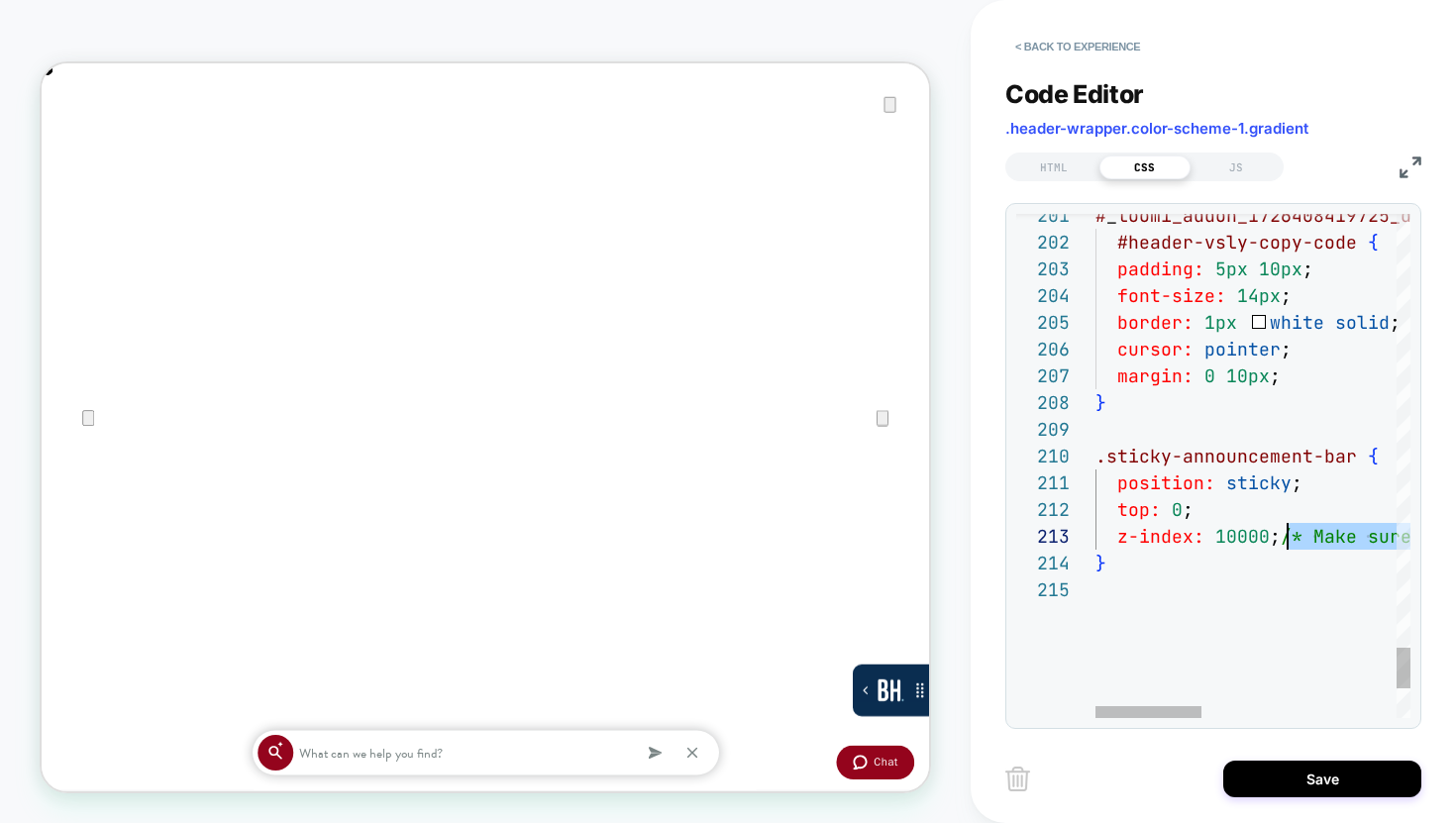 drag, startPoint x: 1320, startPoint y: 537, endPoint x: 1286, endPoint y: 535, distance: 34.058773 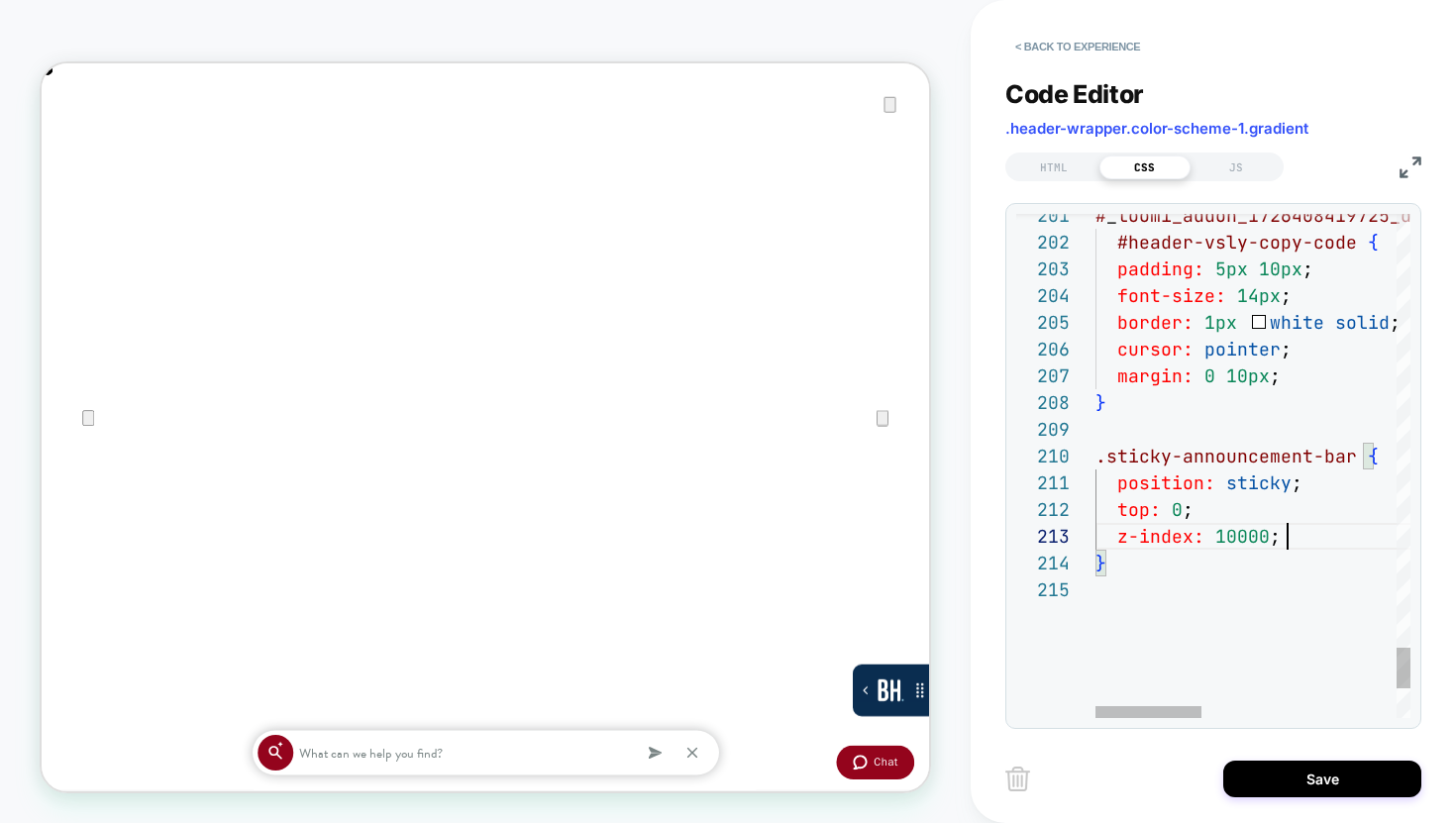 scroll, scrollTop: 53, scrollLeft: 182, axis: both 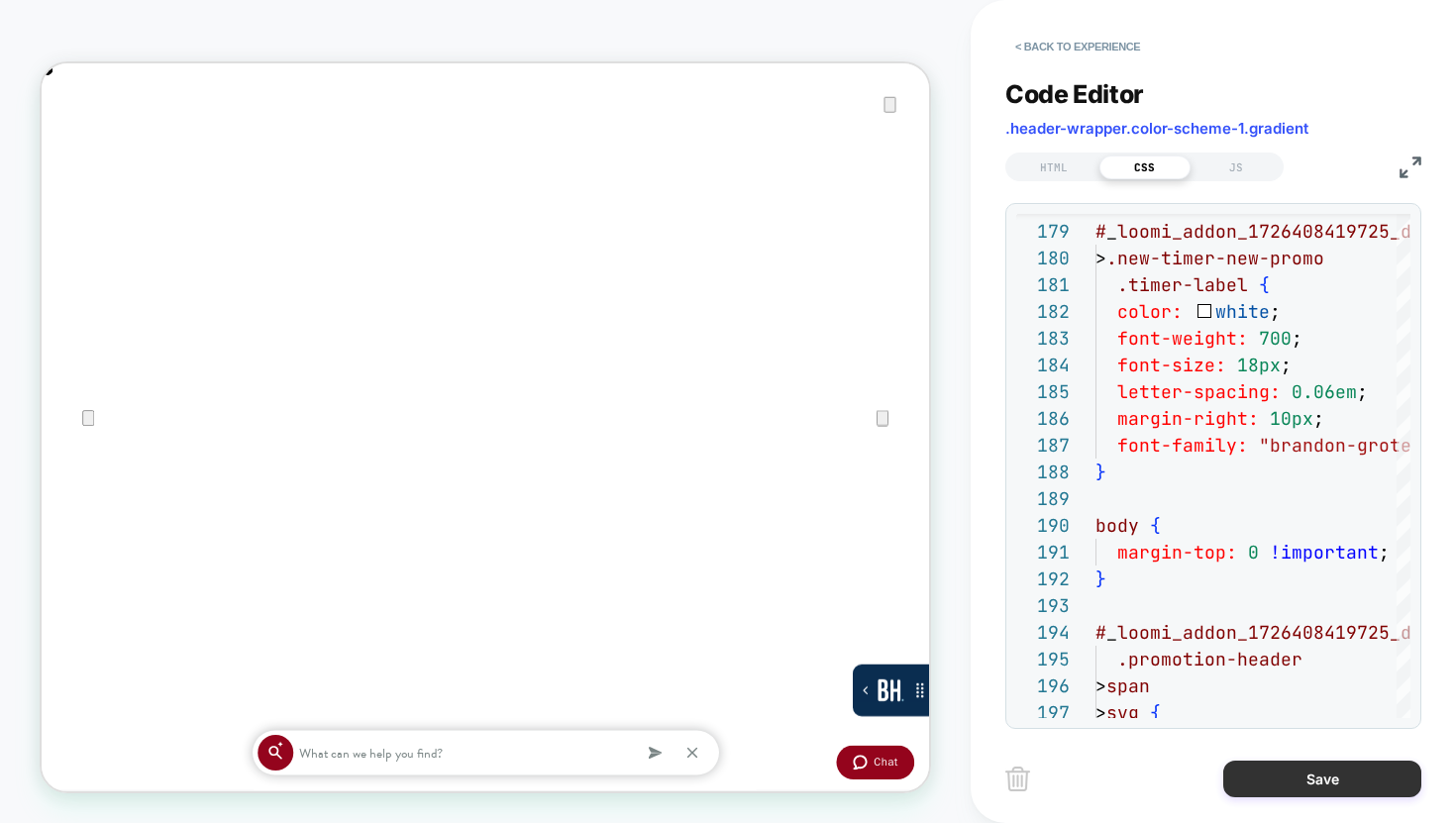 type on "**********" 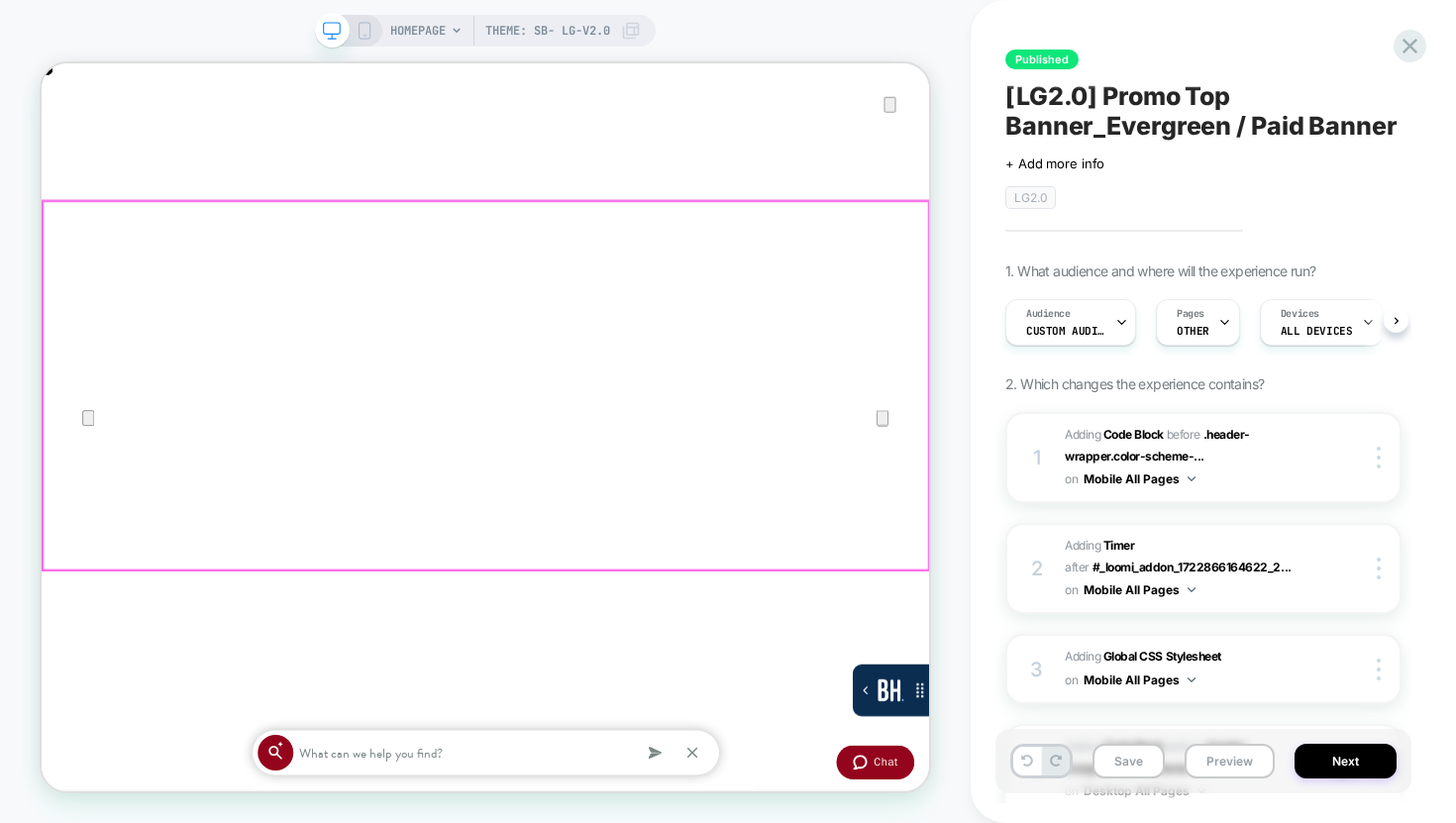 scroll, scrollTop: 0, scrollLeft: 1, axis: horizontal 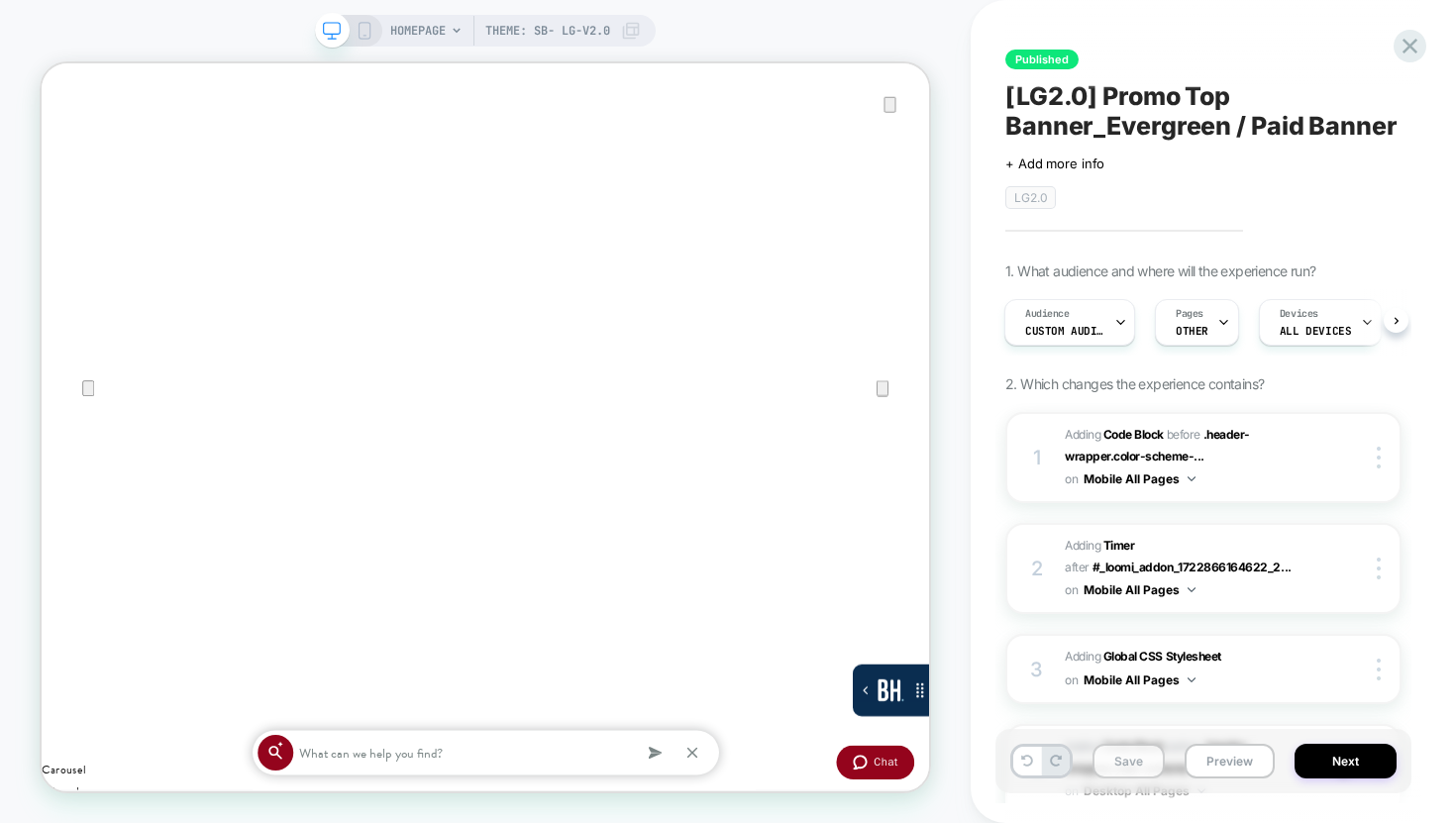 click on "Save" at bounding box center [1128, 761] 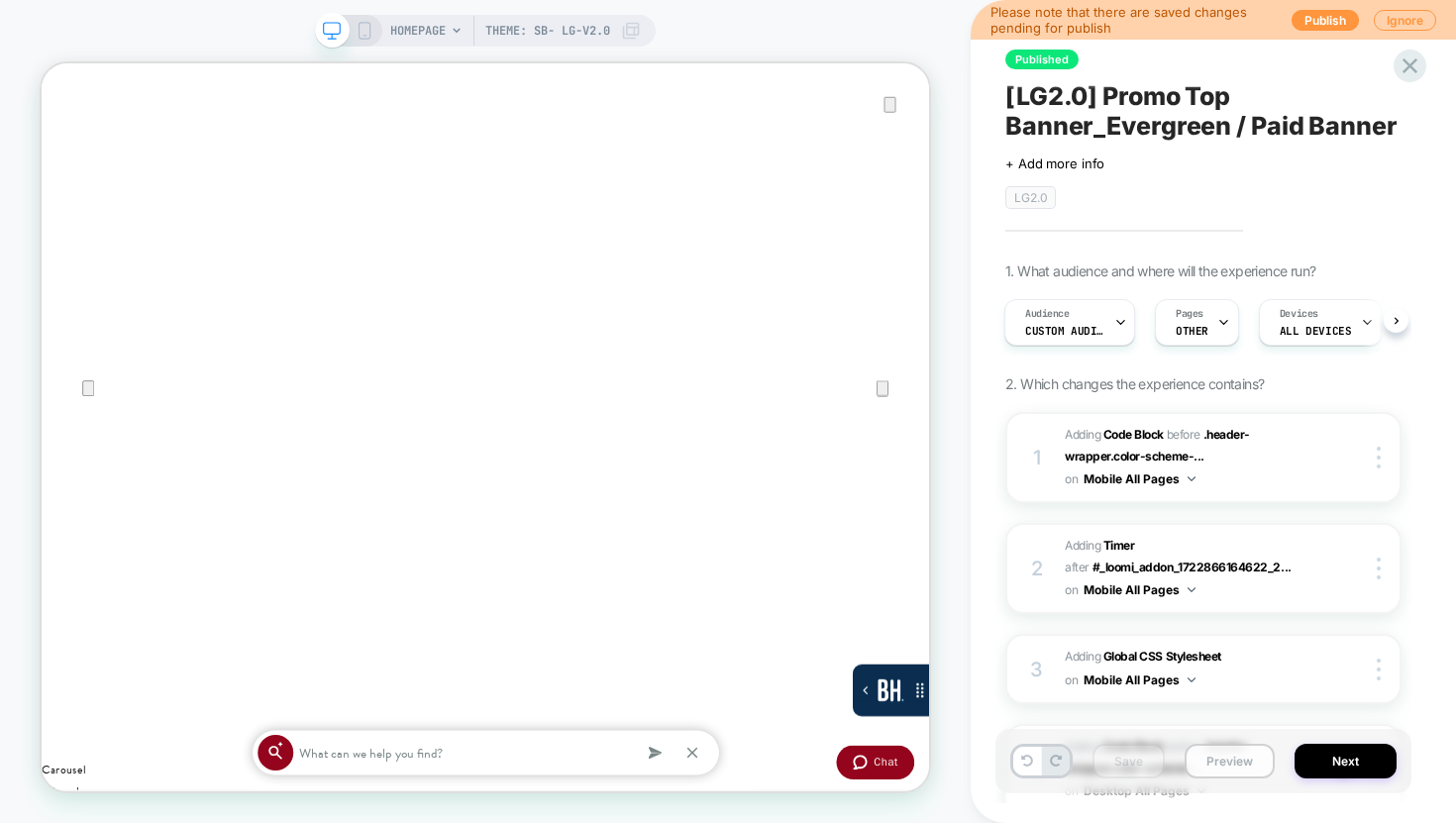 click on "Preview" at bounding box center [1229, 761] 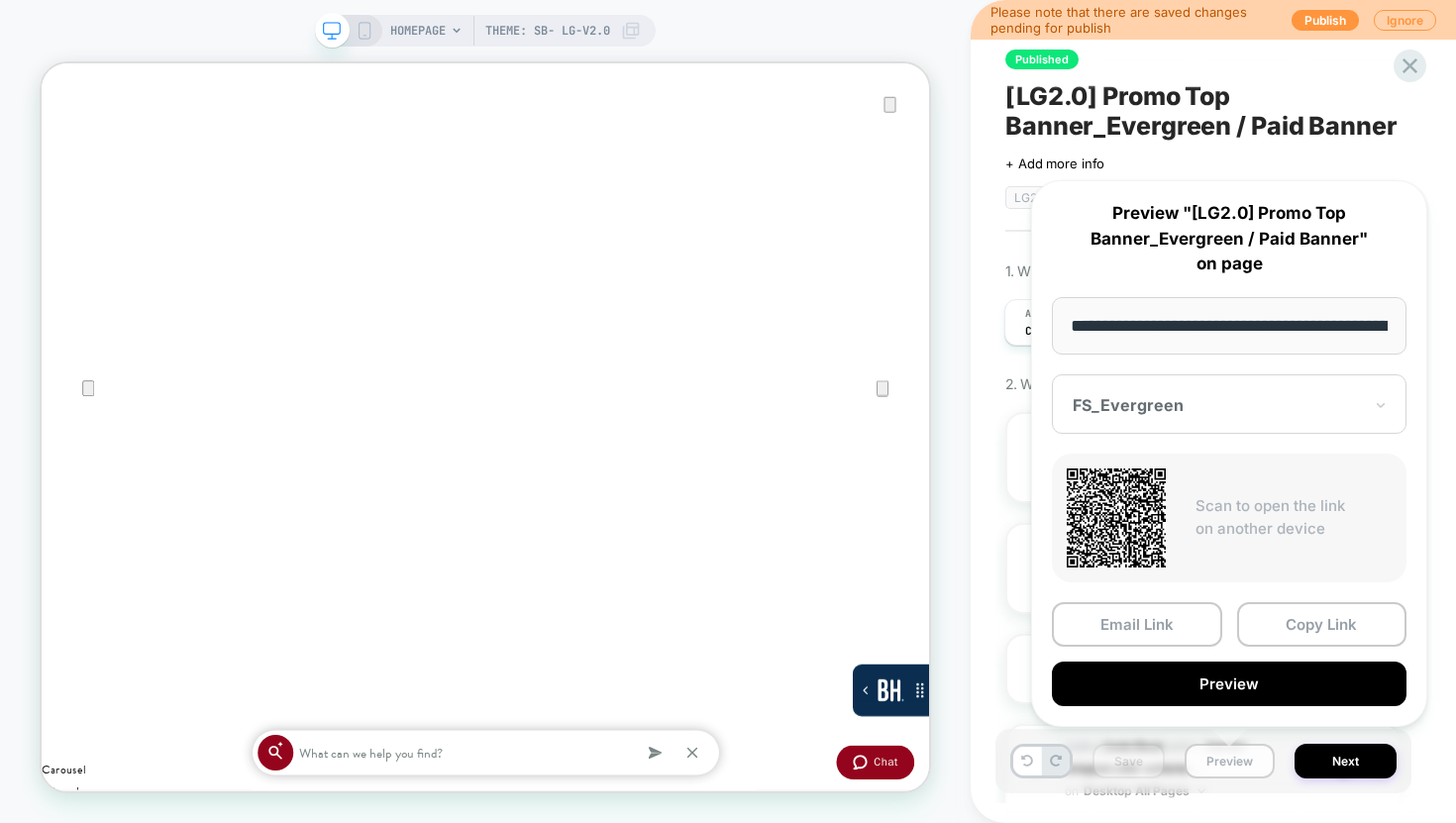 scroll, scrollTop: 0, scrollLeft: 188, axis: horizontal 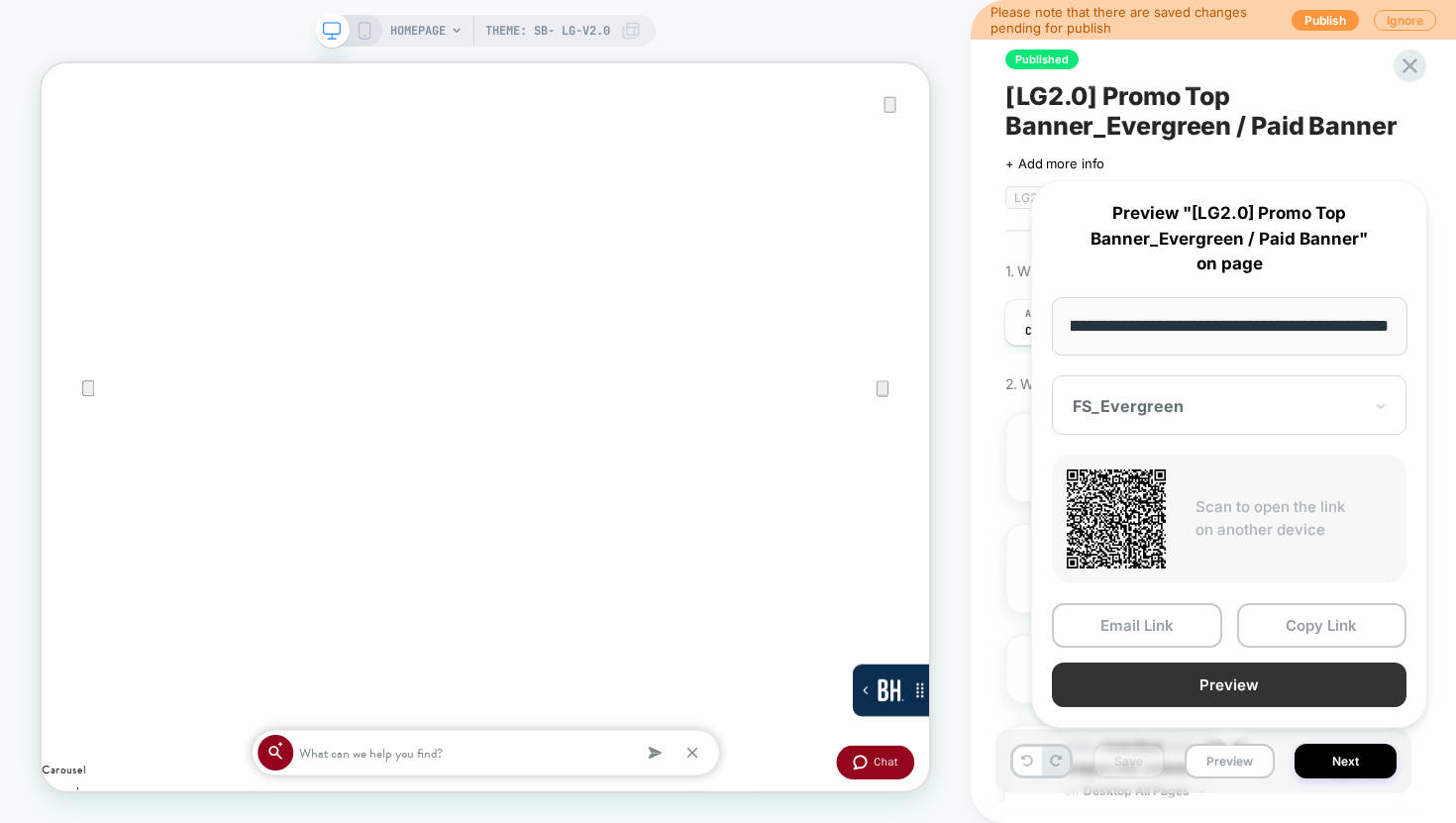 click on "Preview" at bounding box center [1229, 684] 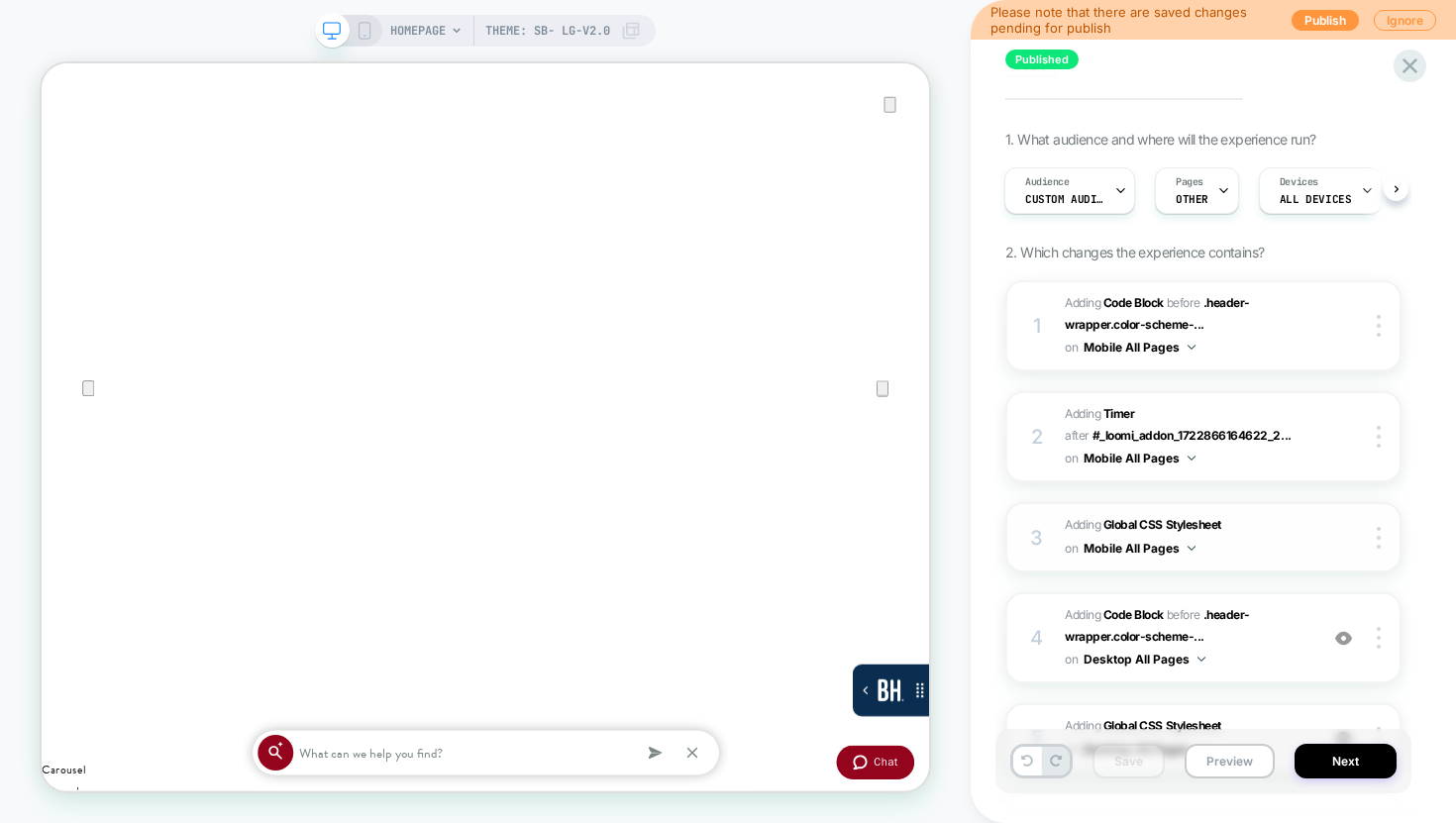 scroll, scrollTop: 146, scrollLeft: 0, axis: vertical 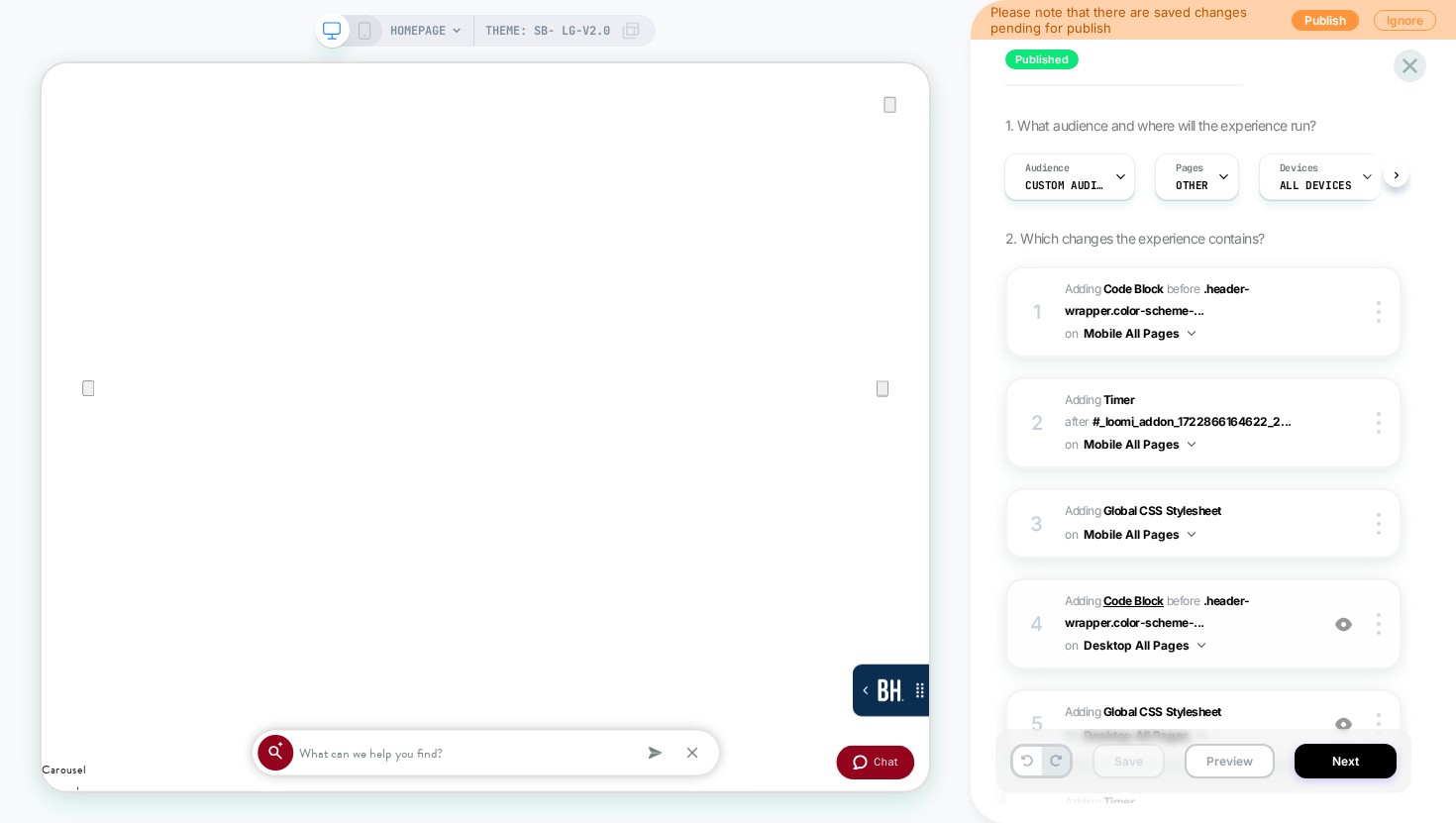 click on "Code Block" at bounding box center [1133, 600] 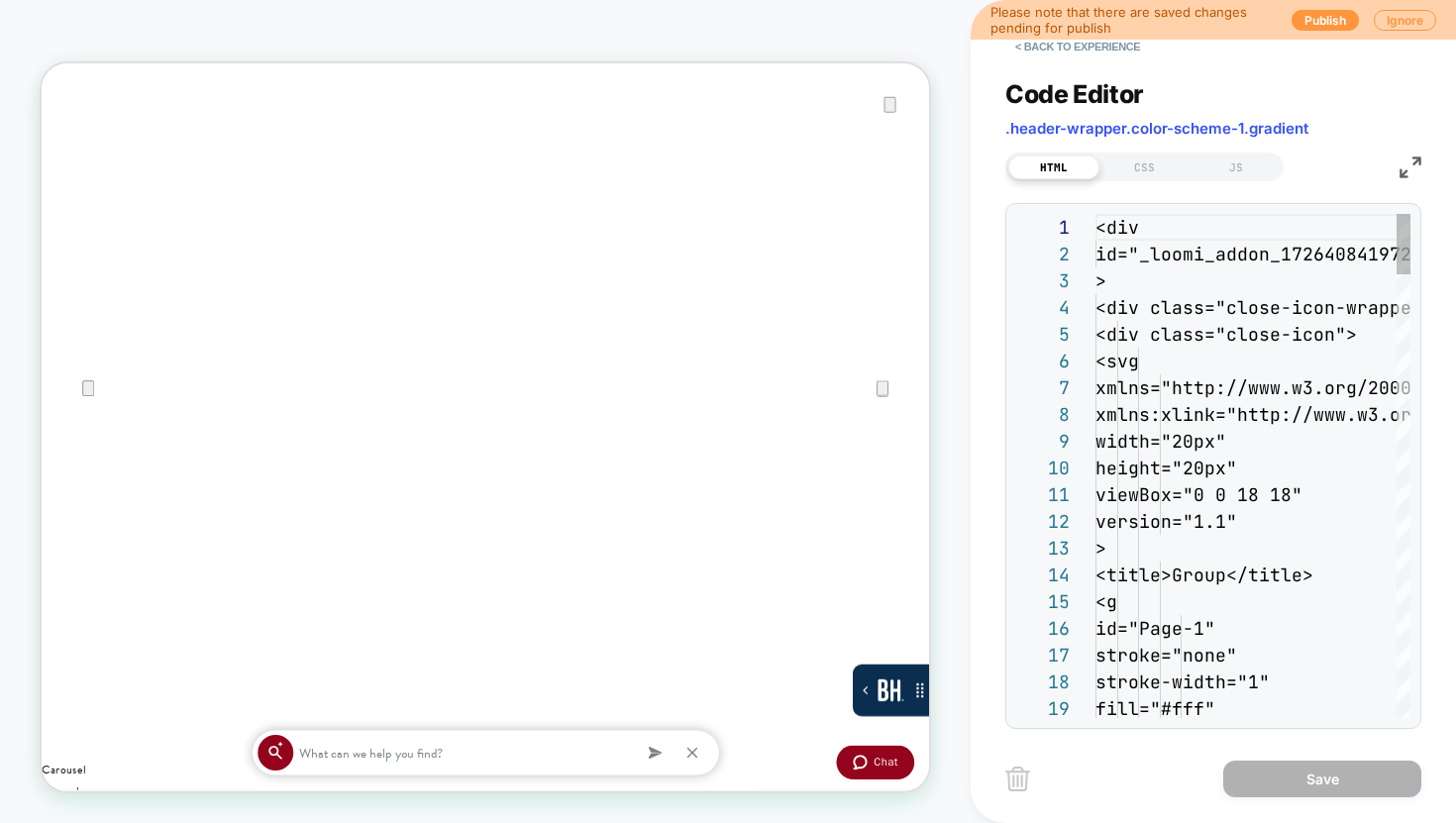 scroll, scrollTop: 267, scrollLeft: 0, axis: vertical 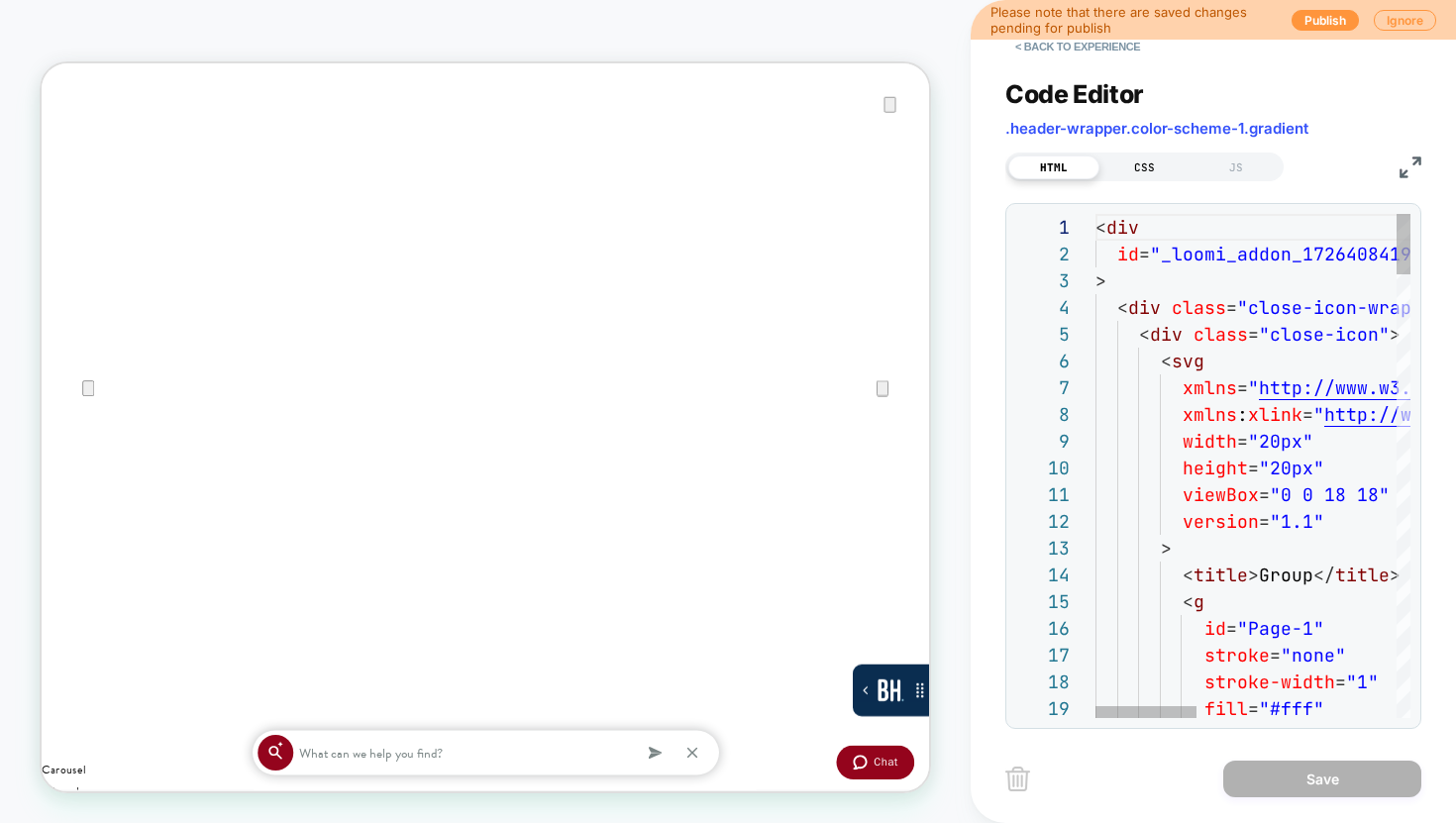 click on "CSS" at bounding box center (1145, 167) 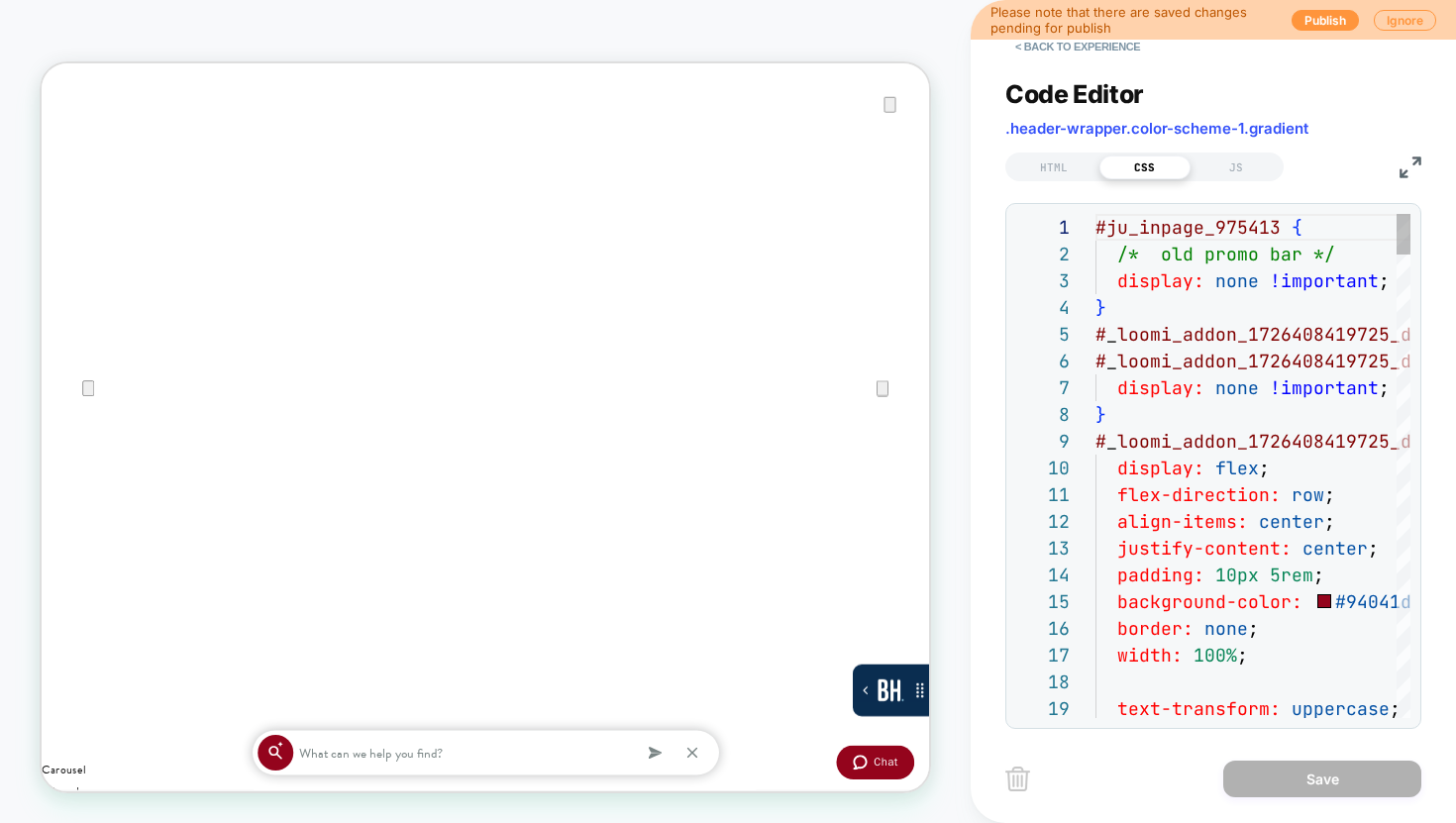 scroll, scrollTop: 0, scrollLeft: 0, axis: both 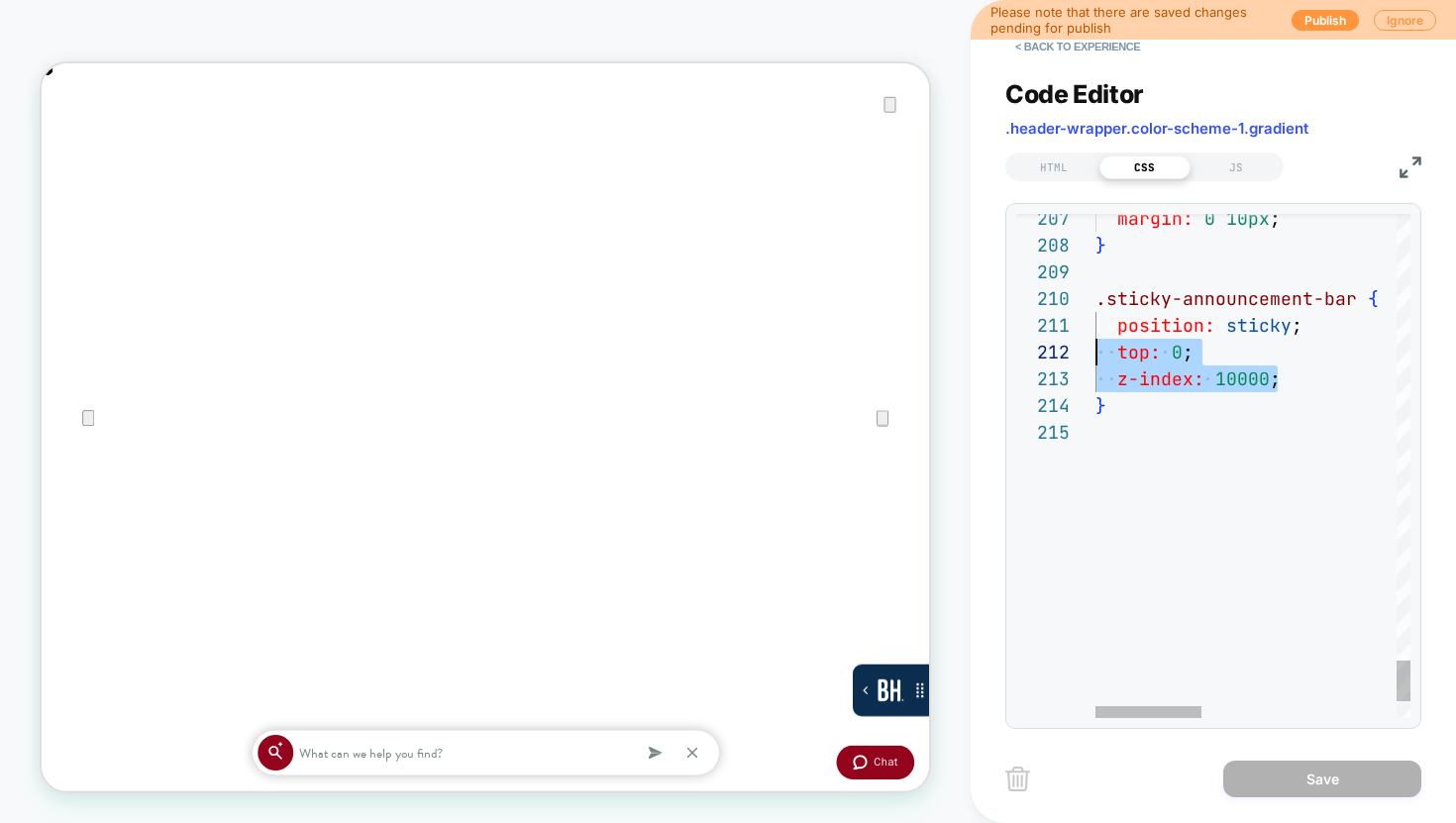 drag, startPoint x: 1296, startPoint y: 383, endPoint x: 1049, endPoint y: 360, distance: 248.06854 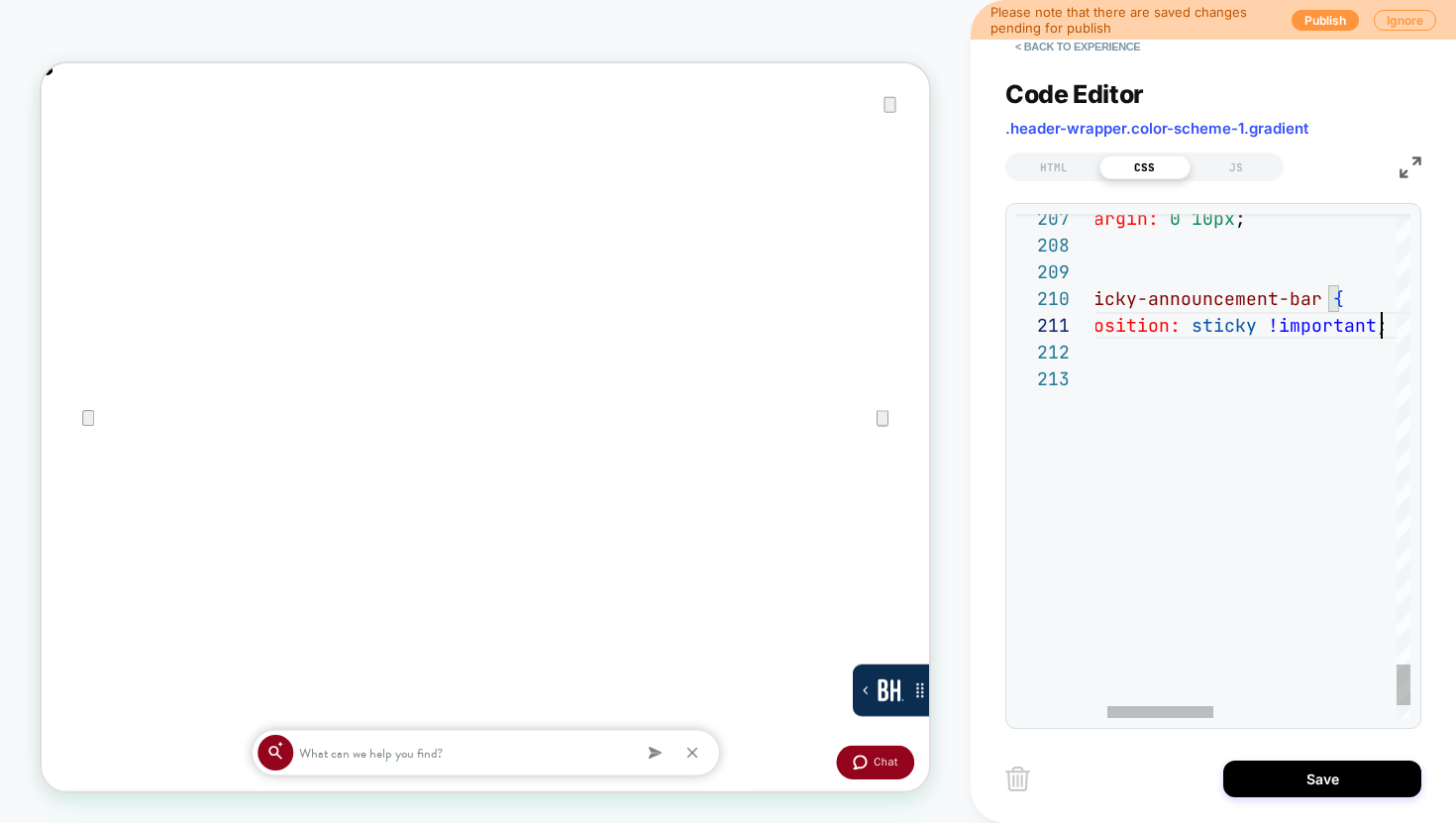 scroll, scrollTop: 0, scrollLeft: 320, axis: horizontal 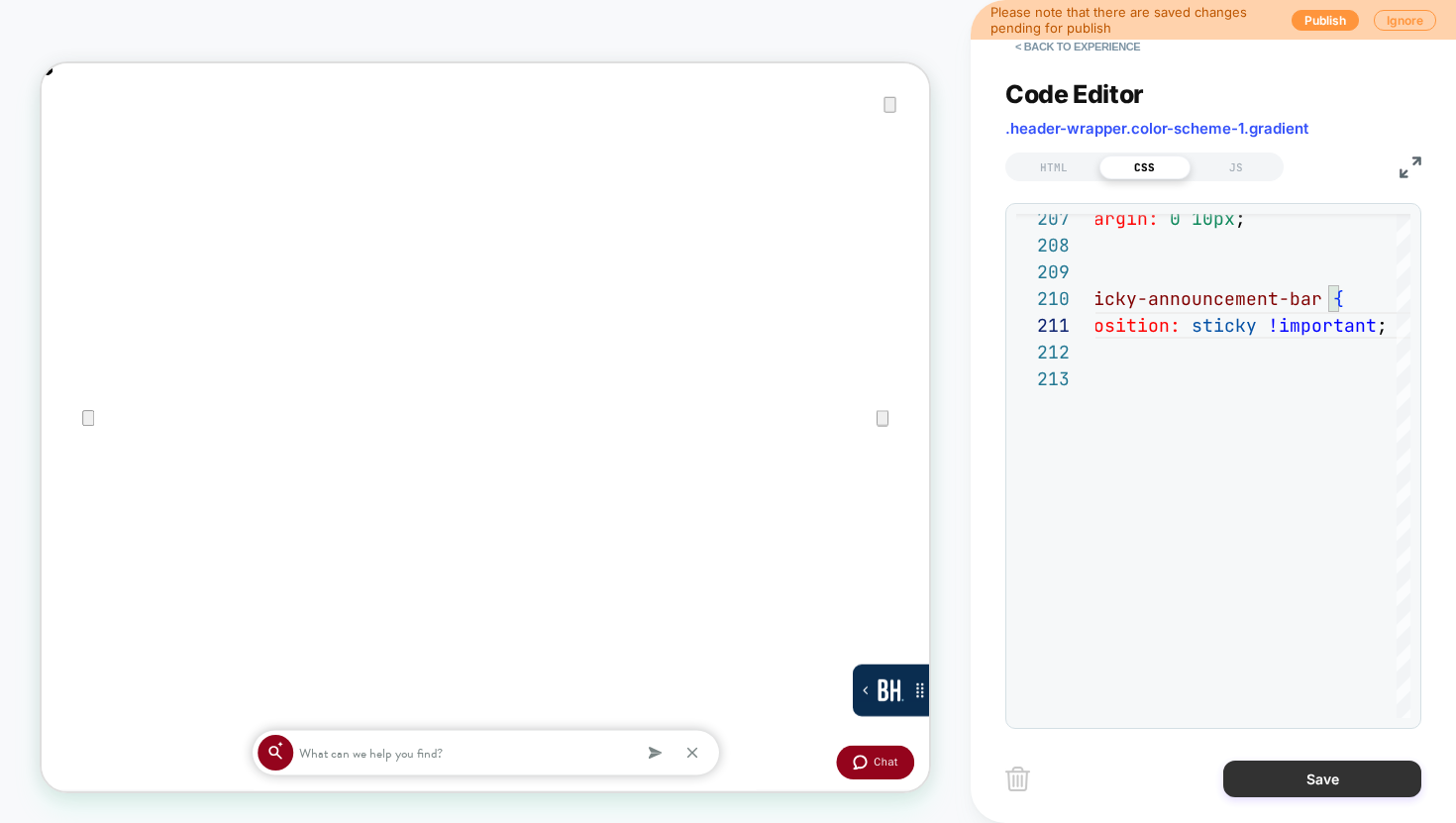type on "**********" 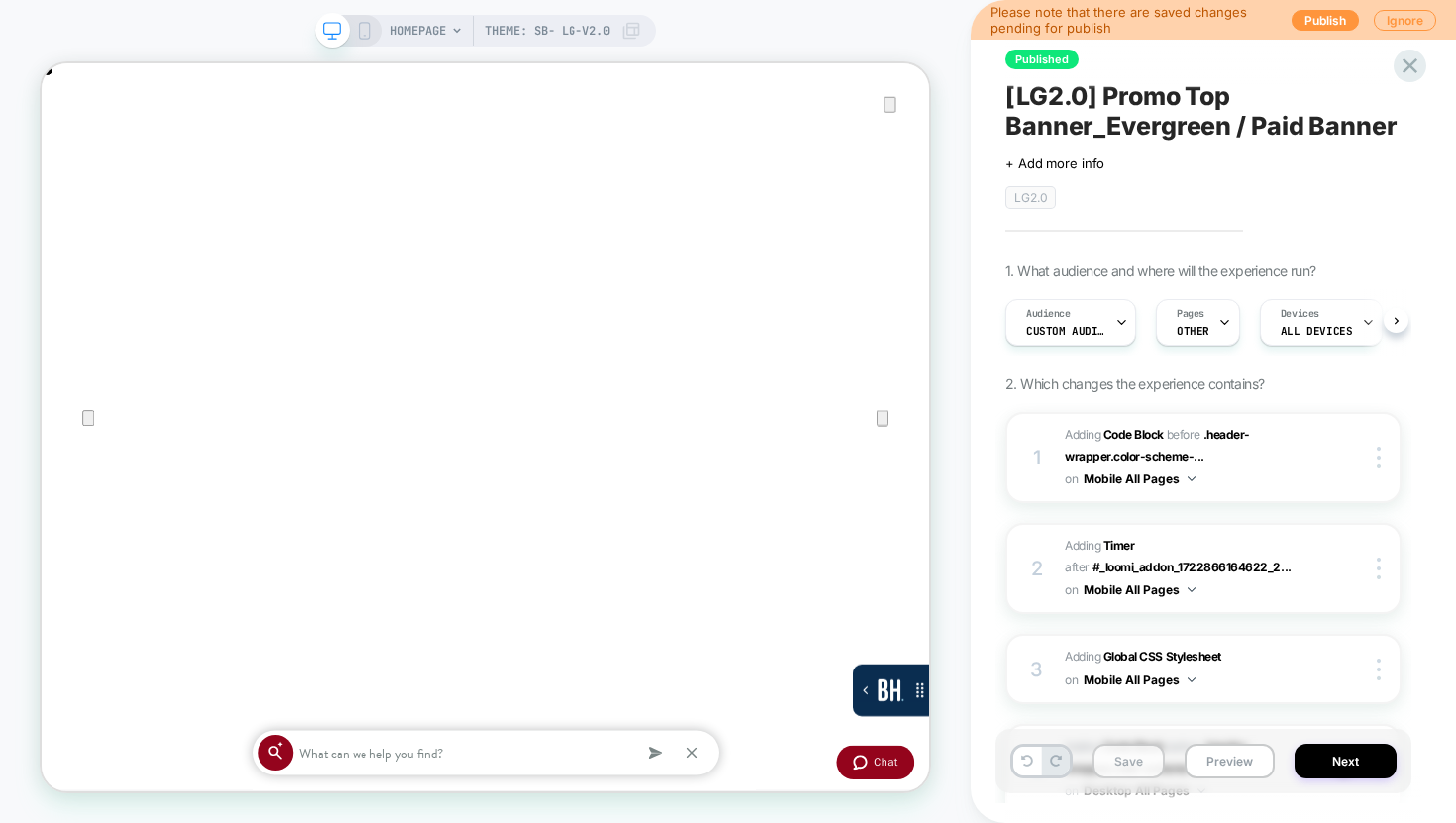 click on "Save" at bounding box center (1128, 761) 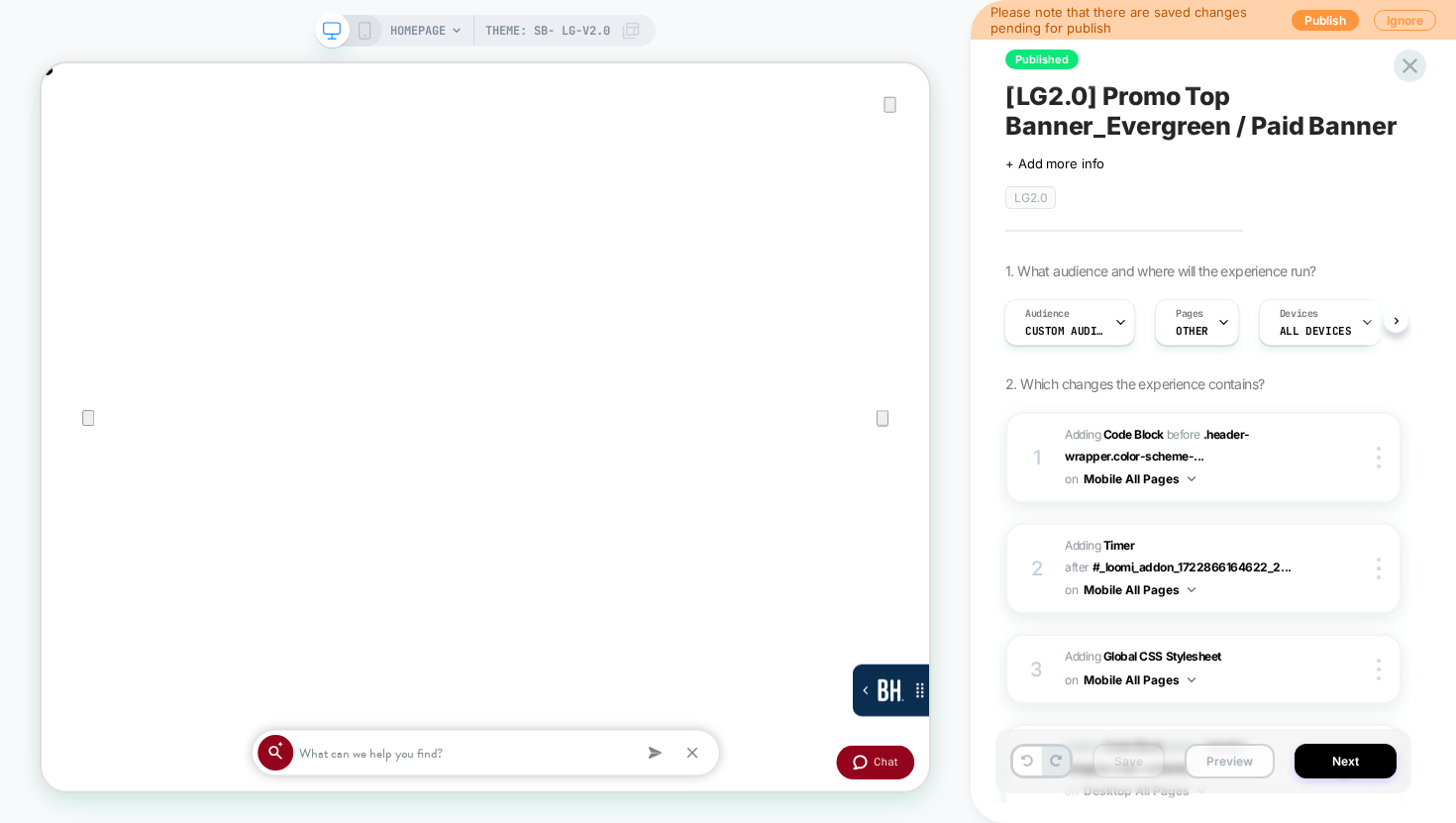 click on "Preview" at bounding box center [1229, 761] 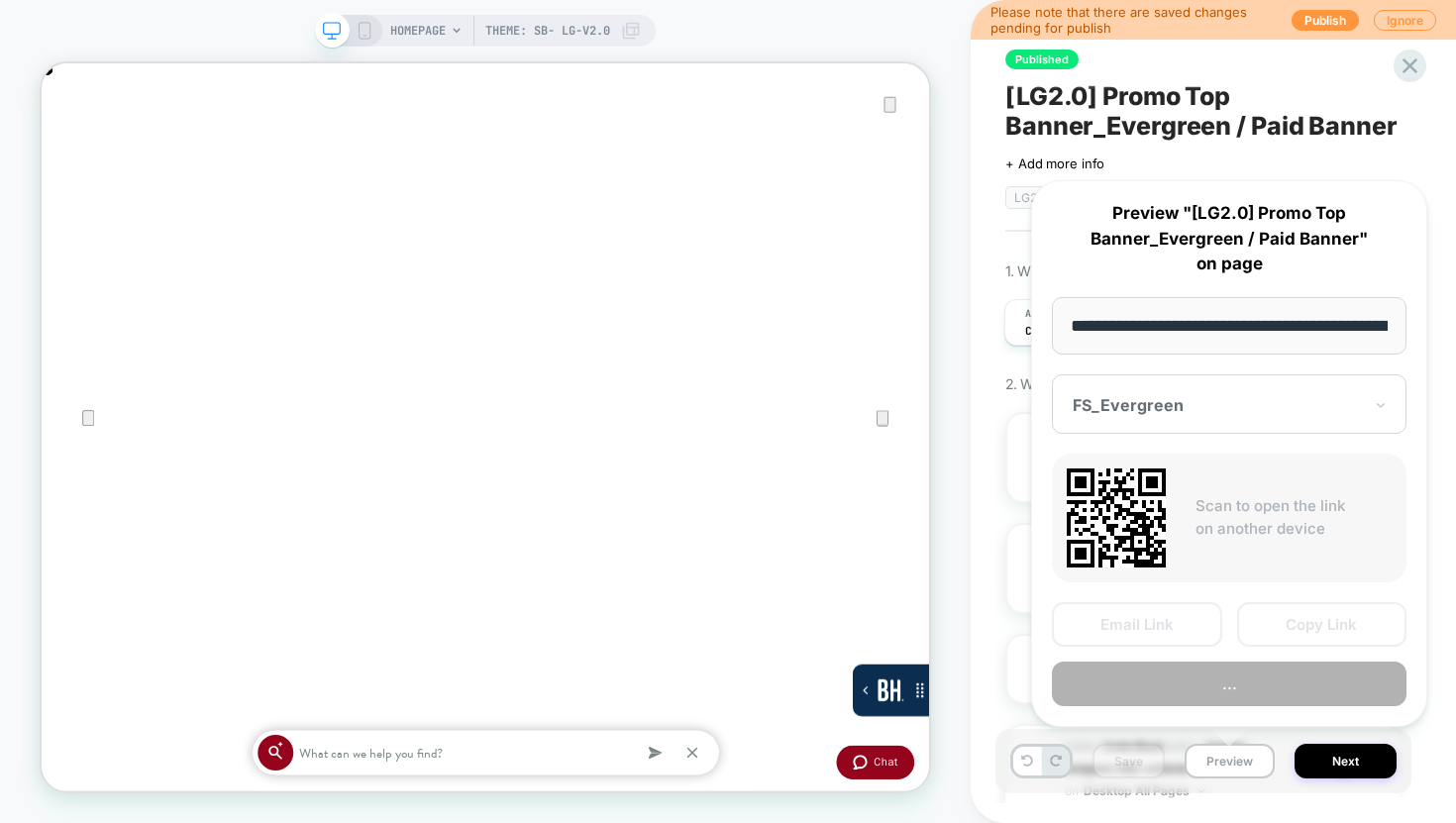 scroll, scrollTop: 0, scrollLeft: 188, axis: horizontal 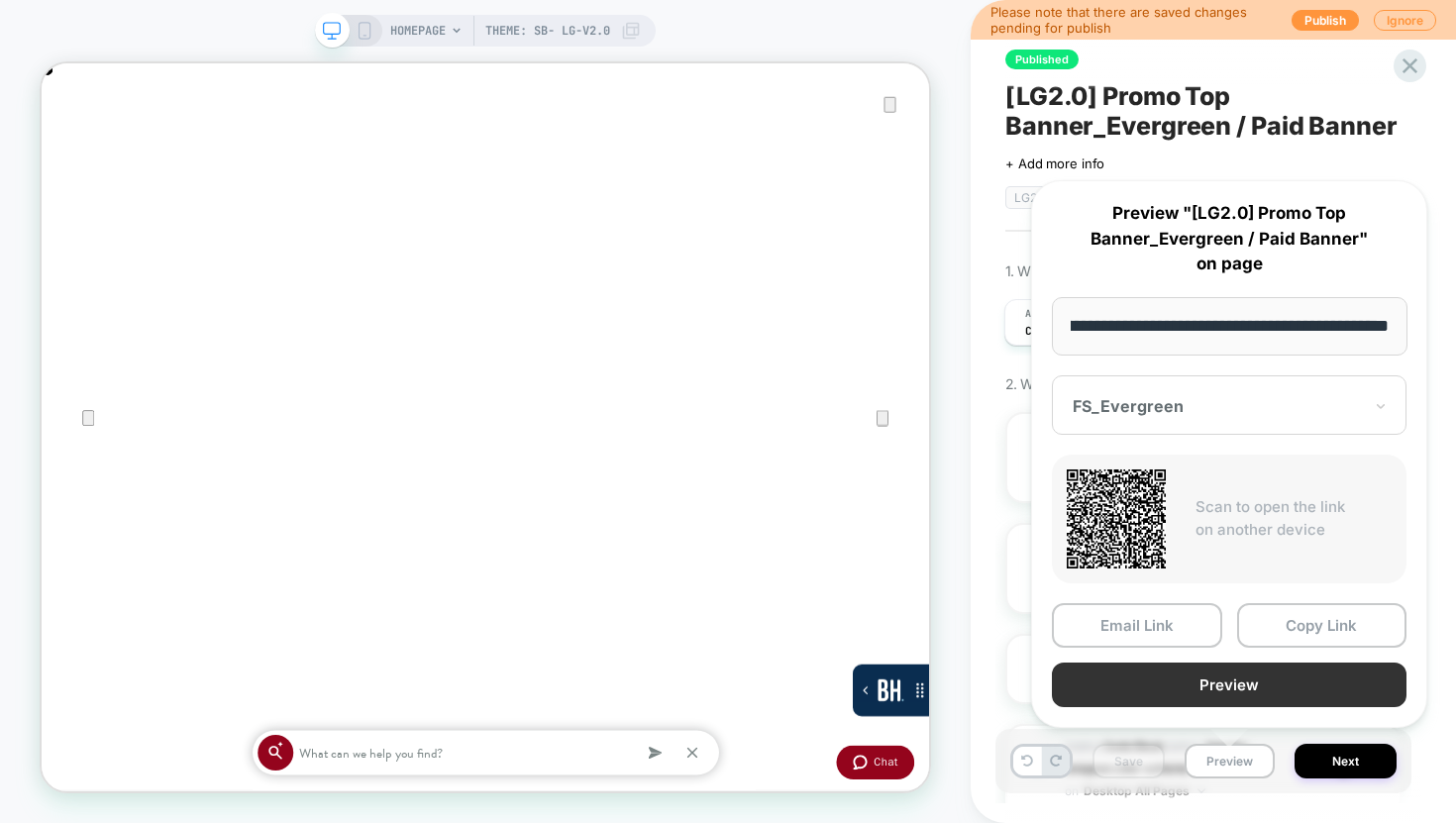 click on "Preview" at bounding box center (1229, 684) 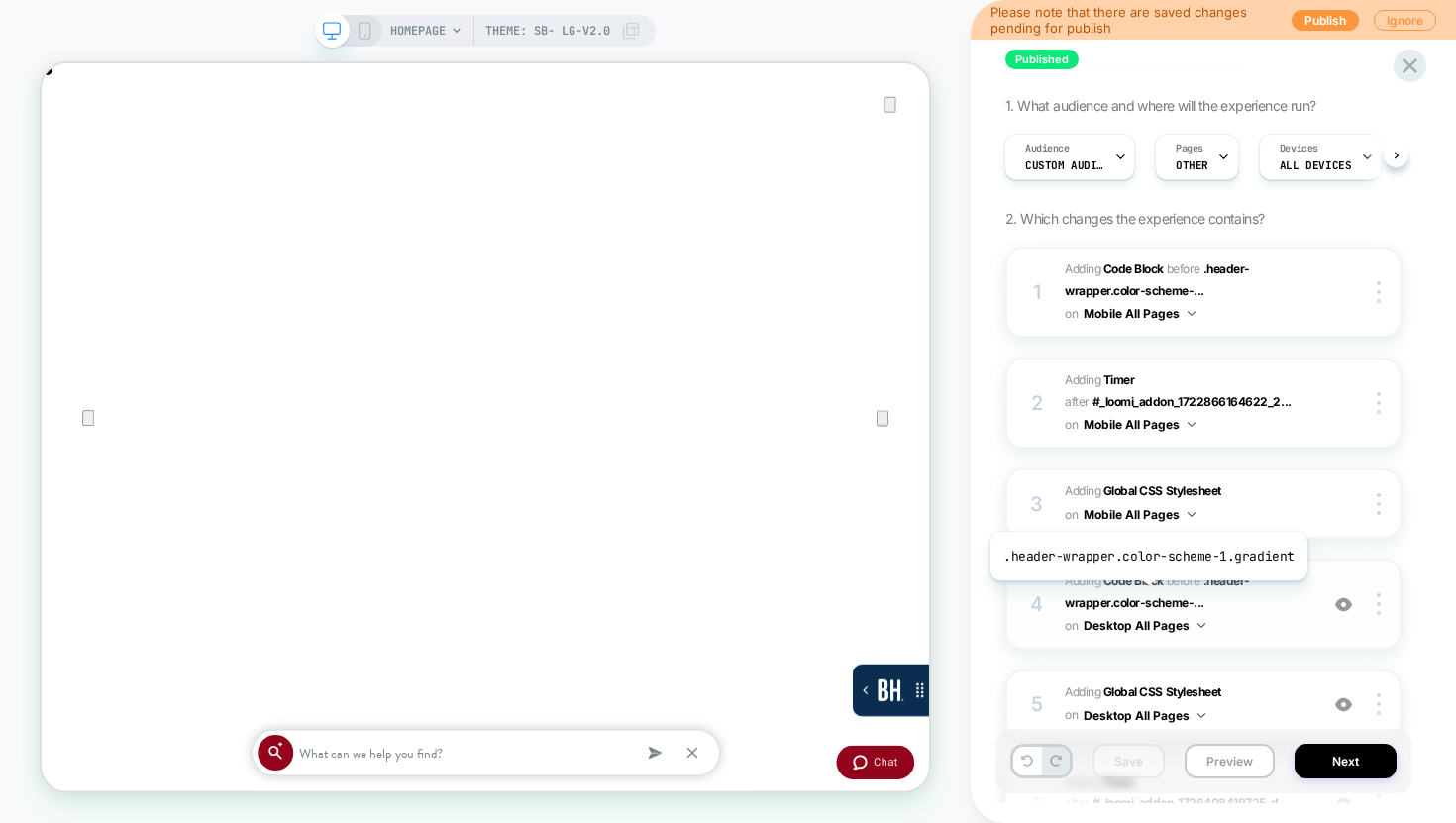 scroll, scrollTop: 170, scrollLeft: 0, axis: vertical 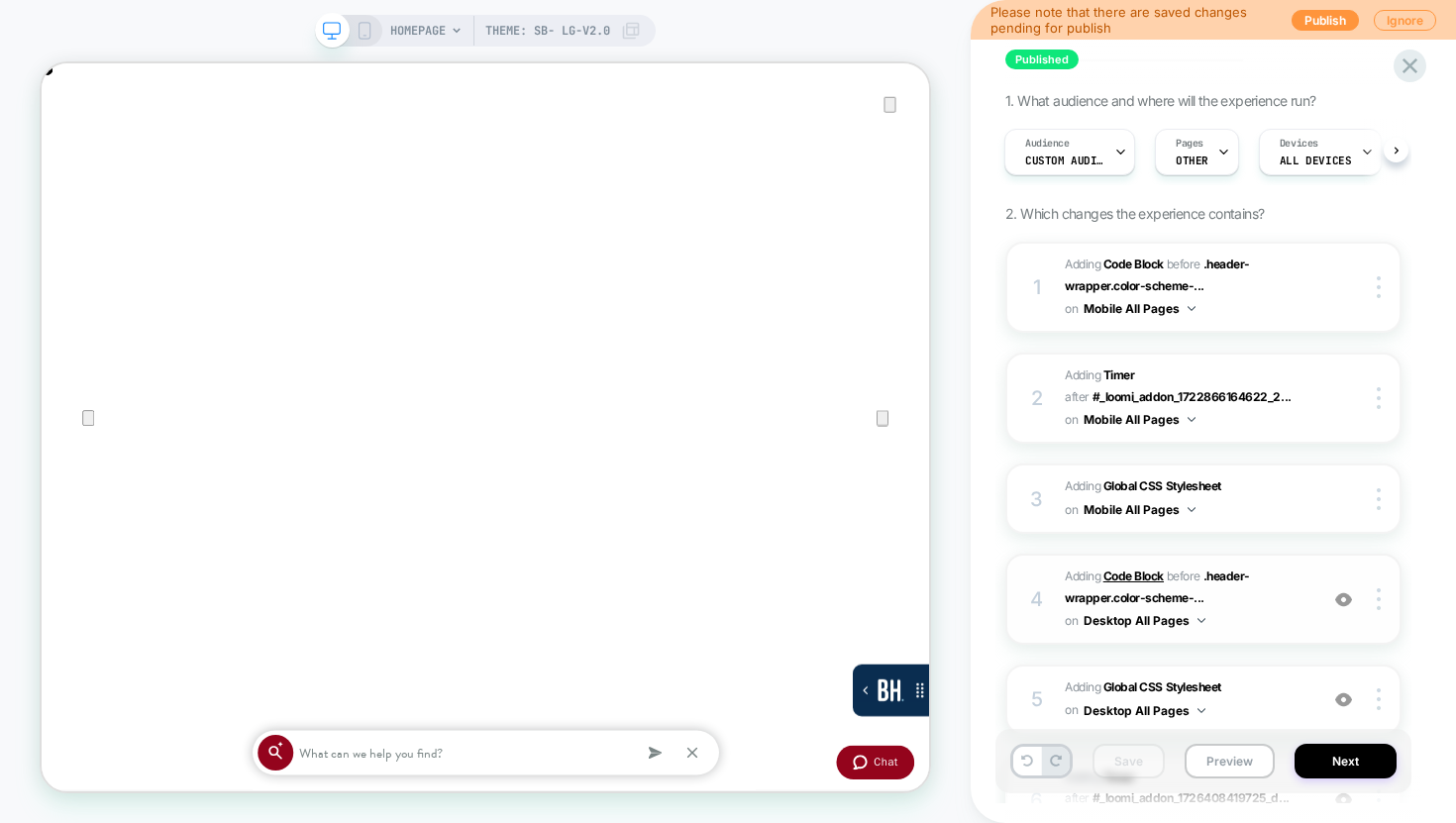 click on "Code Block" at bounding box center [1133, 575] 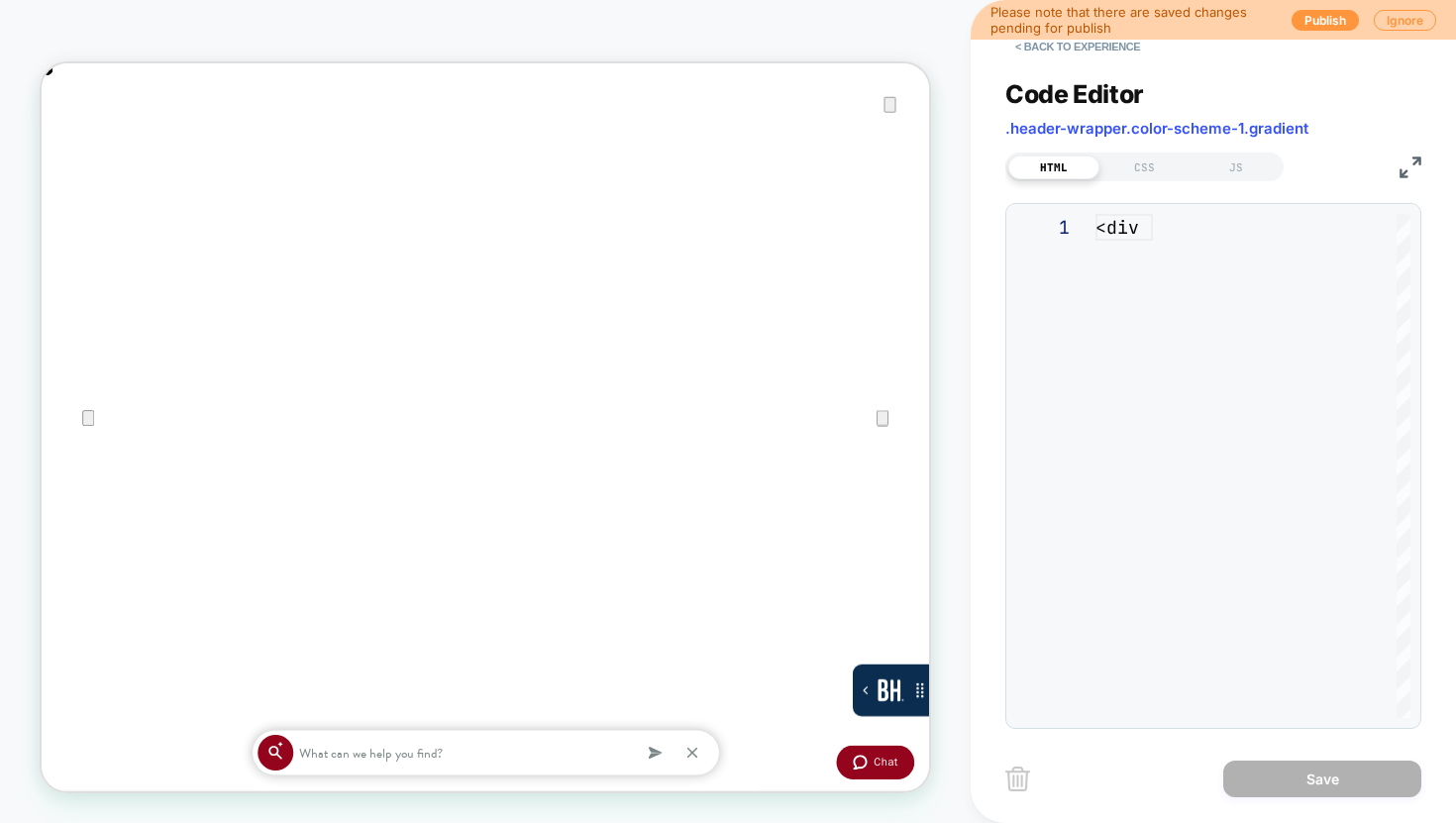 scroll, scrollTop: 267, scrollLeft: 0, axis: vertical 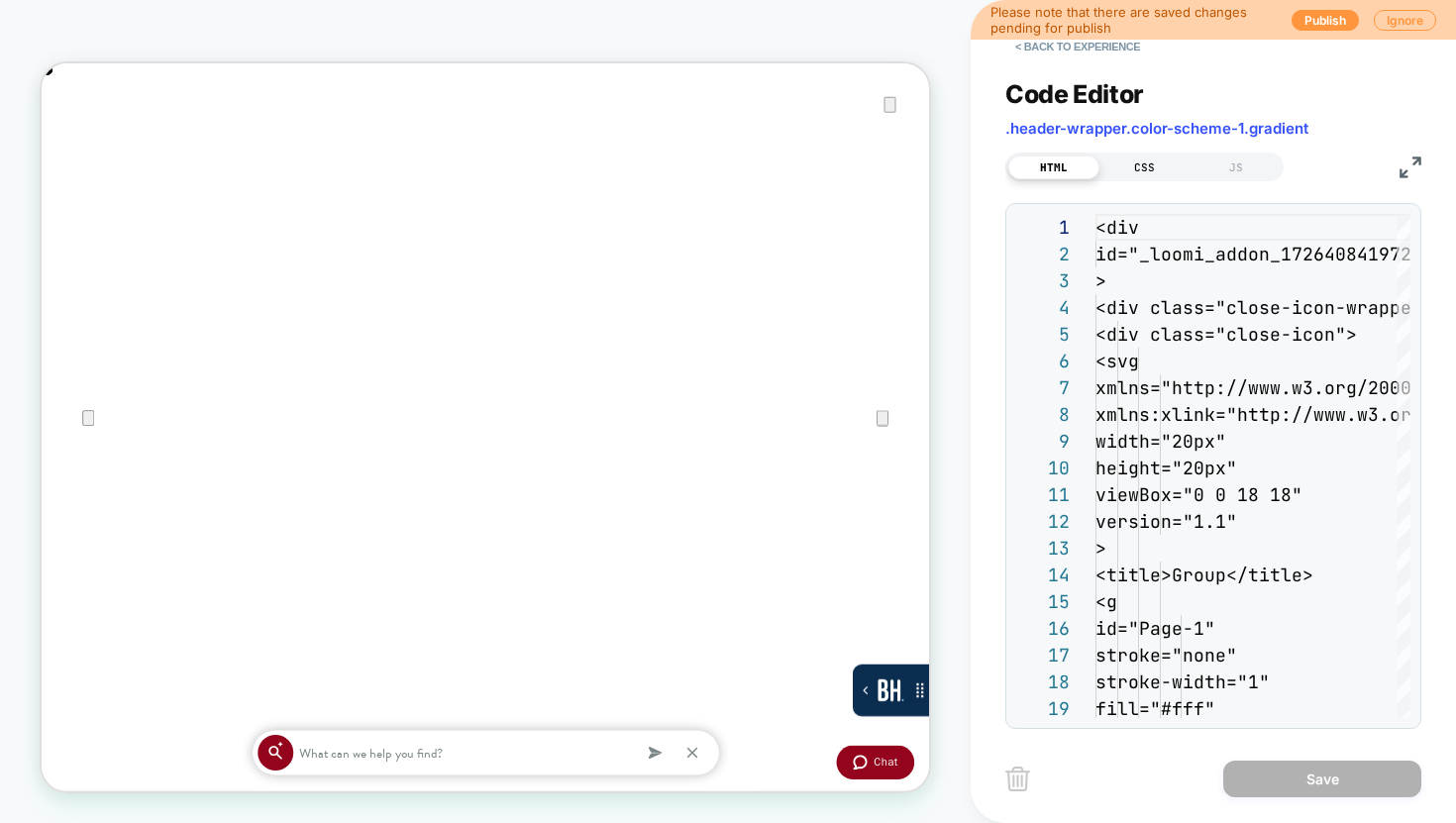 click on "CSS" at bounding box center (1145, 167) 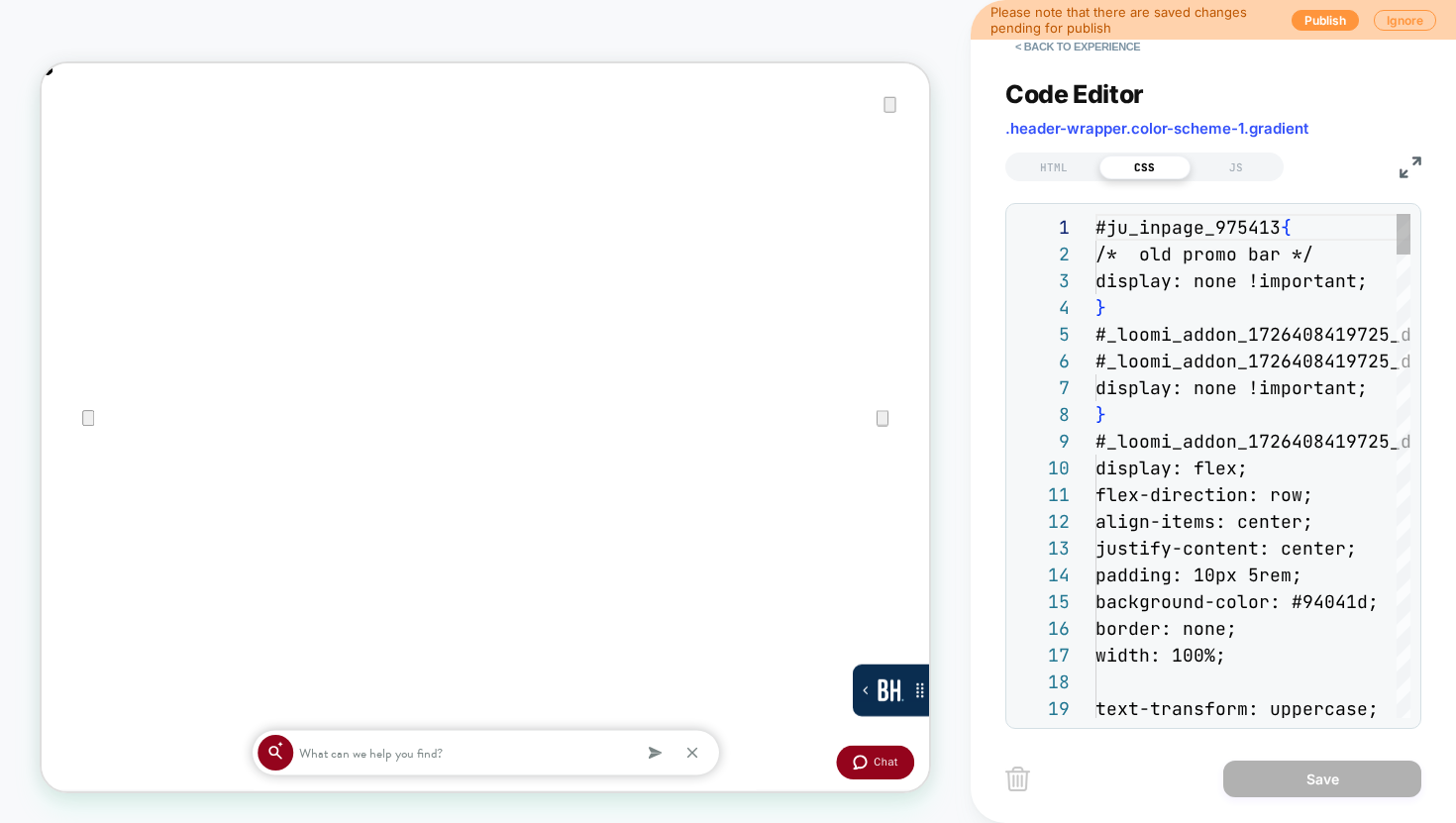 scroll, scrollTop: 267, scrollLeft: 0, axis: vertical 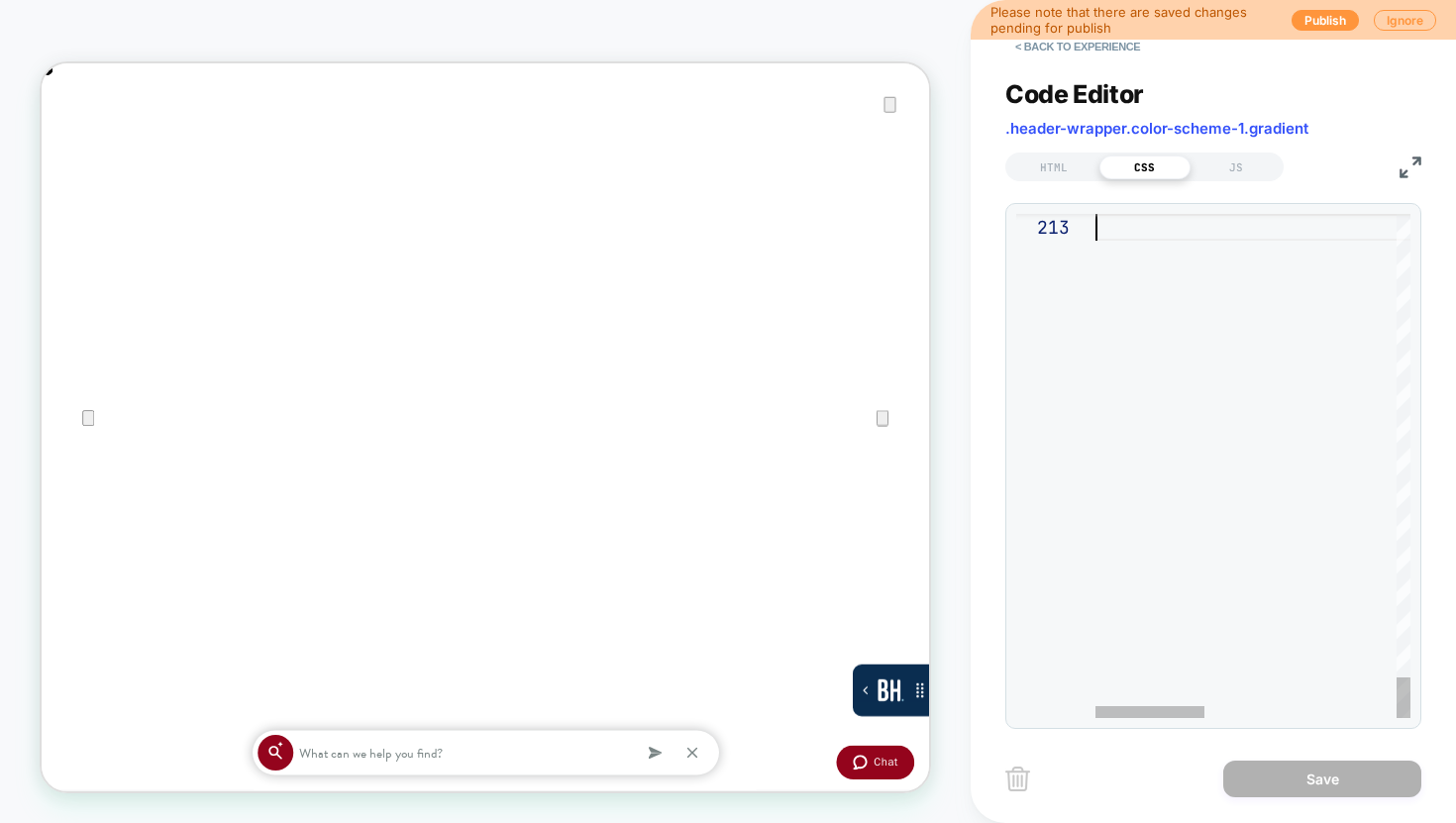 click at bounding box center (1530, -2369) 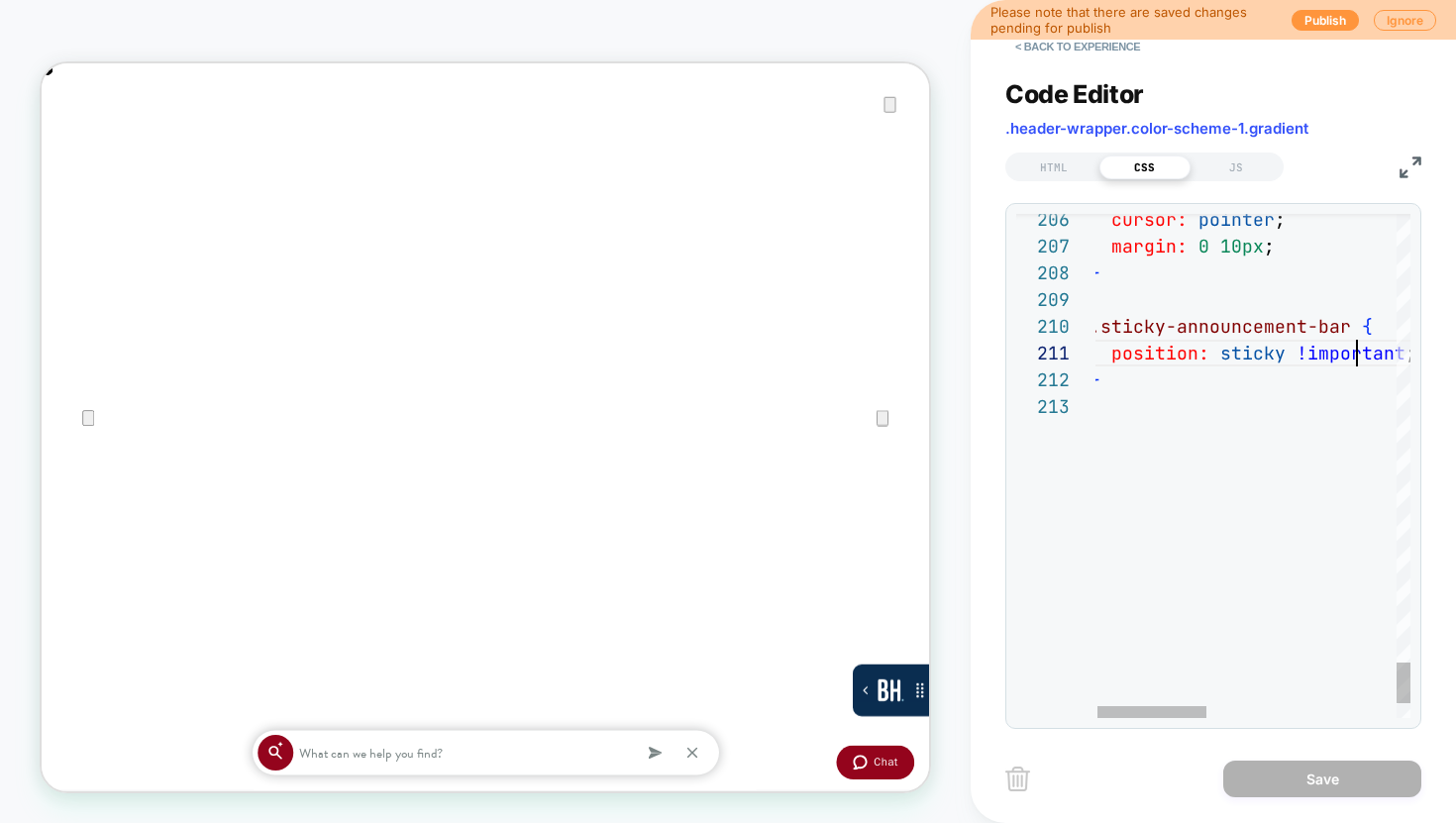 click on "}    position:   sticky   !important ; .sticky-announcement-bar   { }    margin:   0   10px ;    cursor:   pointer ;" at bounding box center [1524, -2190] 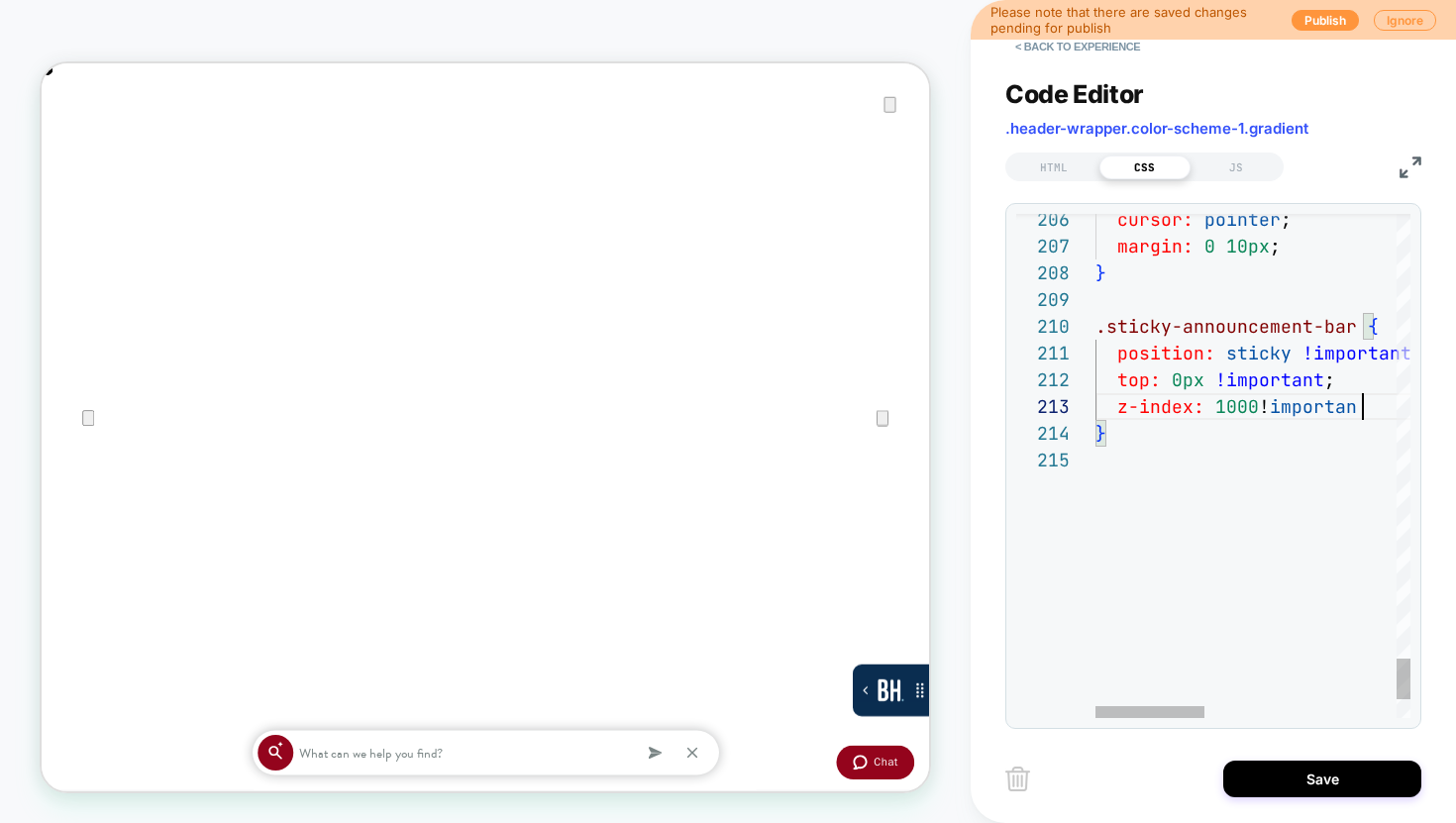 scroll, scrollTop: 53, scrollLeft: 289, axis: both 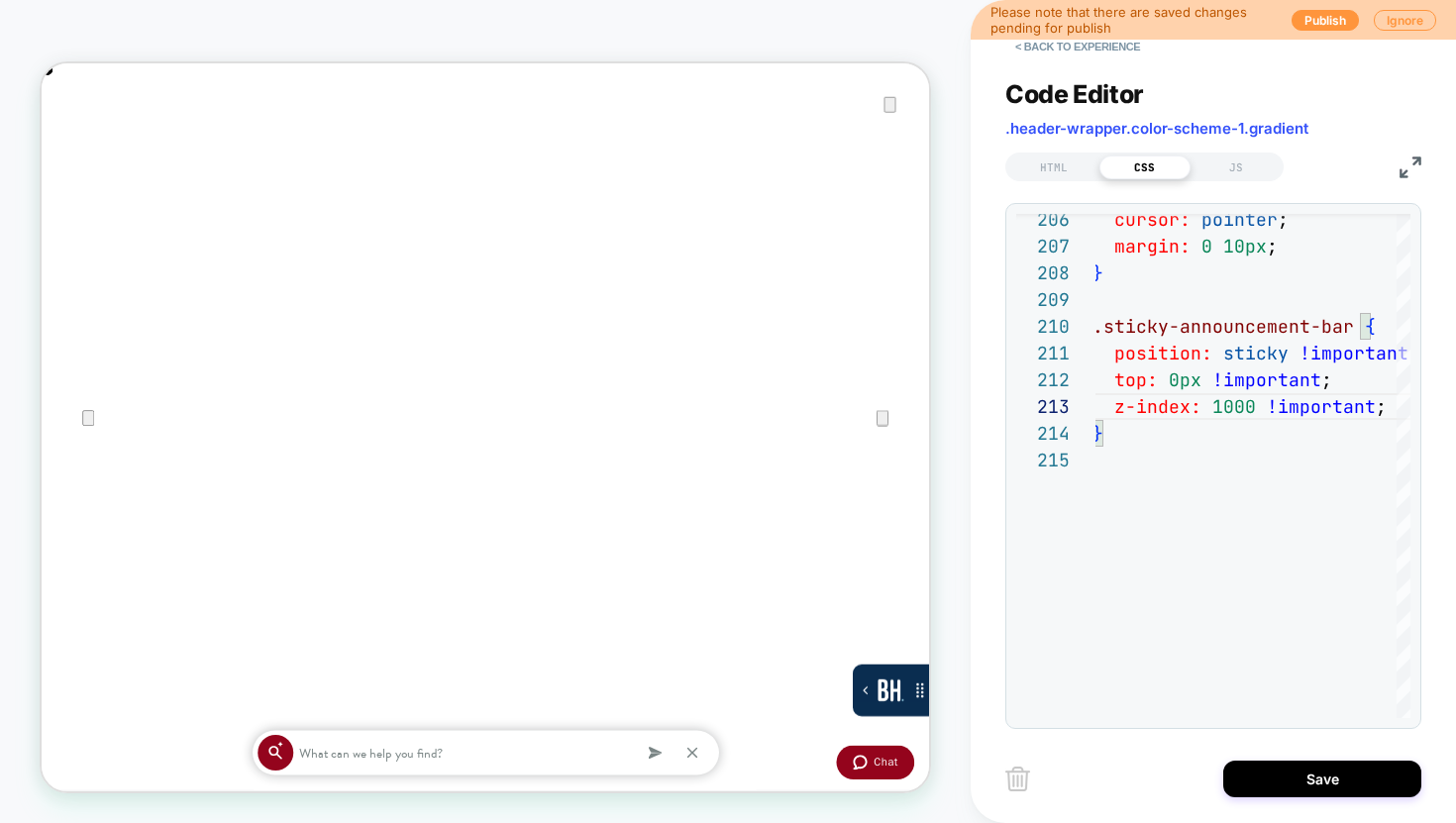 type on "**********" 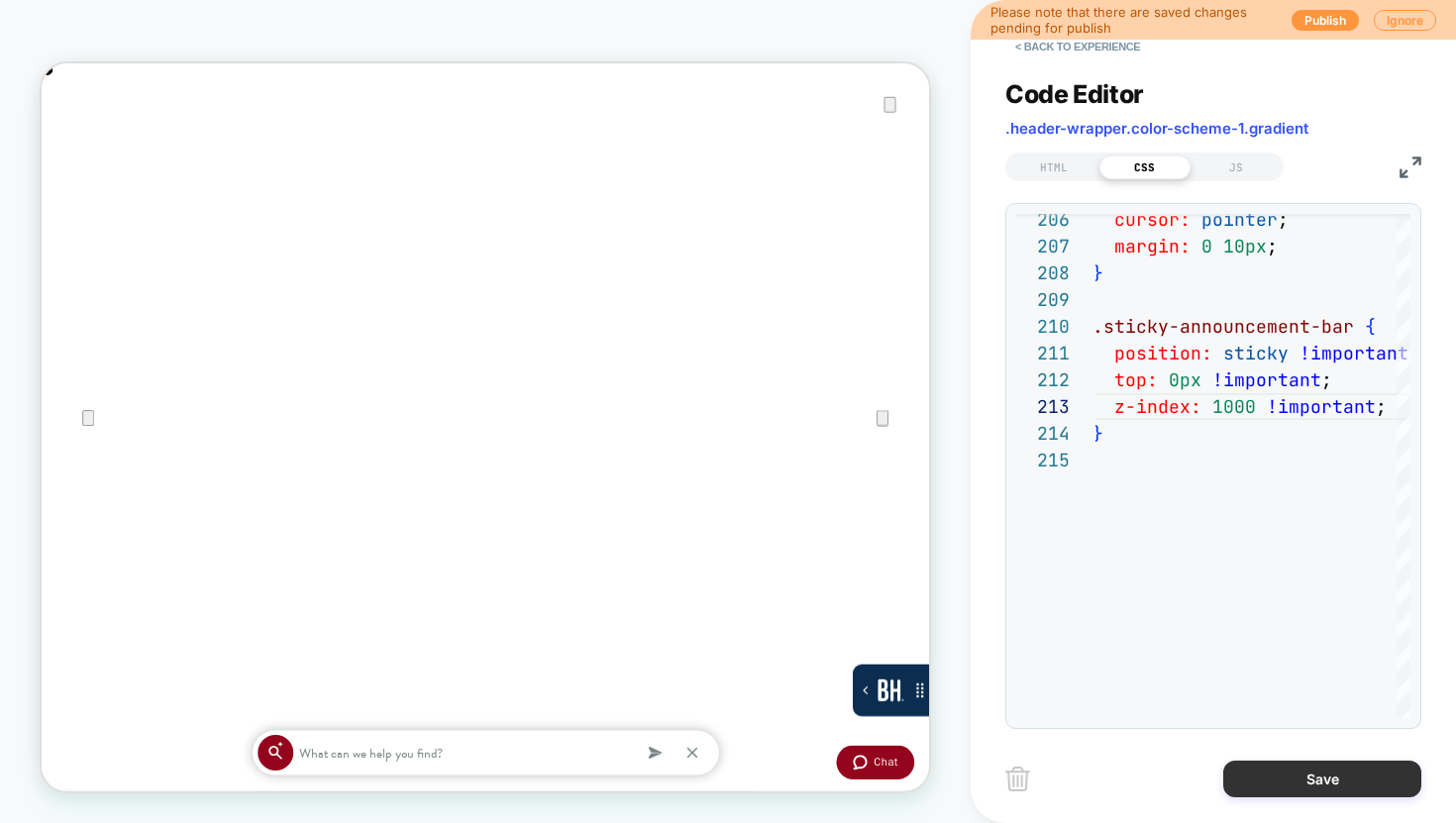 click on "Save" at bounding box center (1322, 778) 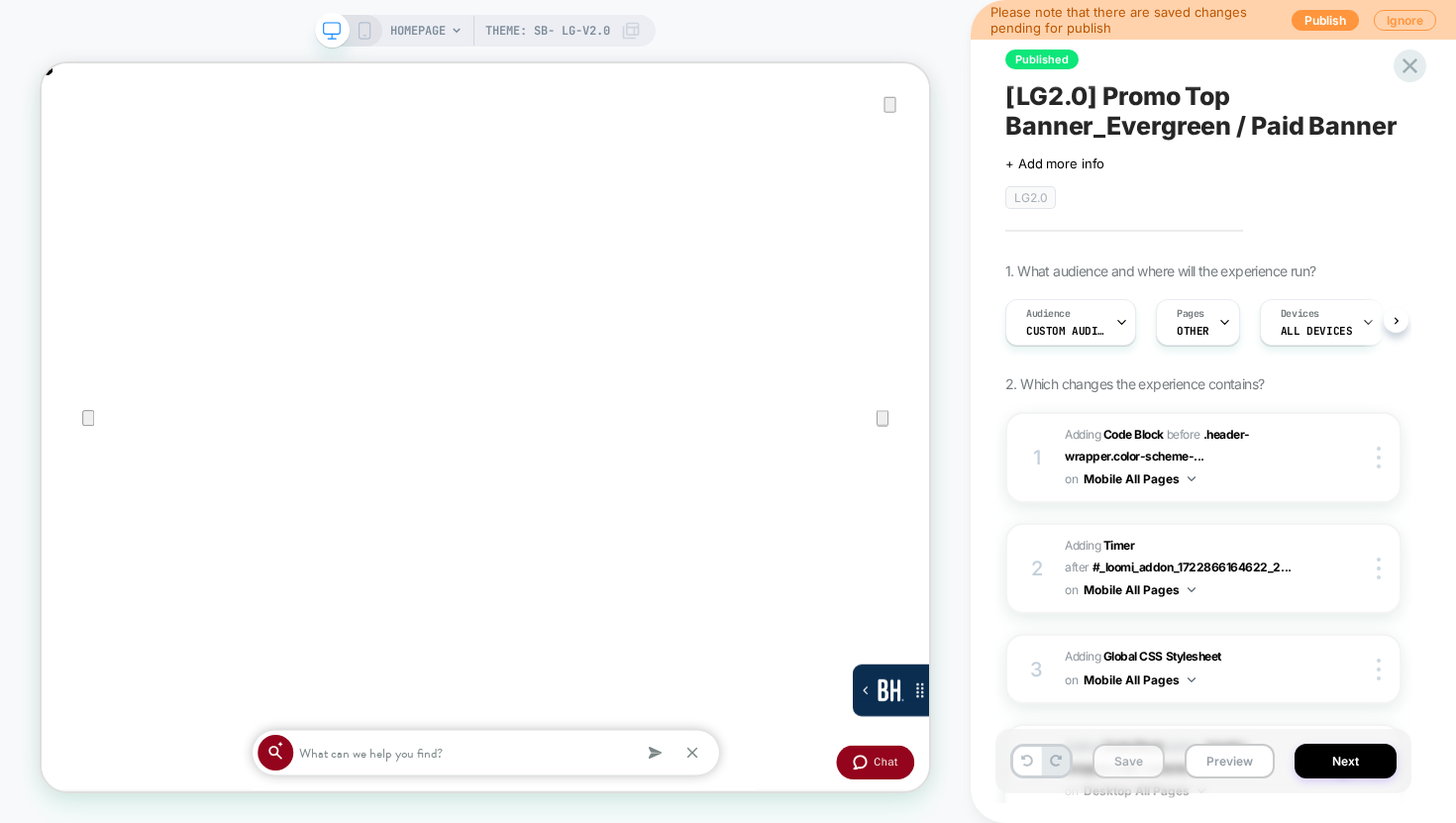 click on "Save" at bounding box center (1128, 761) 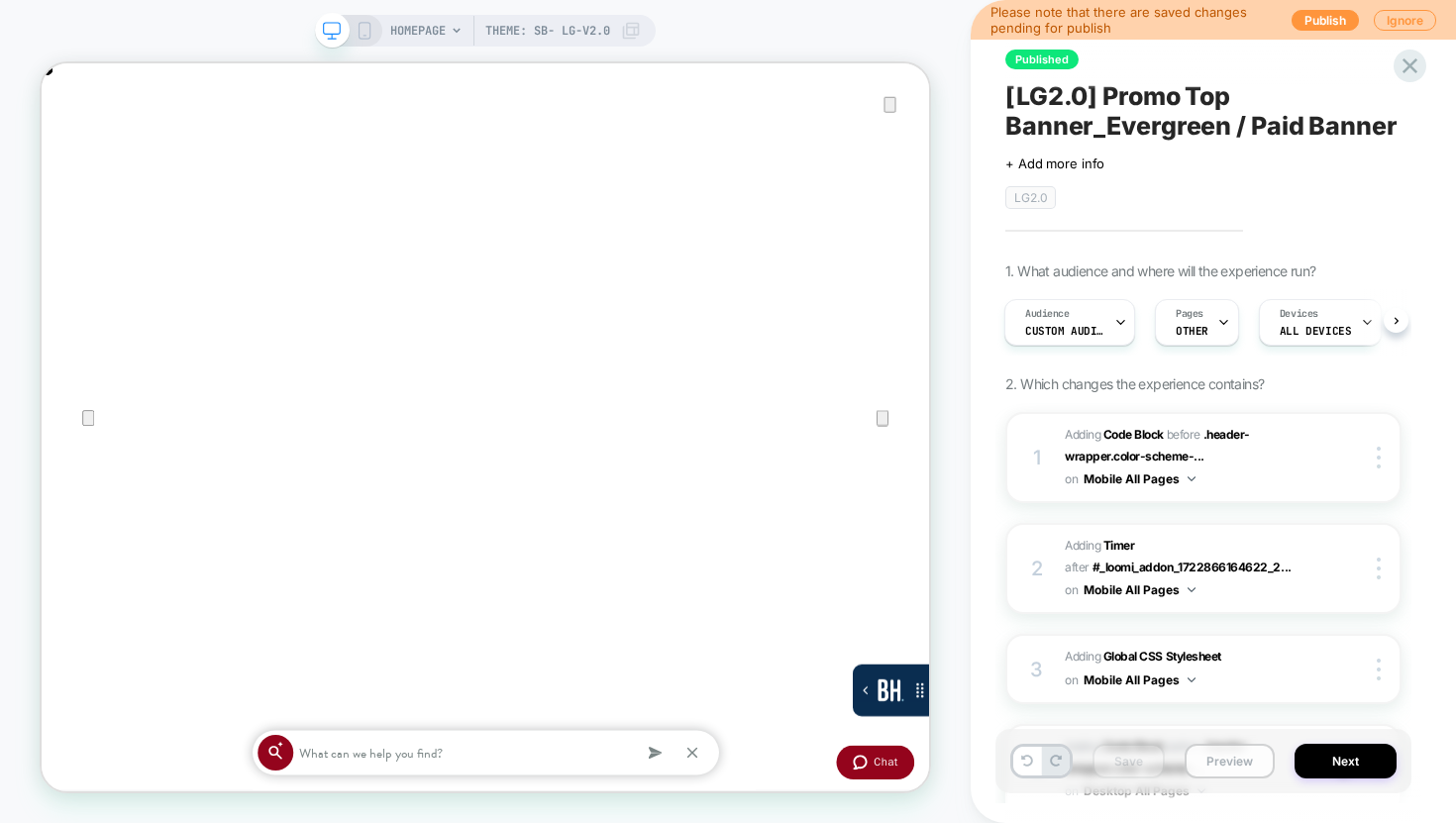 click on "Preview" at bounding box center [1229, 761] 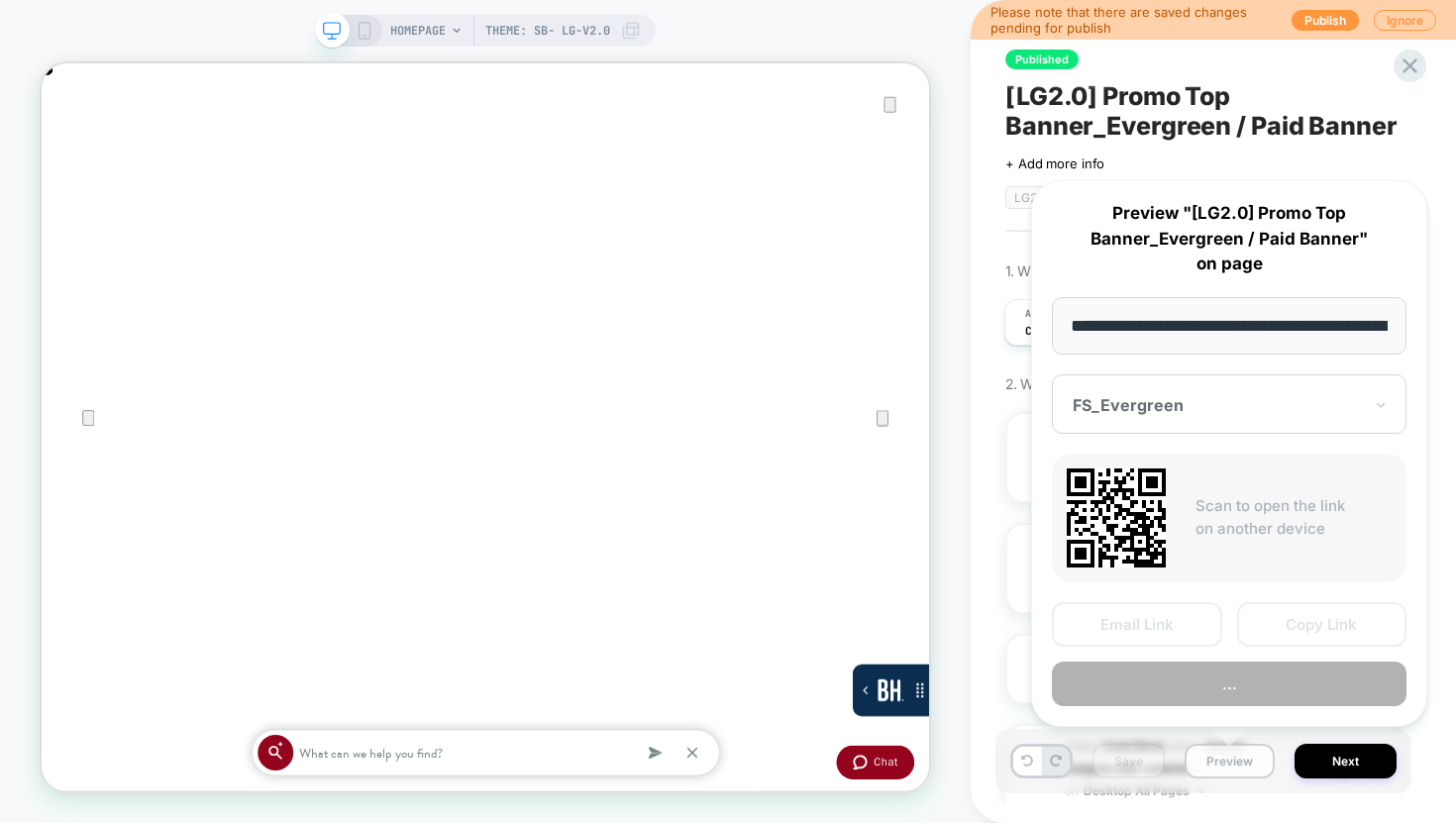 scroll, scrollTop: 0, scrollLeft: 188, axis: horizontal 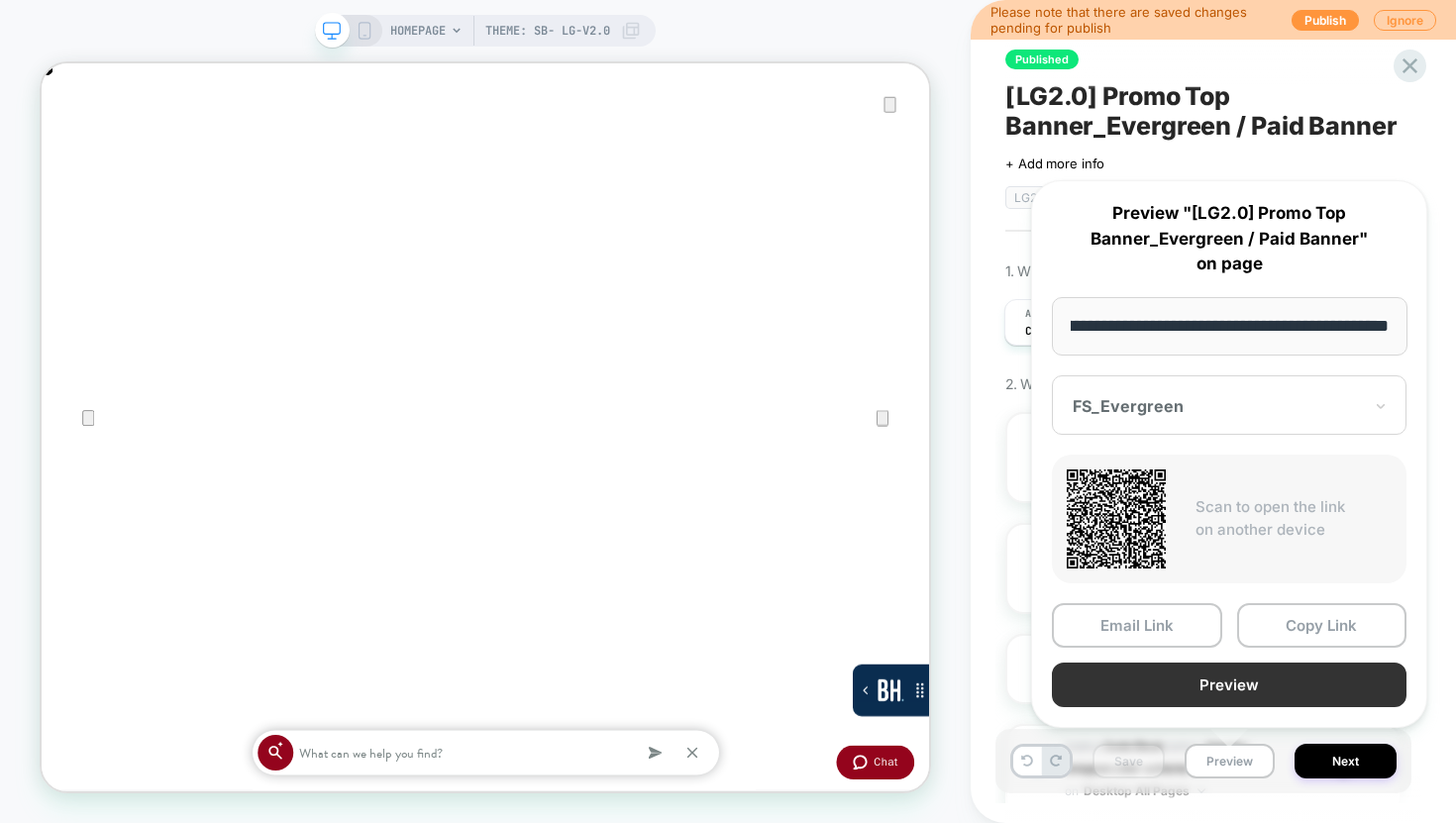 click on "Preview" at bounding box center (1229, 684) 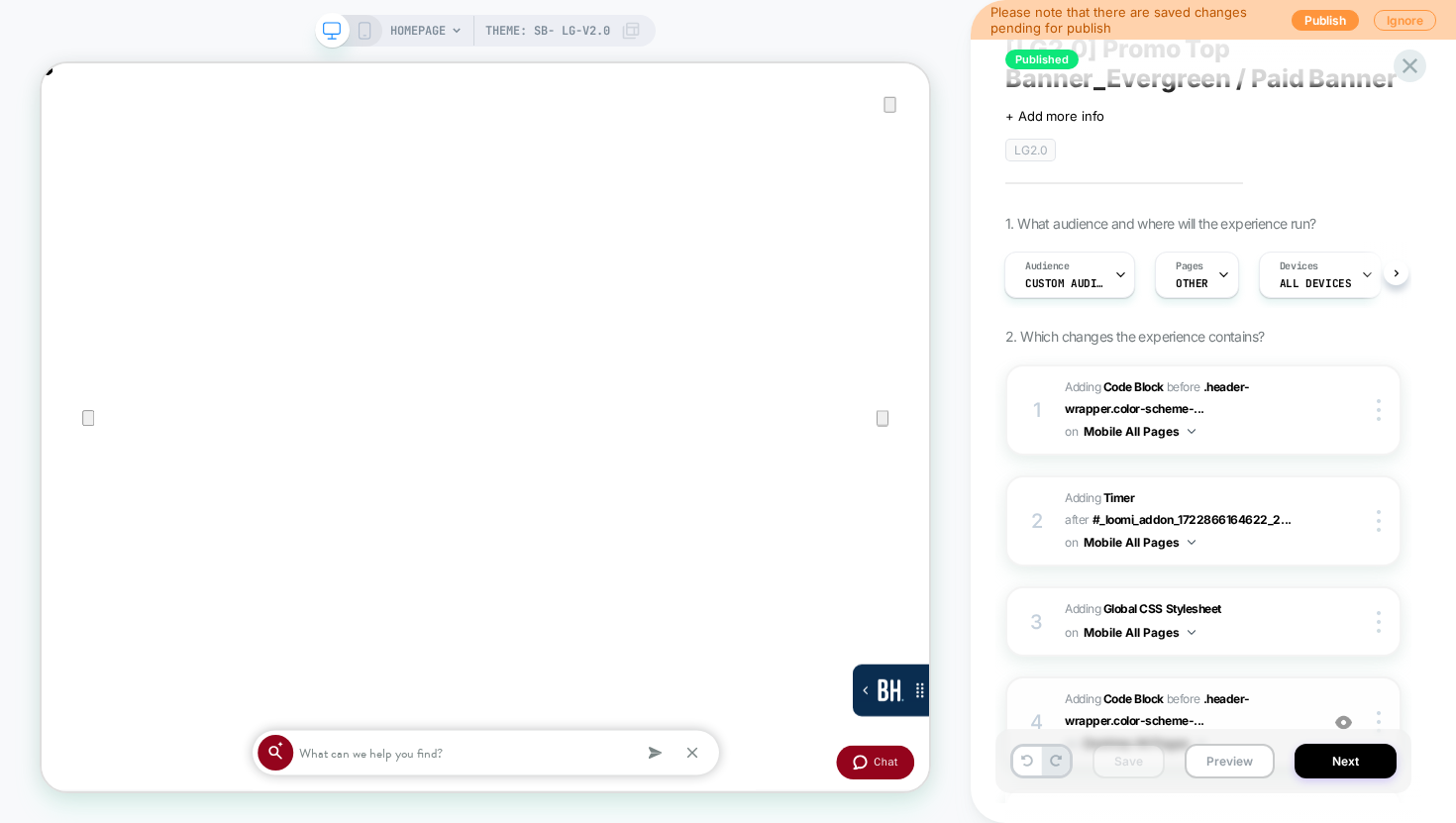scroll, scrollTop: 100, scrollLeft: 0, axis: vertical 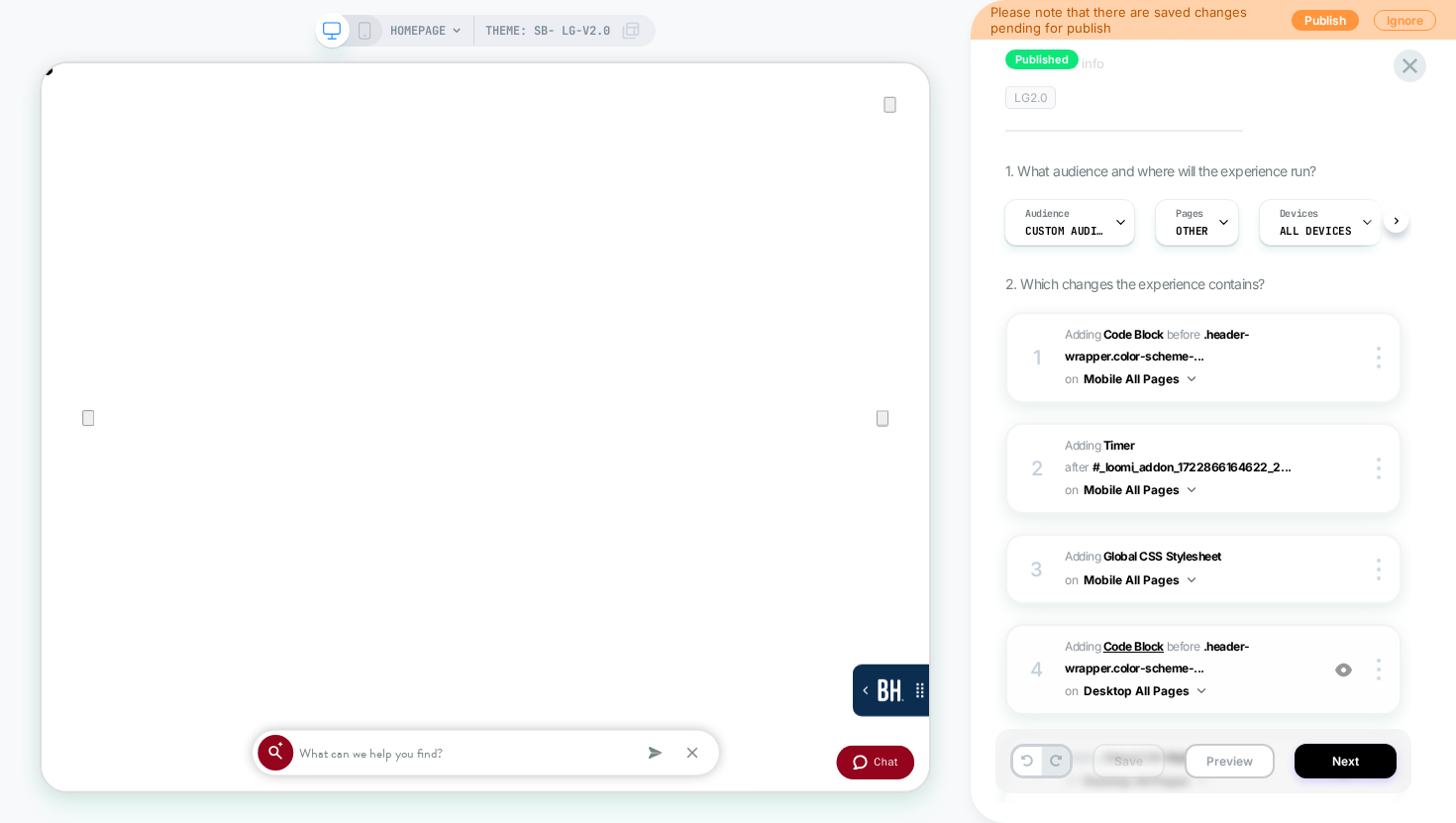 click on "Code Block" at bounding box center [1133, 646] 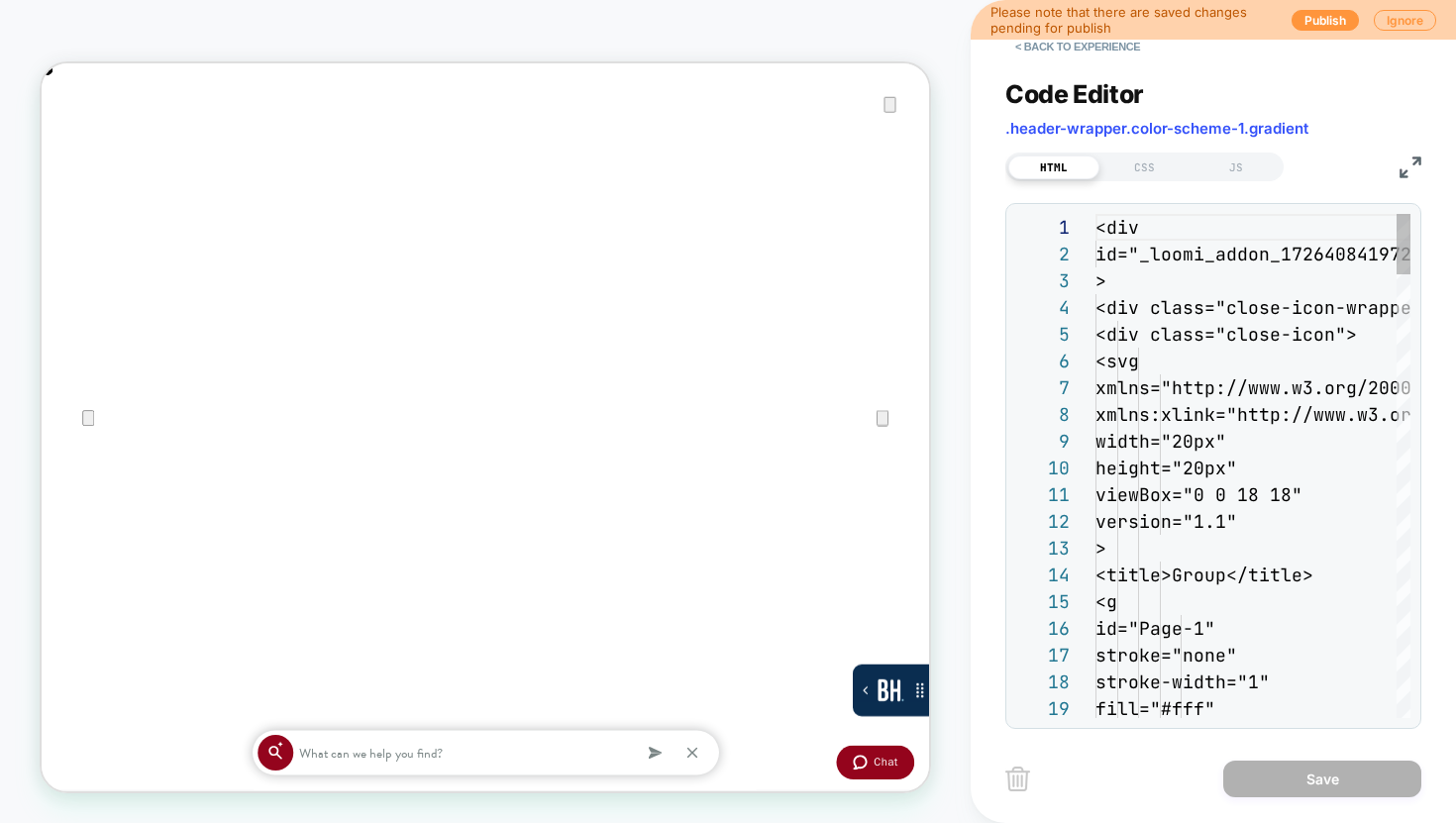 scroll, scrollTop: 267, scrollLeft: 0, axis: vertical 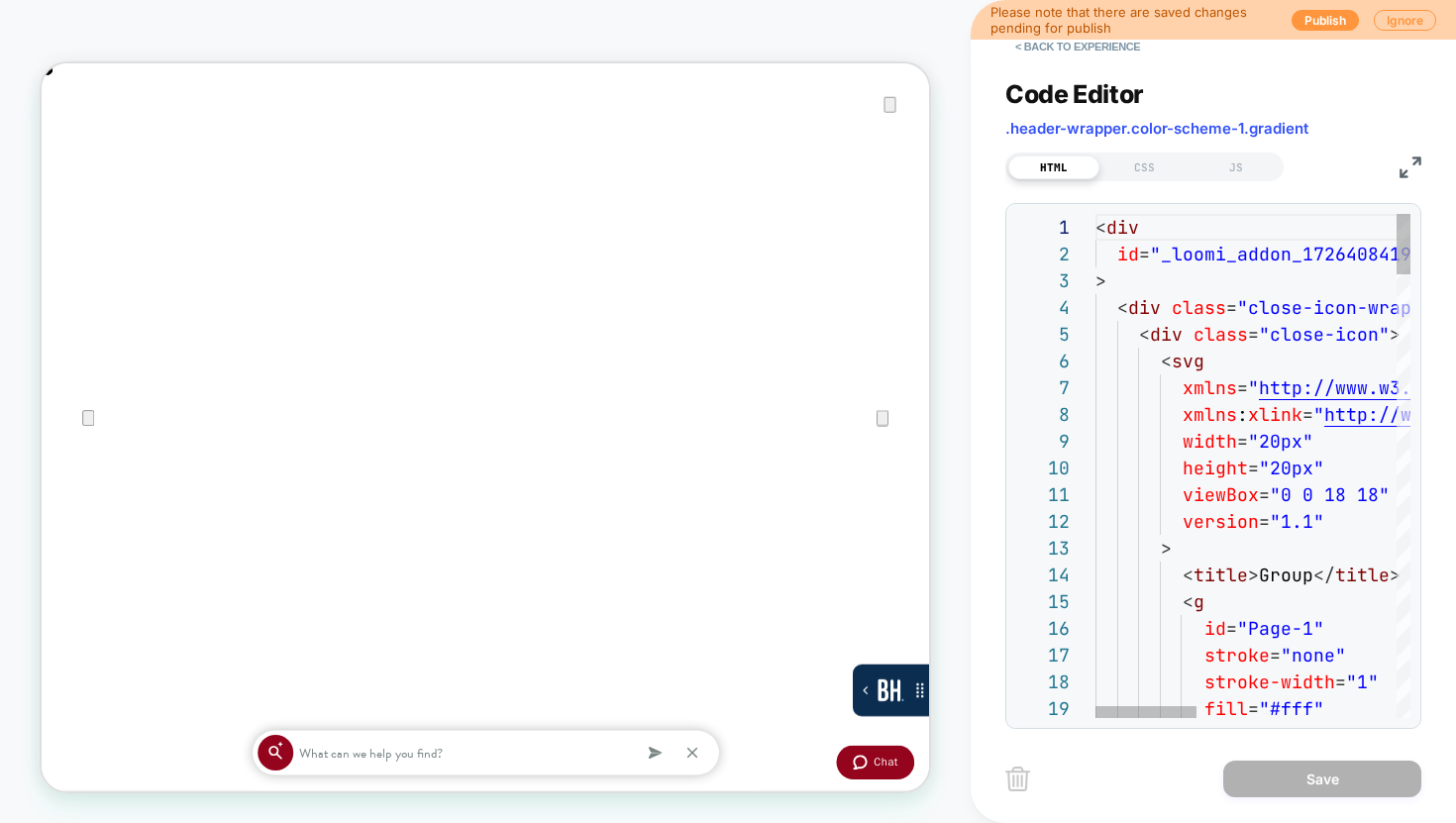 click on "< div    id = "_loomi_addon_1726408419725_dup1730497213_dup17307 36684_dup1743488776_2_copy" >    < div   class = "close-icon-wrapper" >      < div   class = "close-icon" >        < svg          xmlns = " http://www.w3.org/2000/svg "          xmlns : xlink = " http://www.w3.org/1999/xlink "          width = "20px"          height = "20px"          viewBox = "0 0 18 18"          version = "1.1"        >          < title > Group </ title >          < g            id = "Page-1"            stroke = "none"            stroke-width = "1"            fill = "#fff"" at bounding box center (1562, 2284) 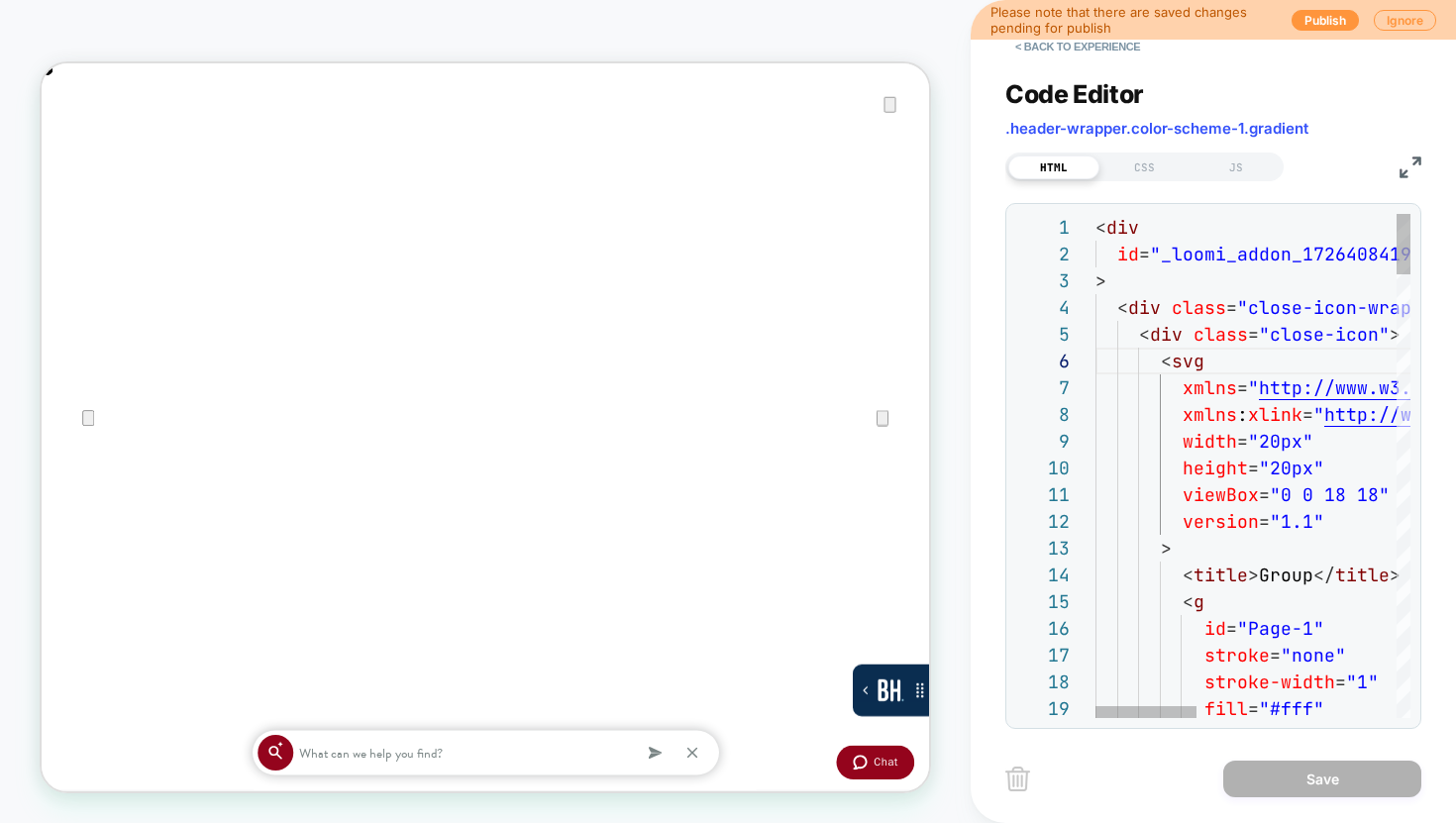 type on "**********" 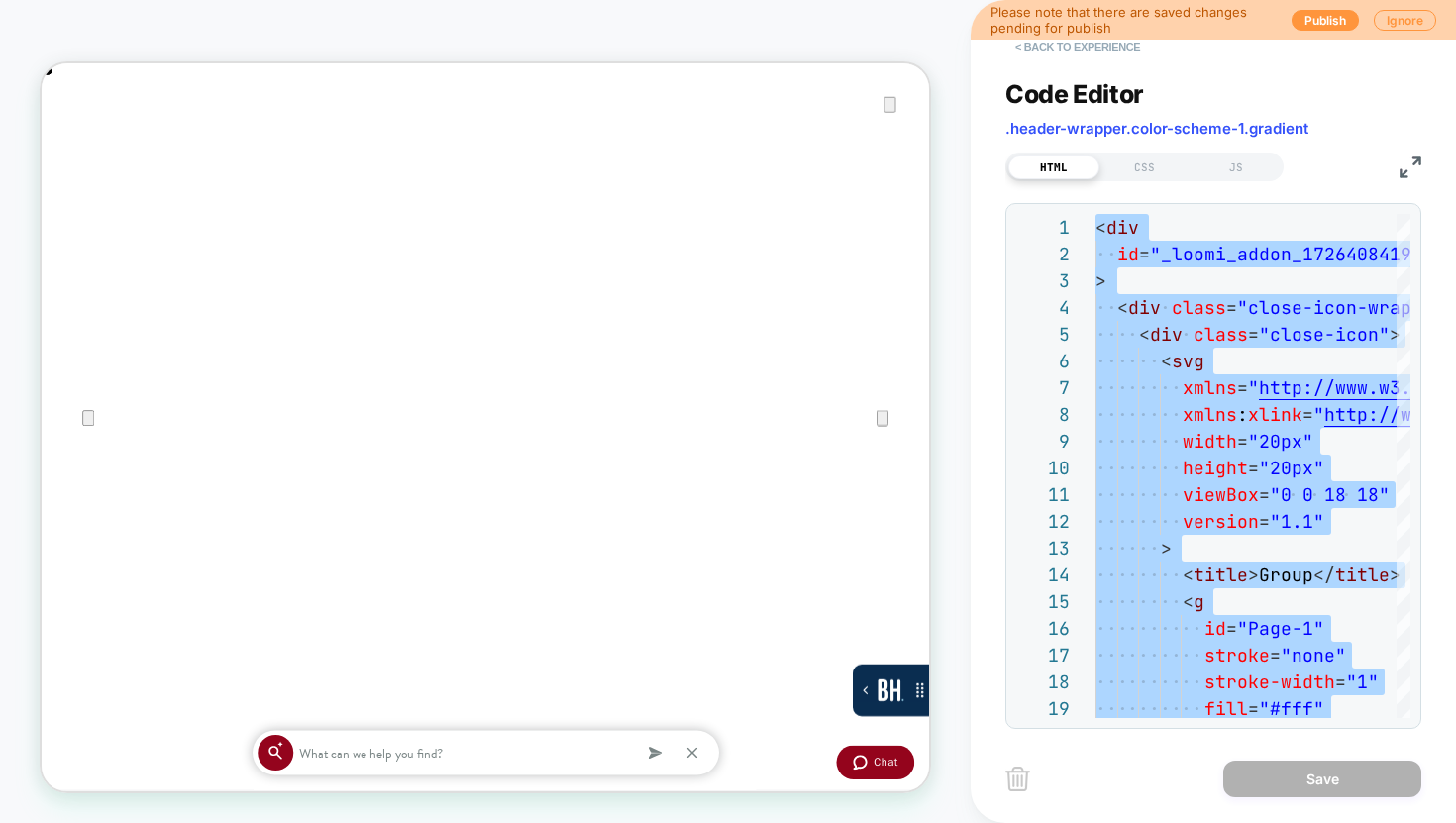 click on "< Back to experience" at bounding box center (1078, 47) 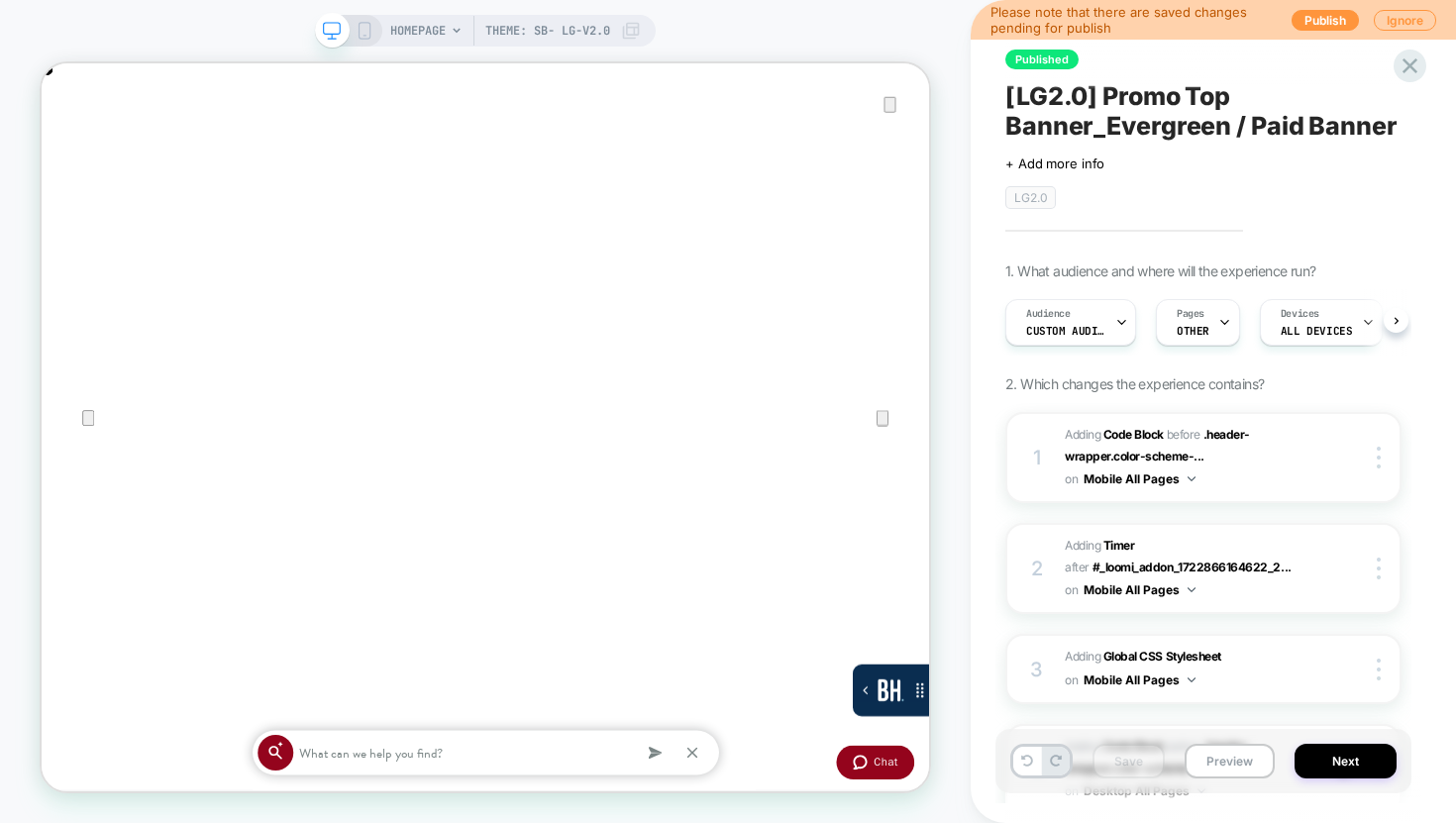 scroll, scrollTop: 0, scrollLeft: 1, axis: horizontal 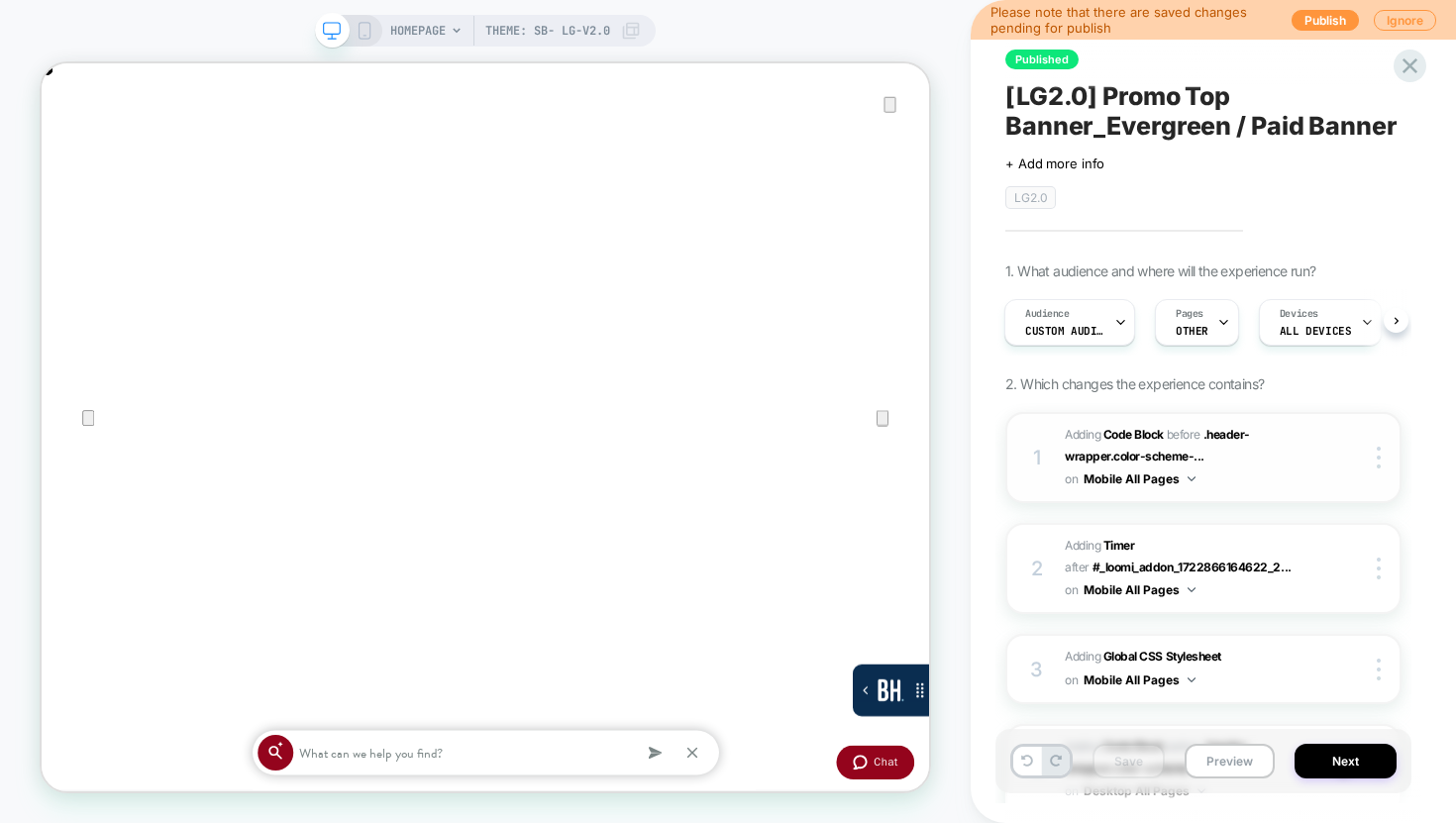 click on "Adding   Code Block   BEFORE .header-wrapper.color-scheme-... .header-wrapper.color-scheme-1.gradient   on Mobile All Pages" at bounding box center [1186, 458] 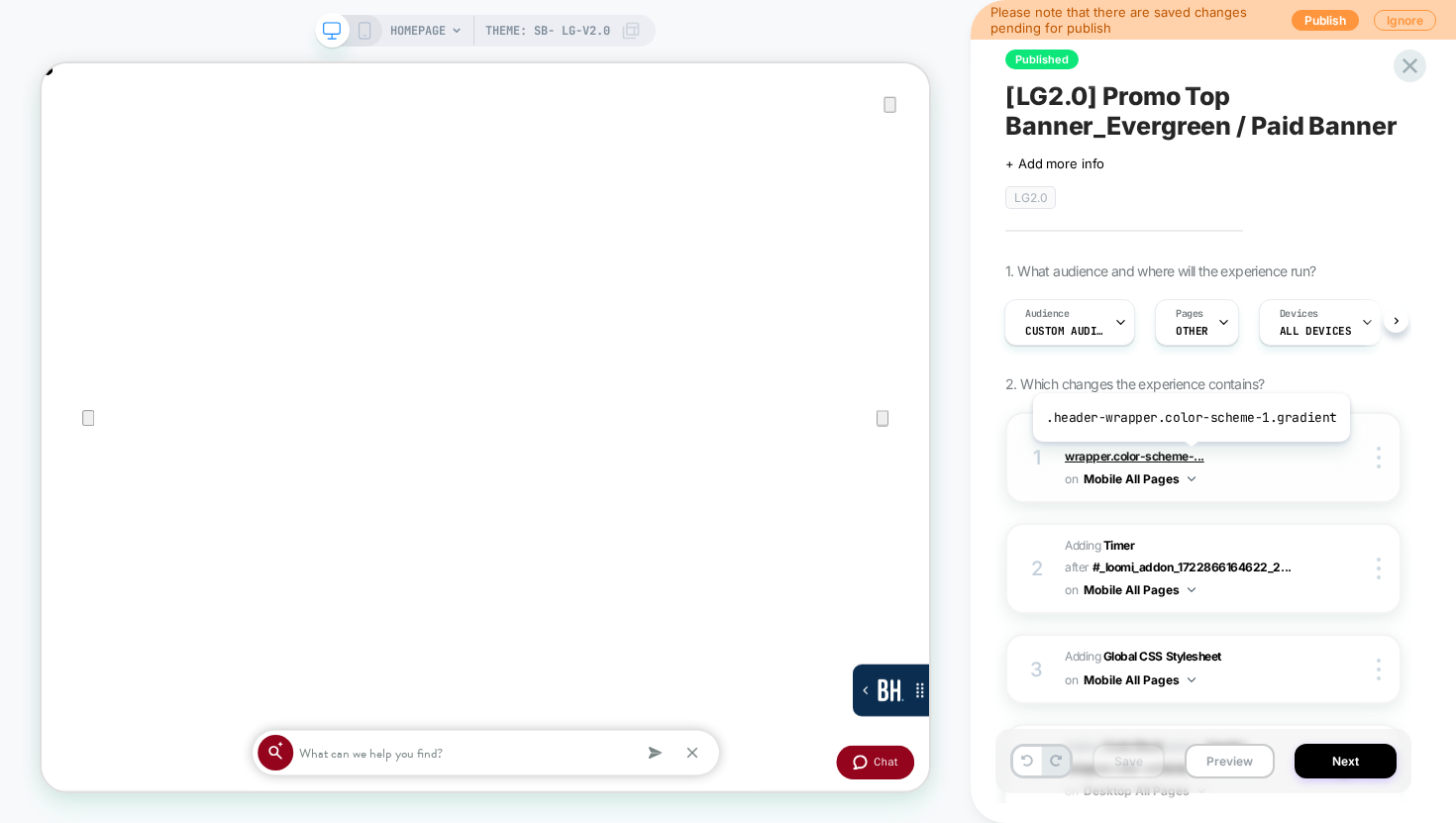 click on ".header-wrapper.color-scheme-..." at bounding box center [1157, 445] 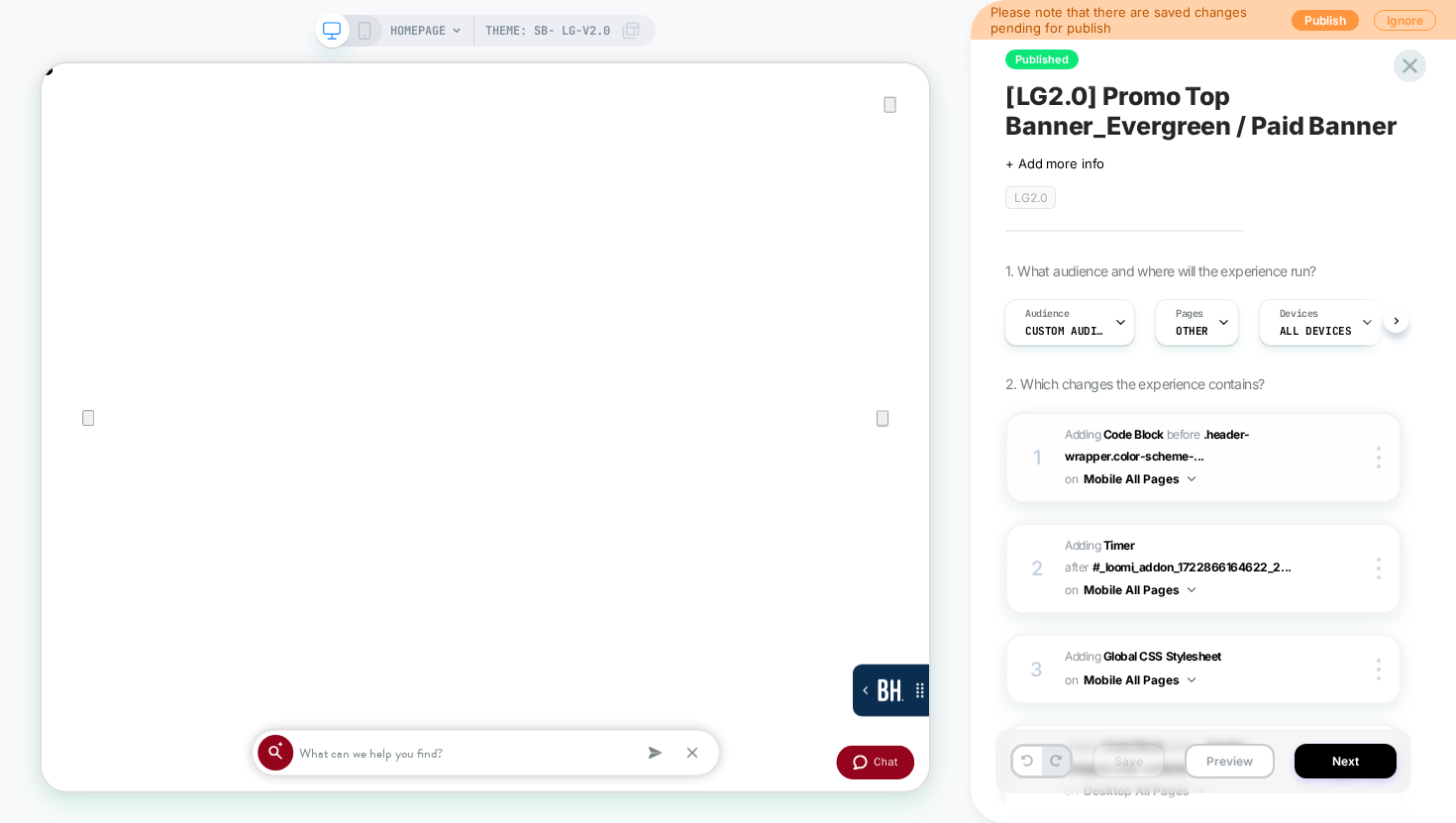 click on "Adding   Code Block   BEFORE .header-wrapper.color-scheme-... .header-wrapper.color-scheme-1.gradient   on Mobile All Pages" at bounding box center (1186, 458) 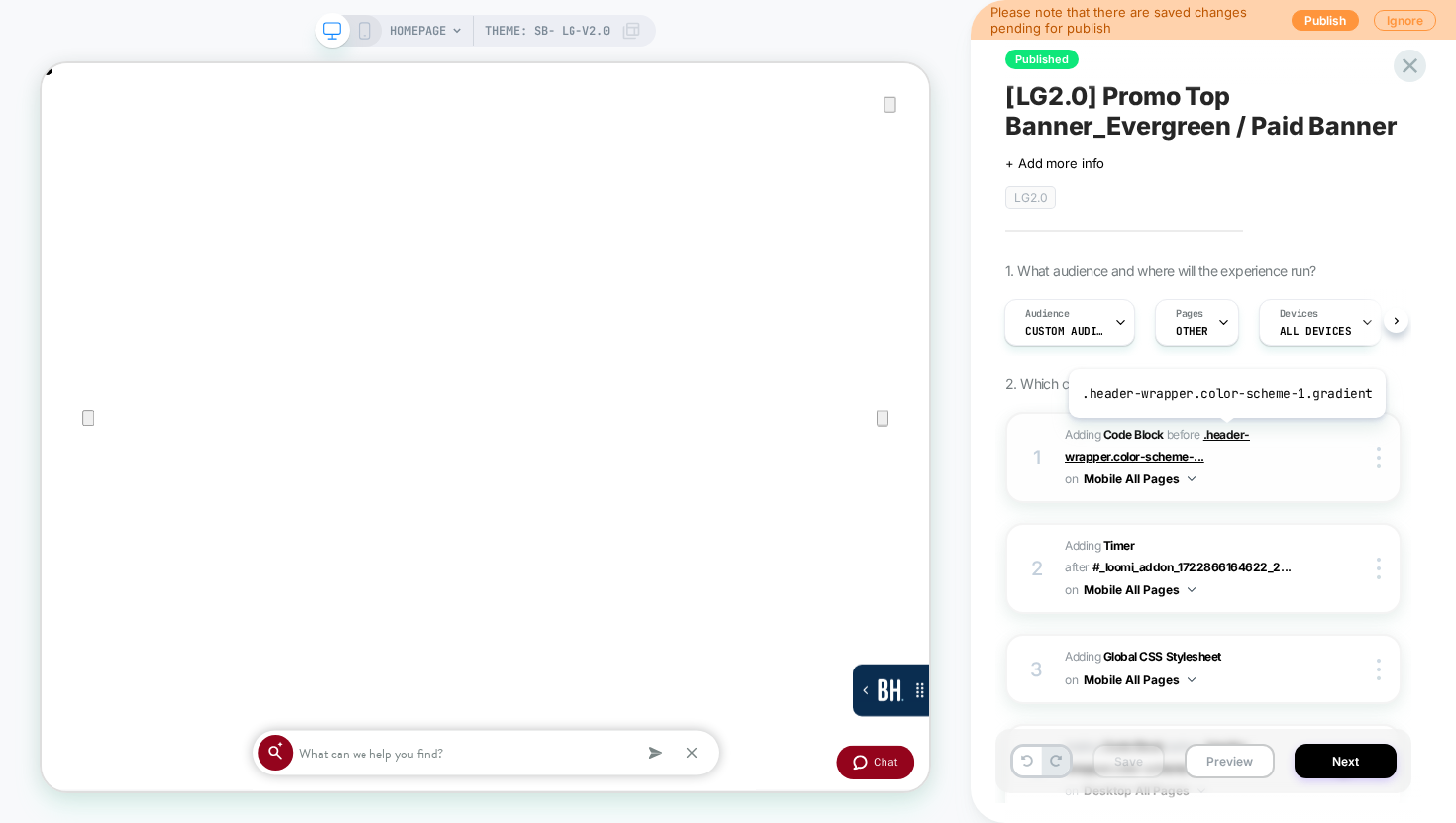 click on ".header-wrapper.color-scheme-..." at bounding box center (1157, 445) 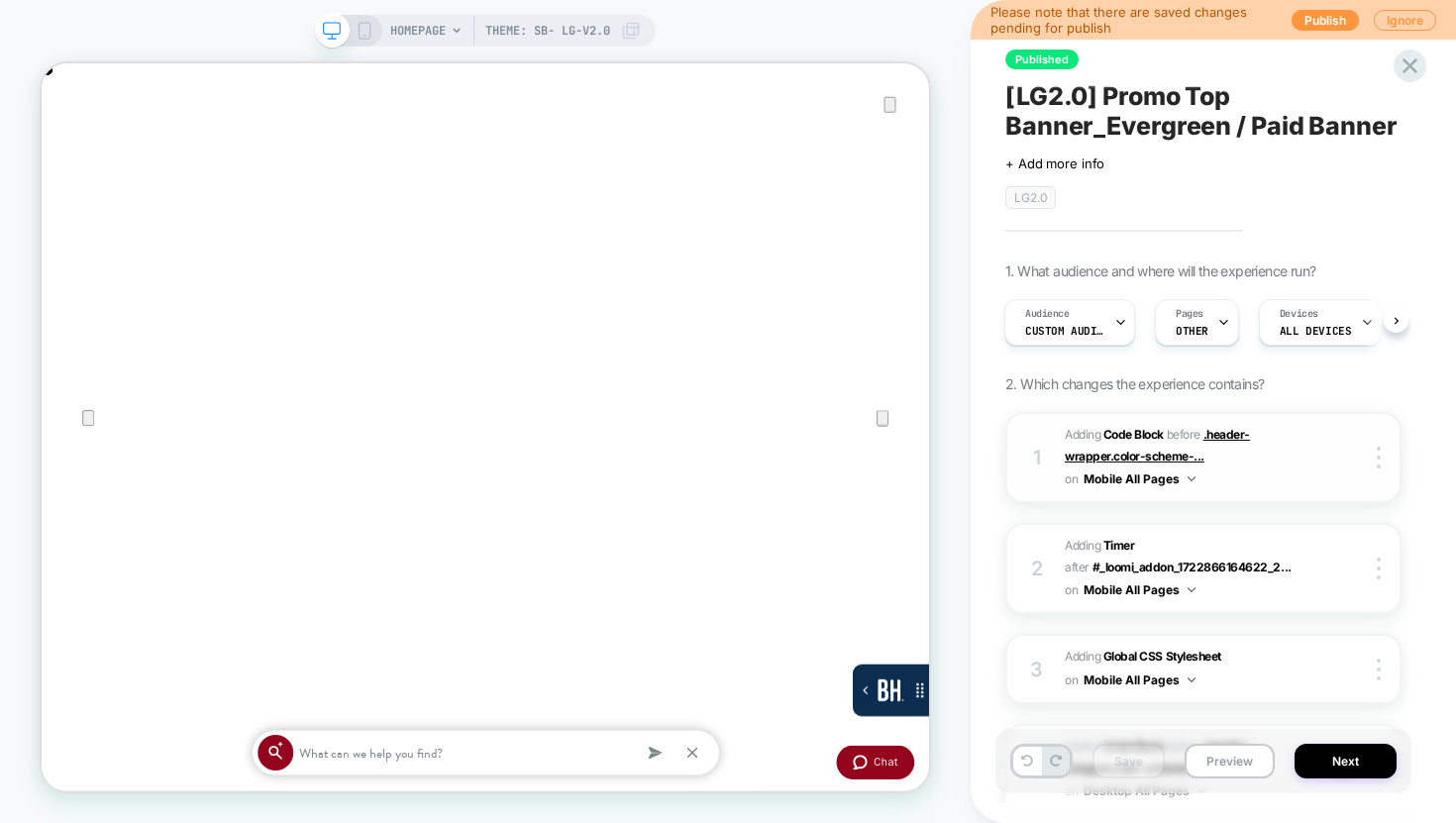 click on ".header-wrapper.color-scheme-..." at bounding box center (1157, 445) 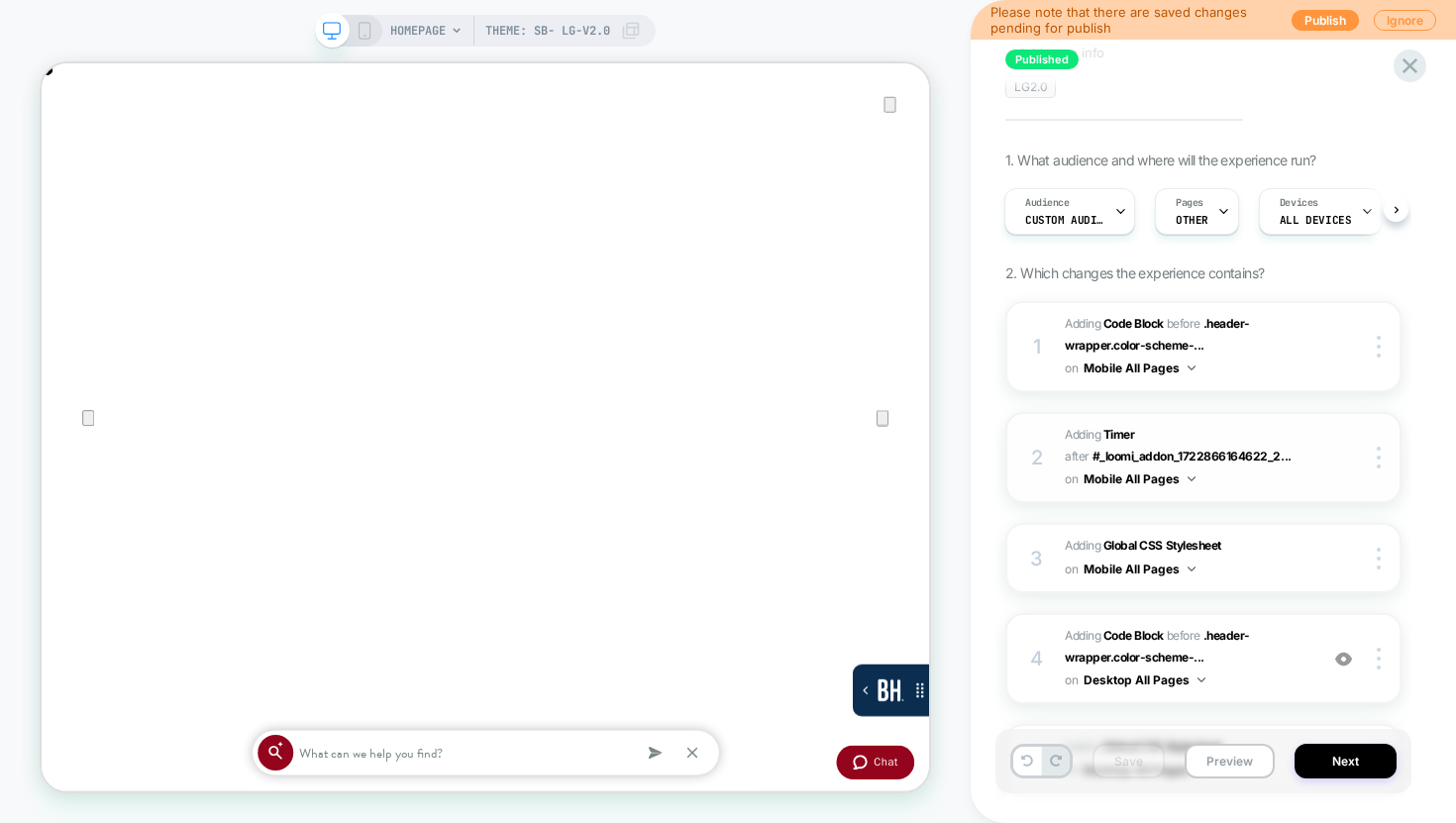 scroll, scrollTop: 211, scrollLeft: 0, axis: vertical 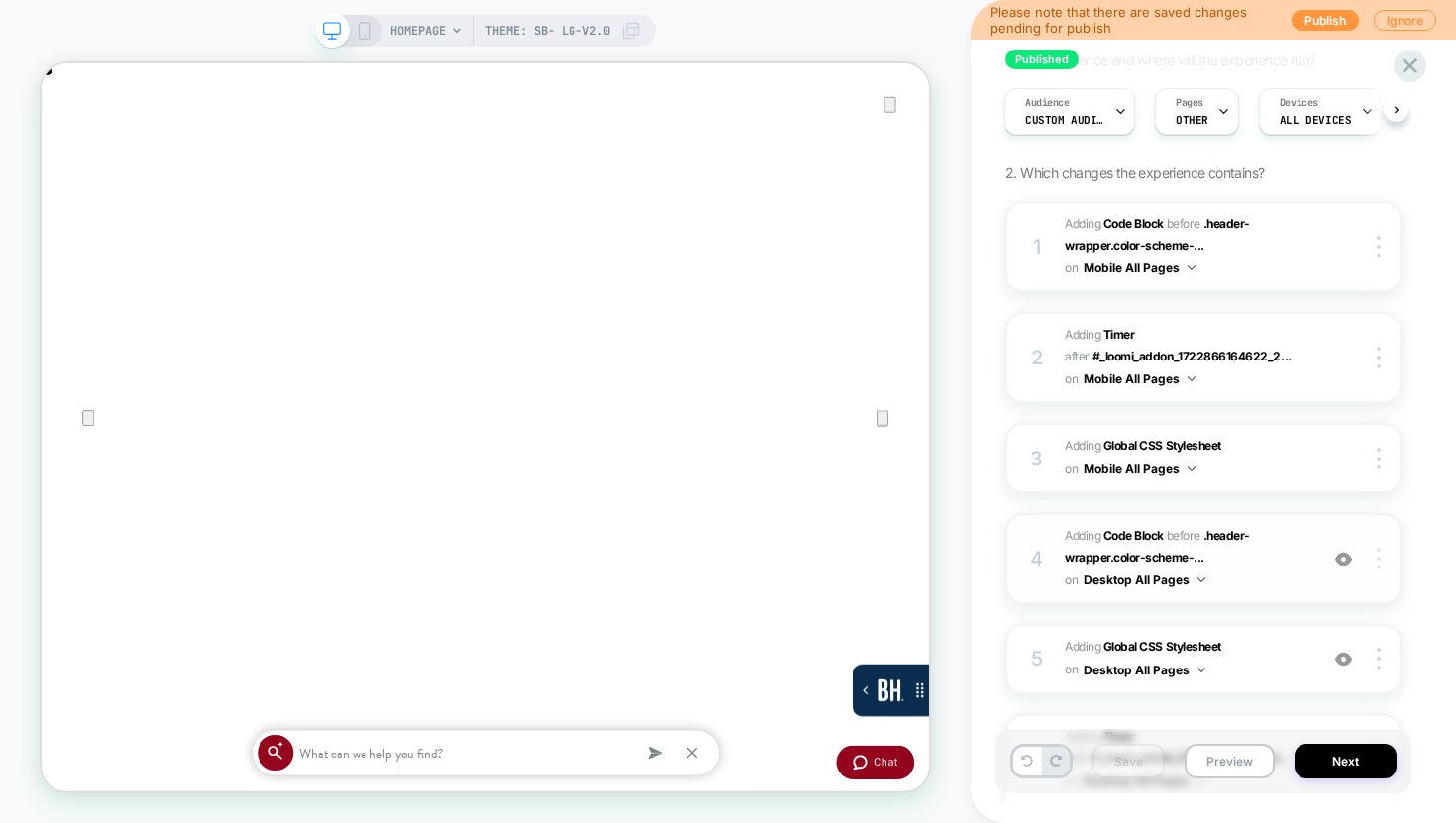 click at bounding box center (1382, 559) 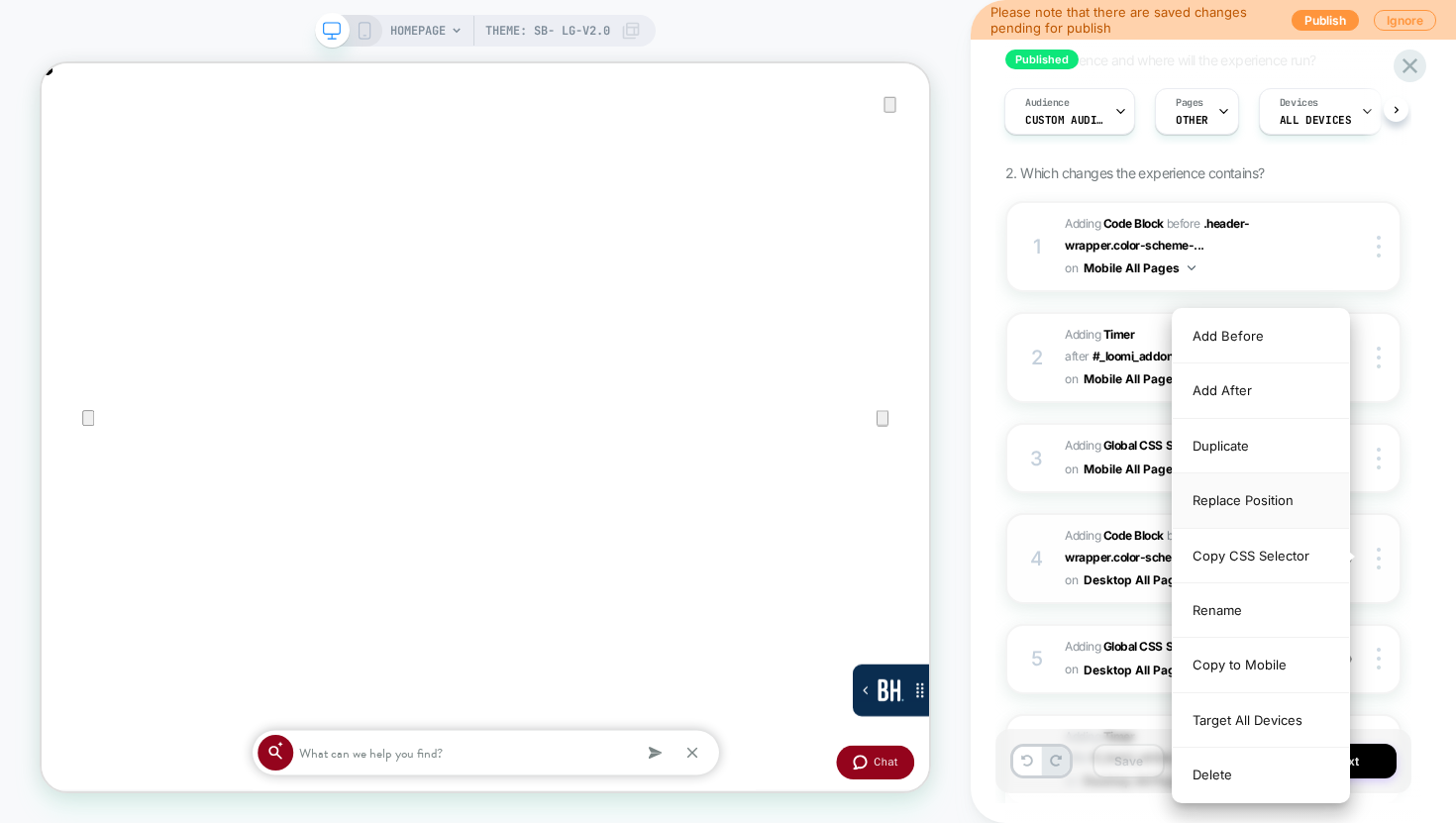 click on "Replace Position" at bounding box center [1261, 500] 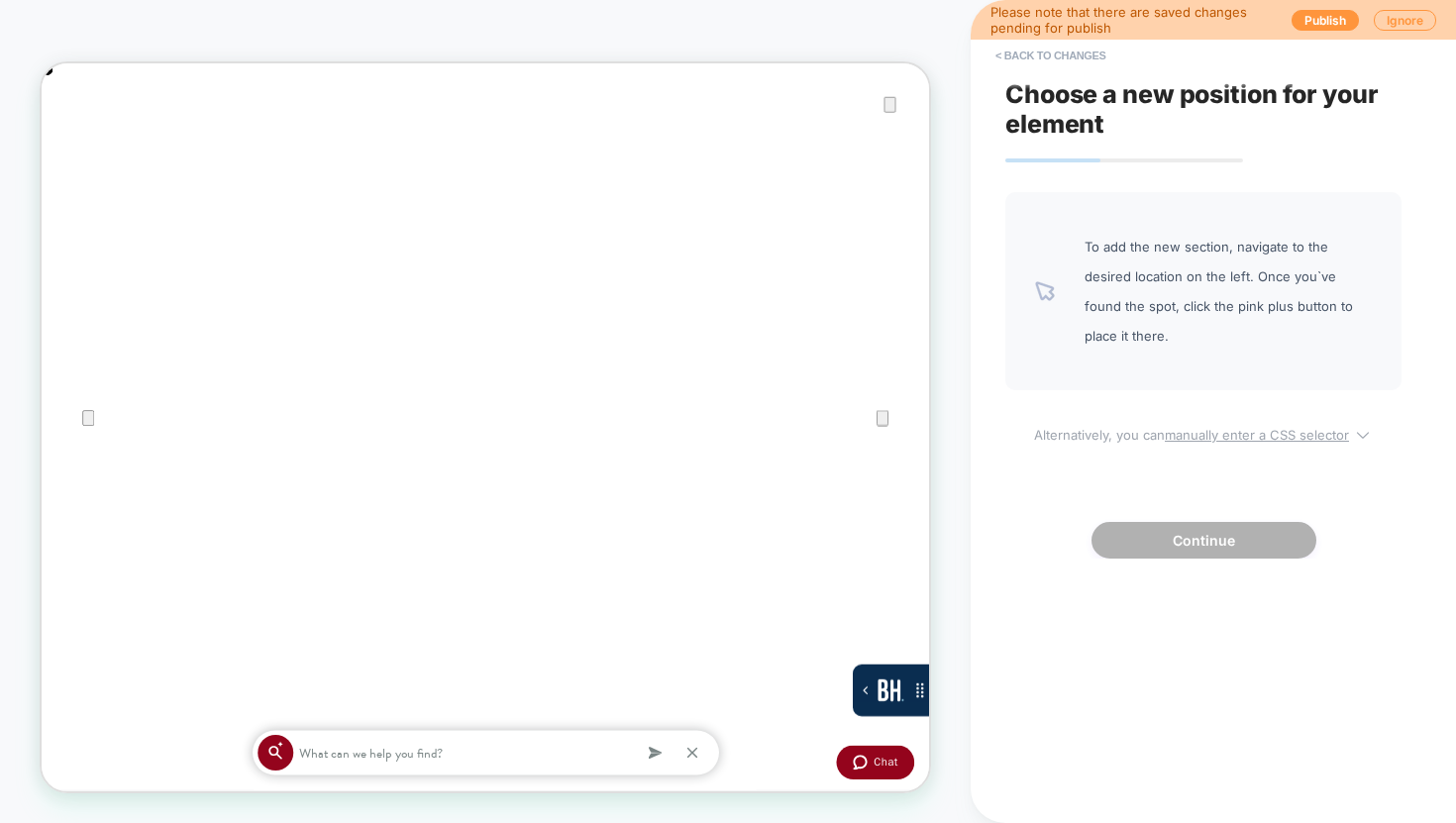 click on "manually enter a CSS selector" at bounding box center [1257, 435] 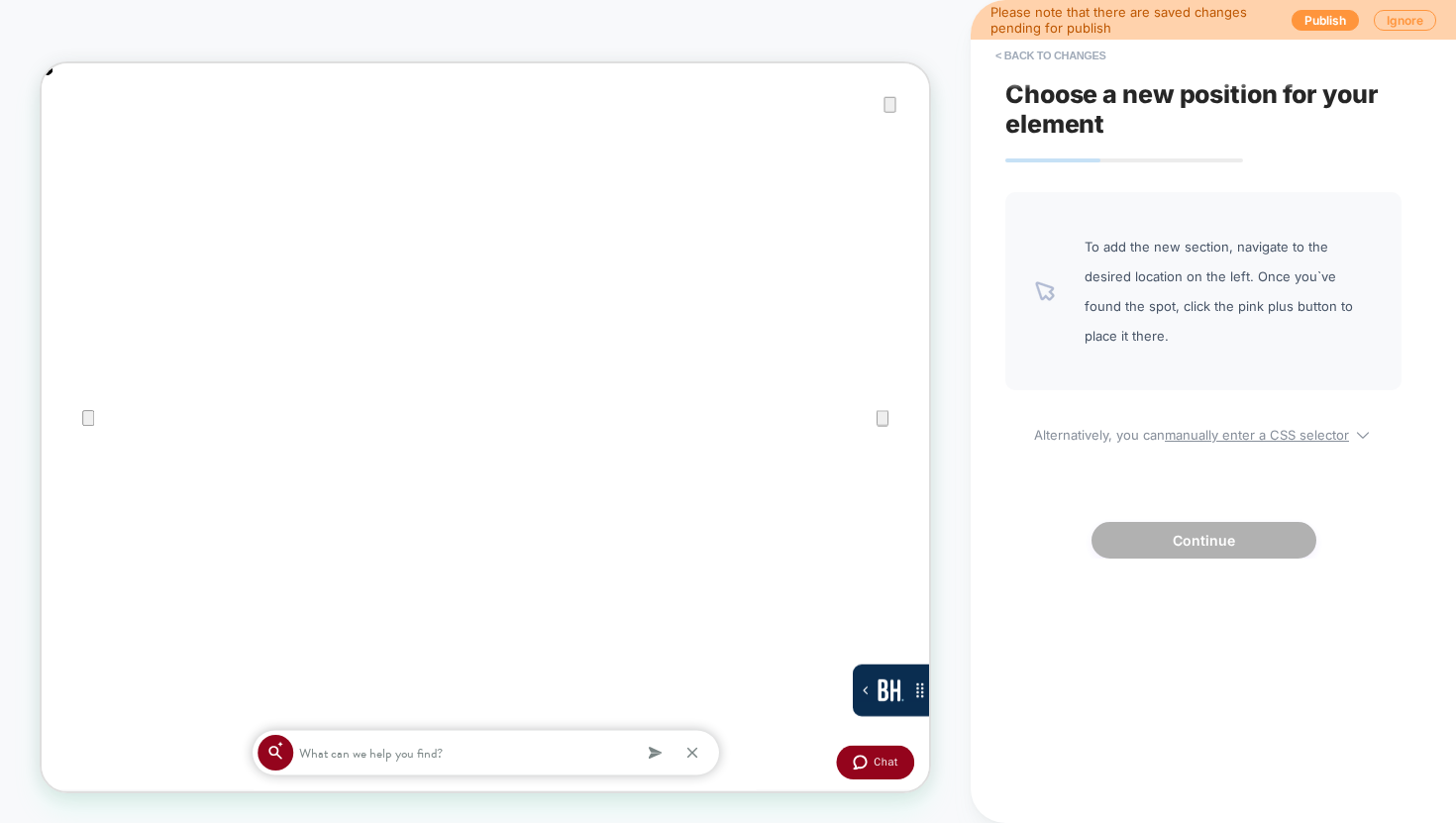select on "*******" 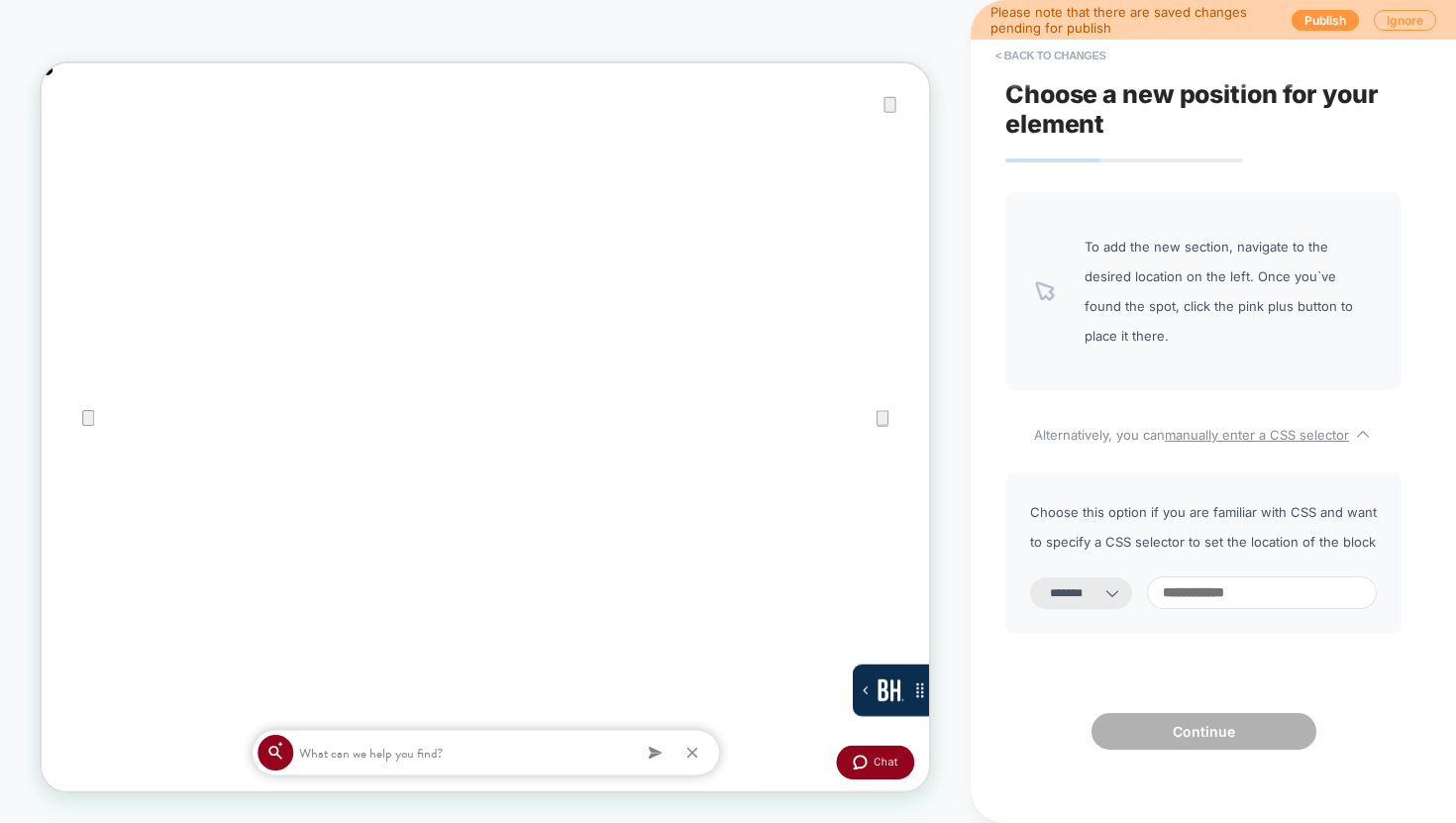 click at bounding box center [1262, 592] 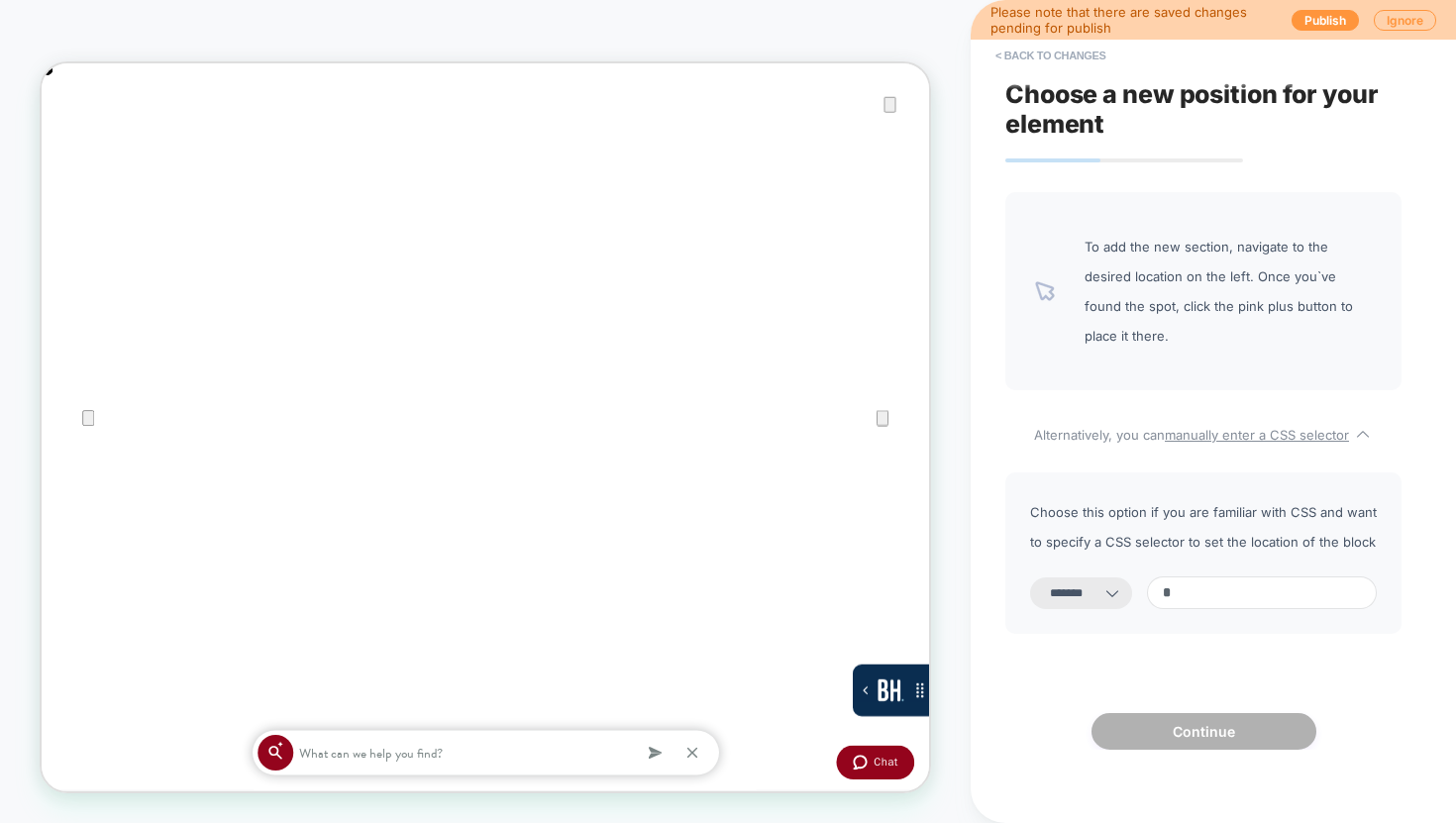 select on "*********" 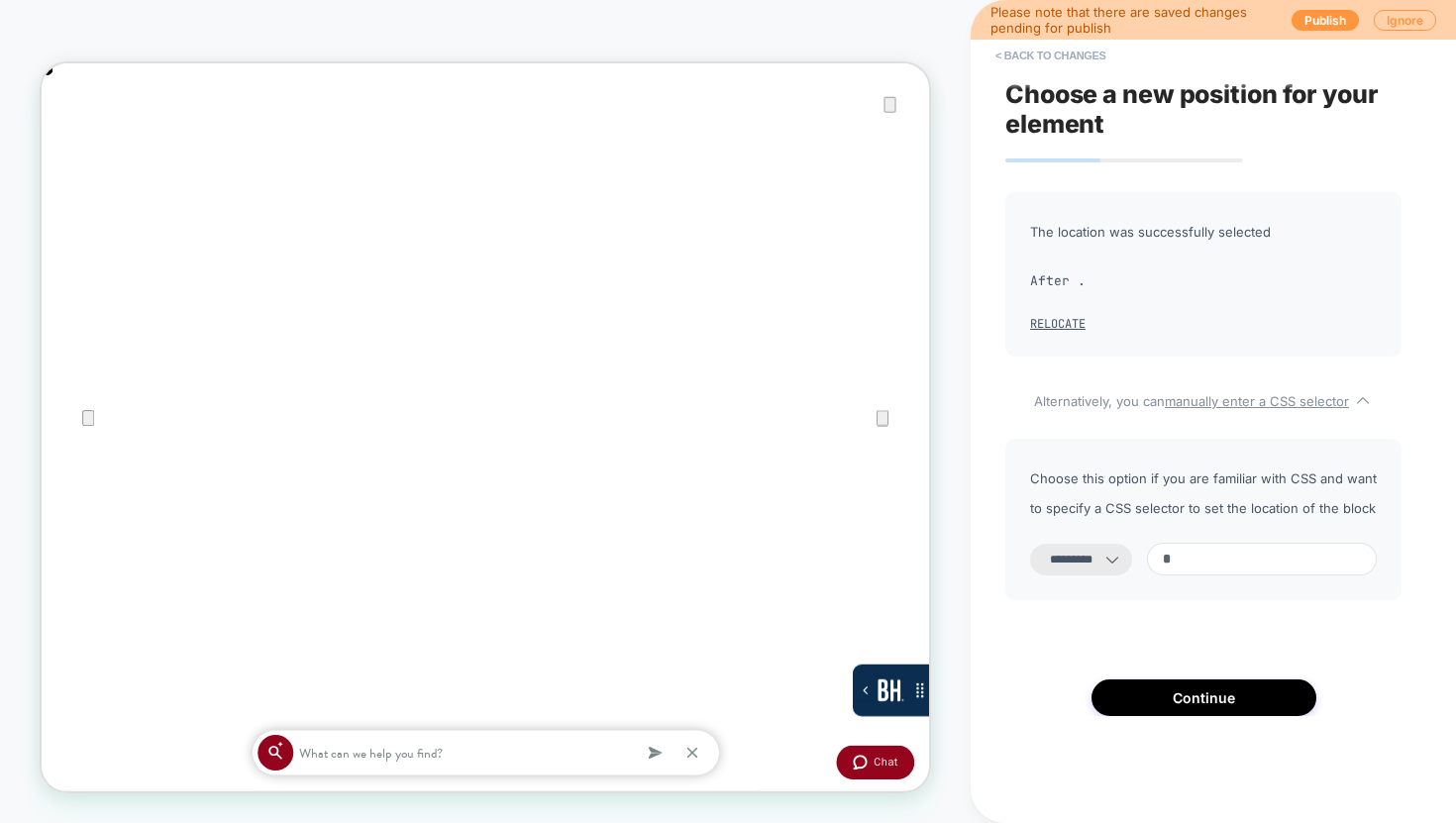 type 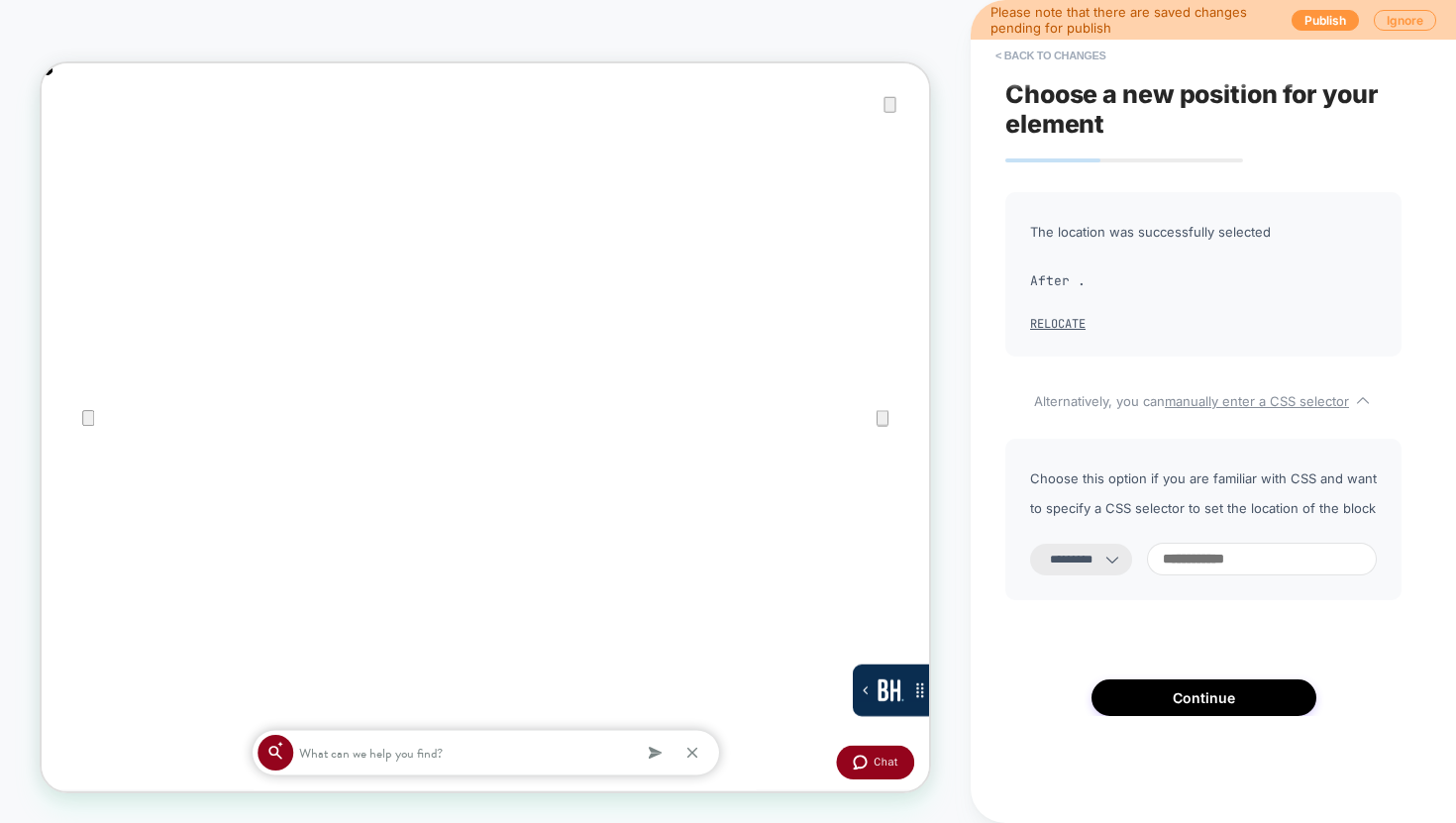 click 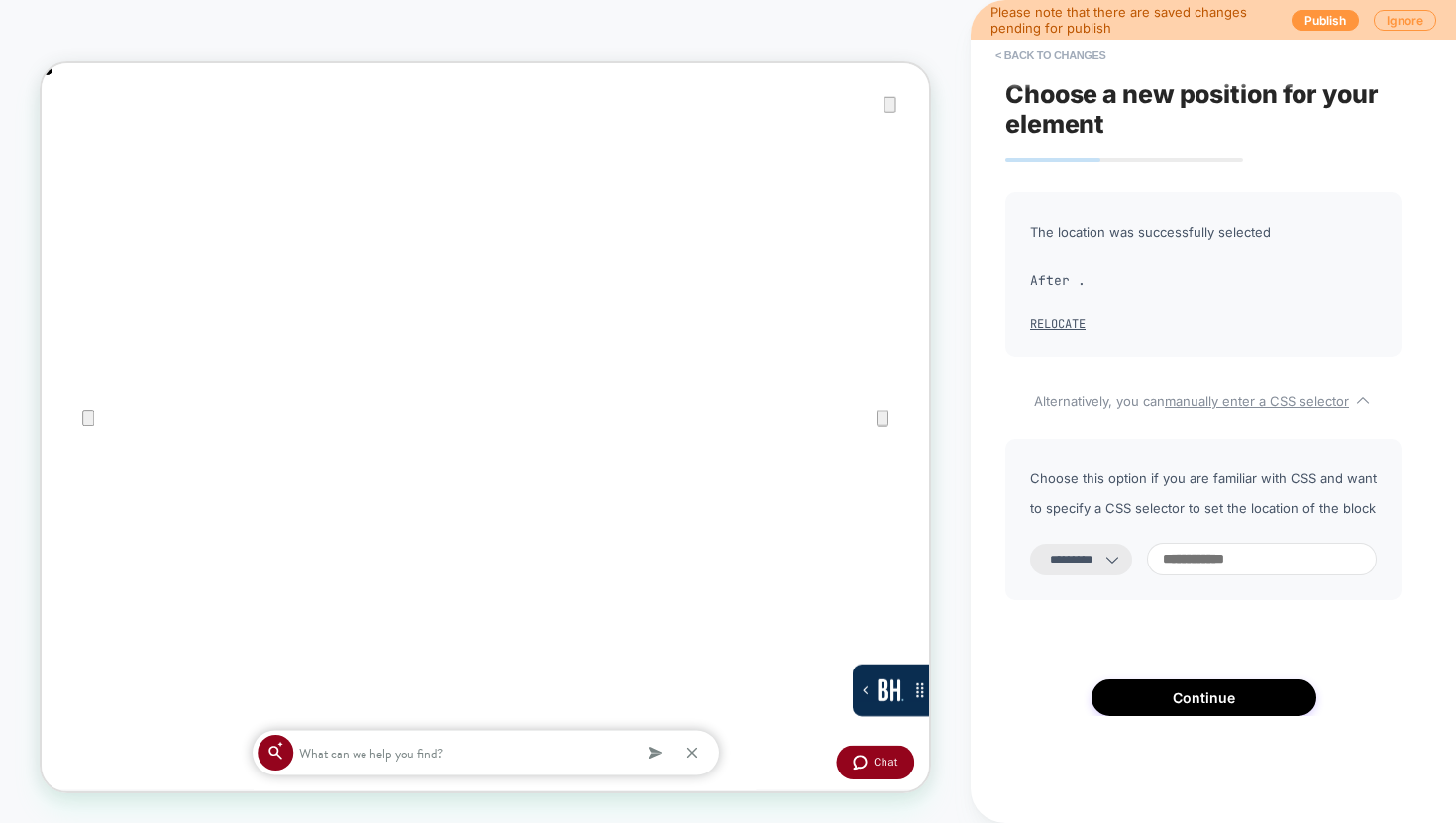 click on "**********" at bounding box center (1081, 560) 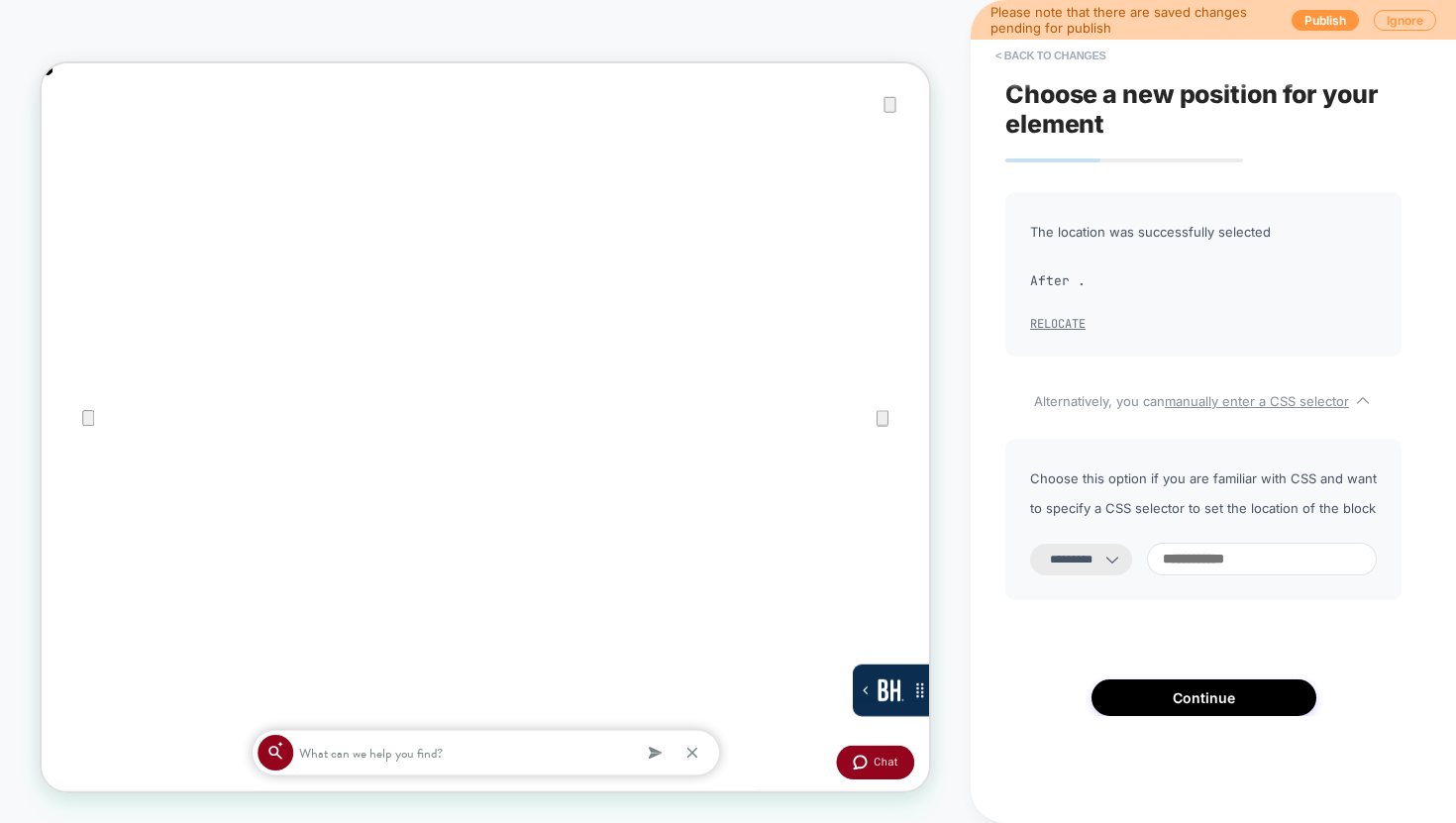 click on "Relocate" at bounding box center (1058, 324) 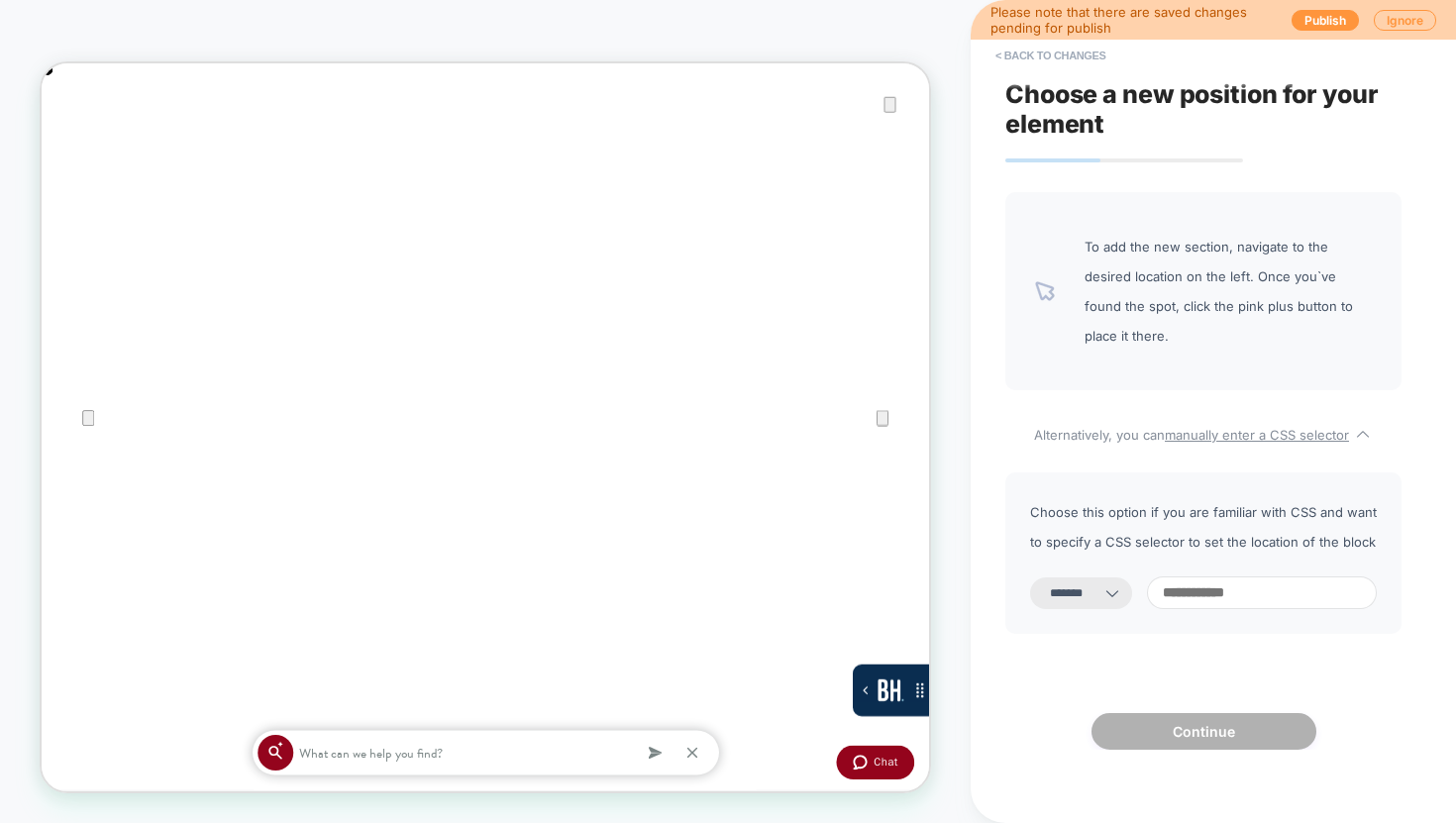 click on "**********" at bounding box center [1081, 593] 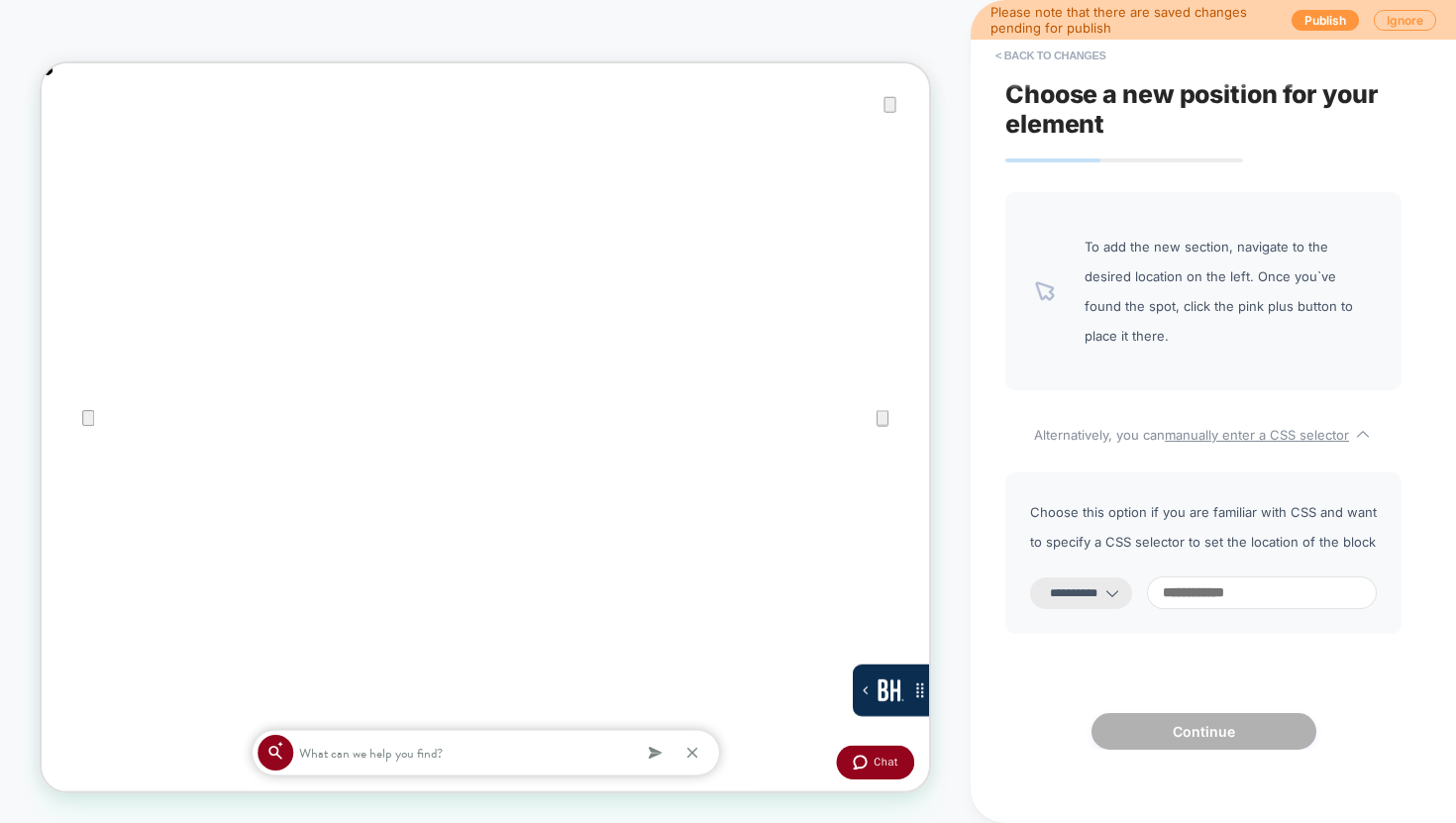 click at bounding box center (1262, 592) 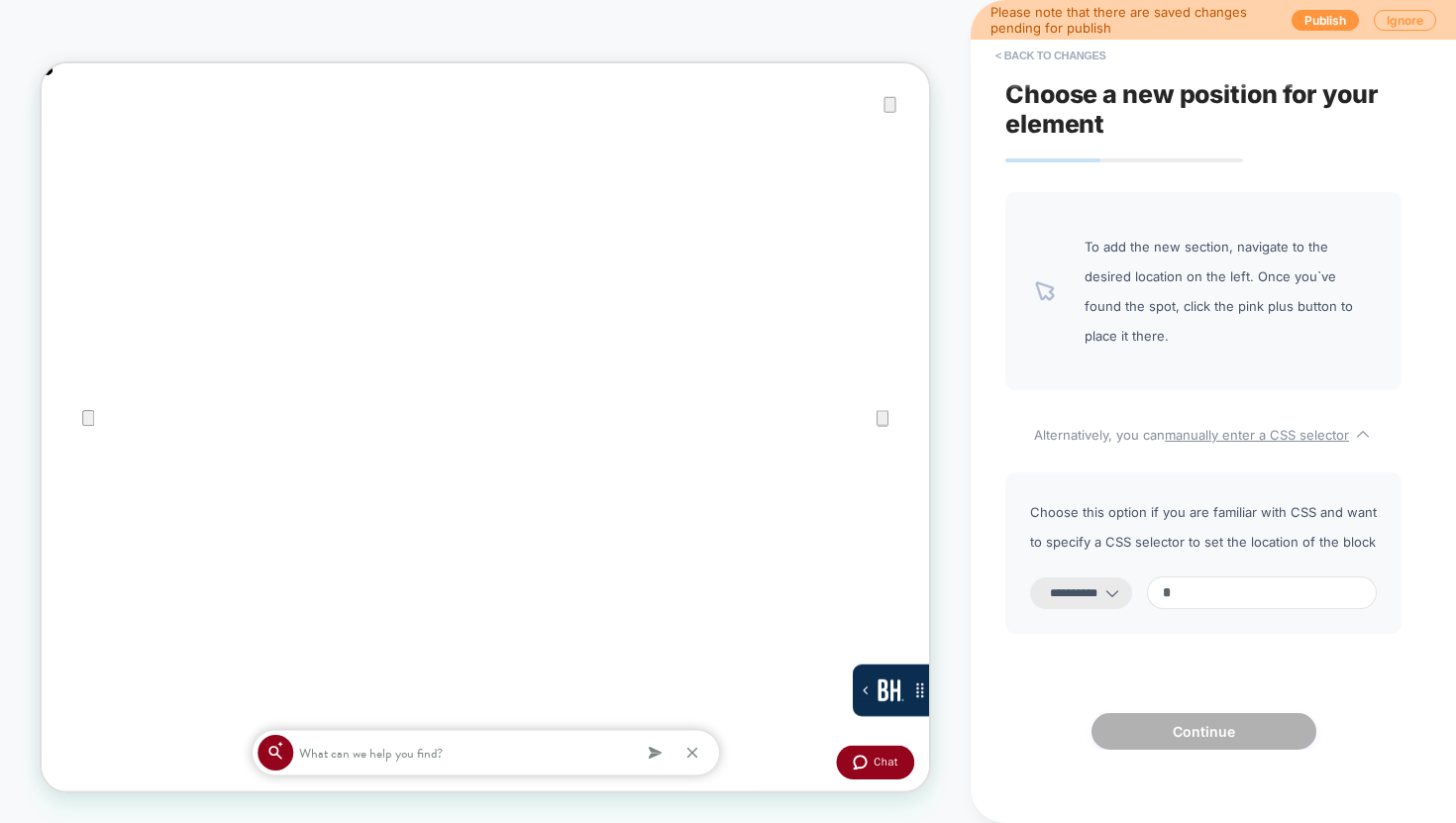 paste on "**********" 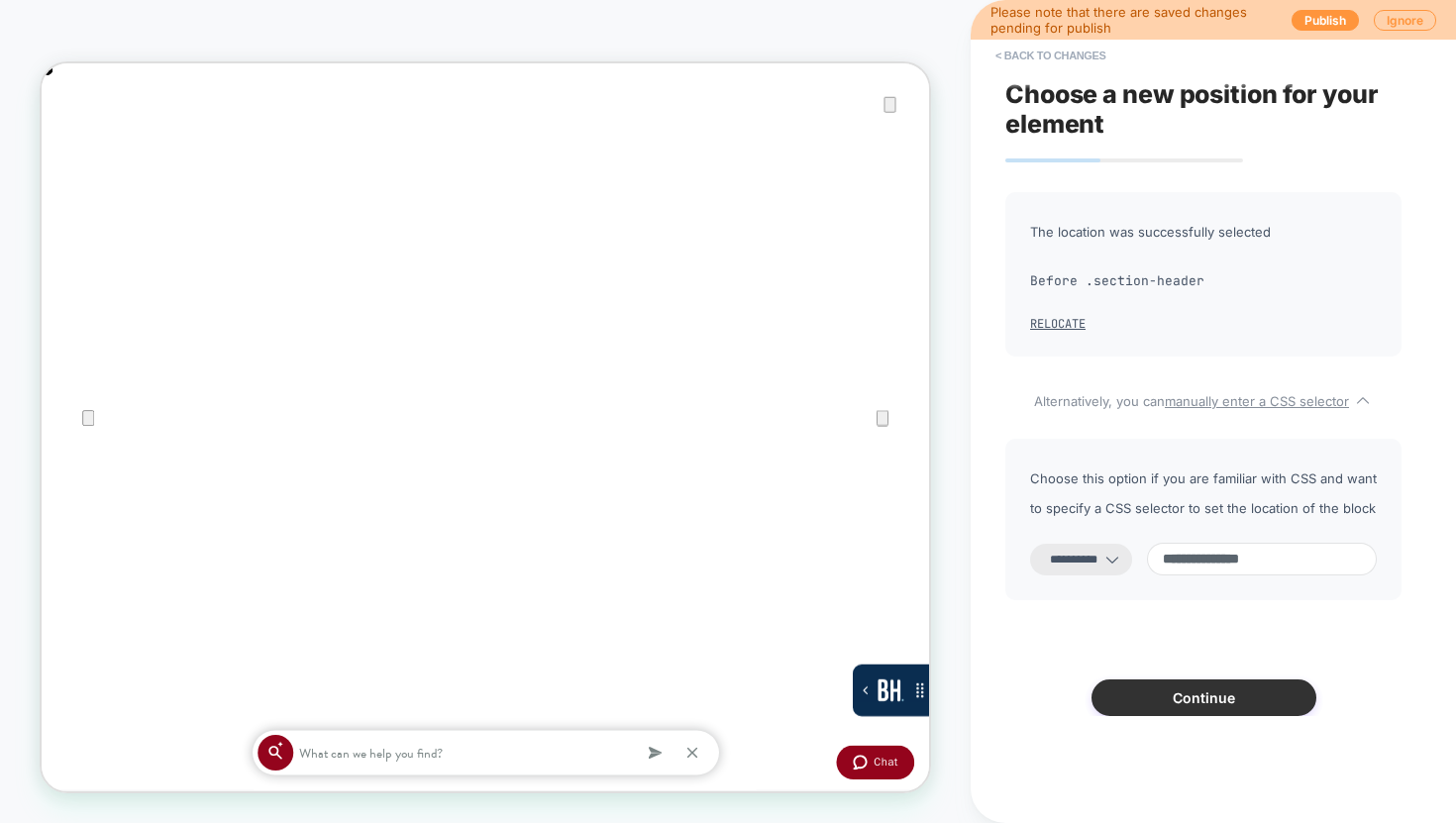 type on "**********" 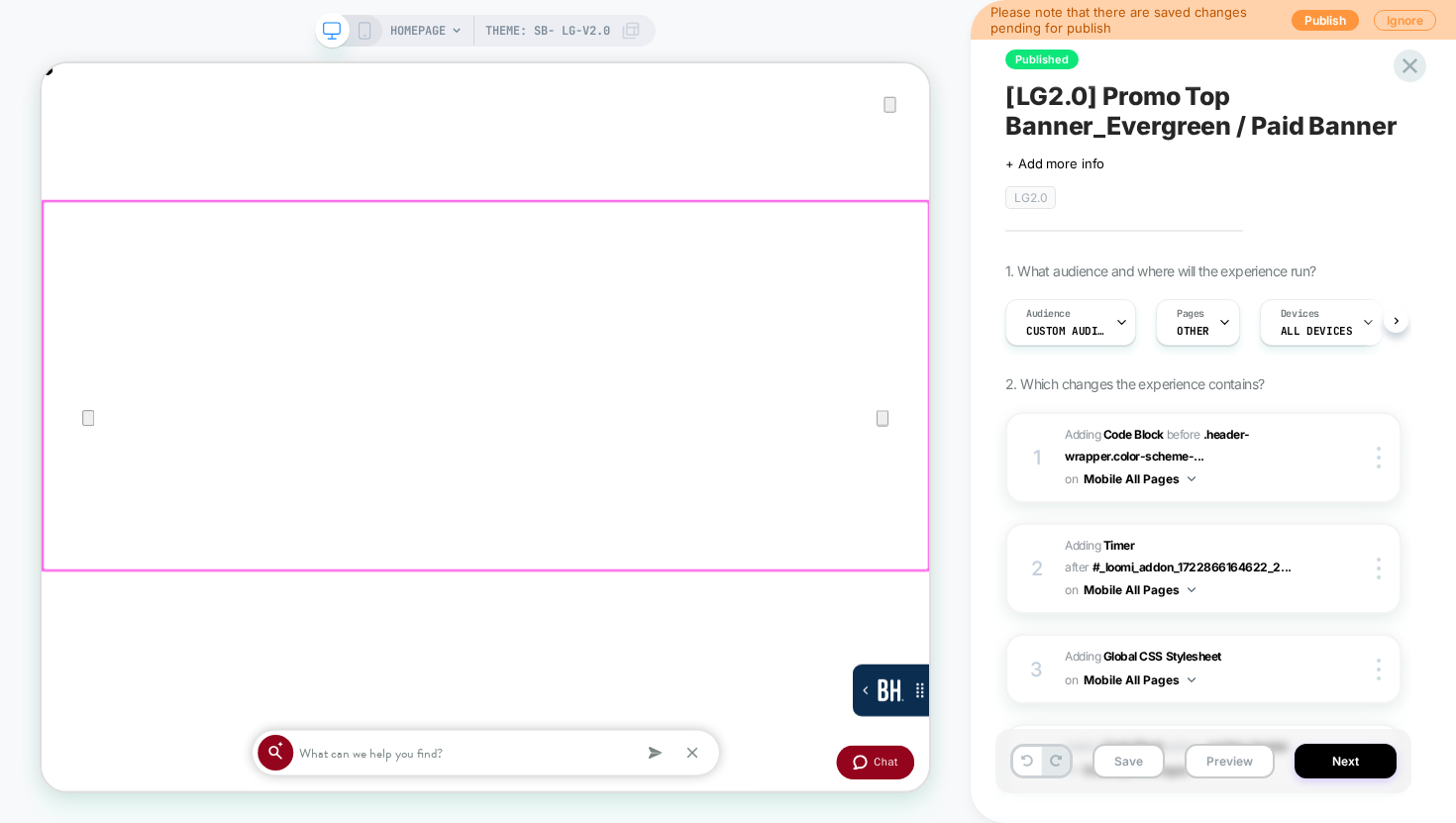 scroll, scrollTop: 0, scrollLeft: 1, axis: horizontal 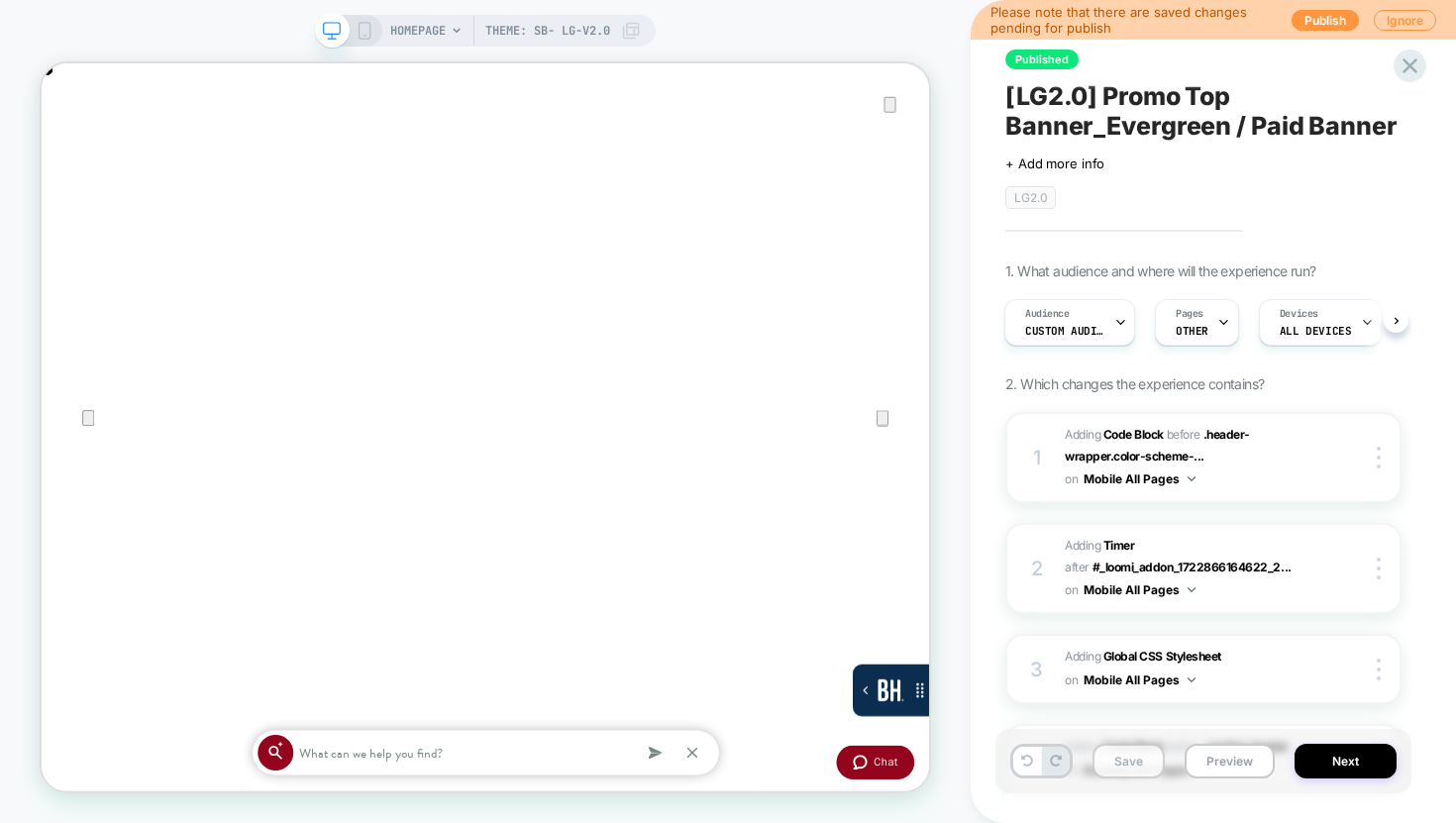 click on "Save" at bounding box center (1128, 761) 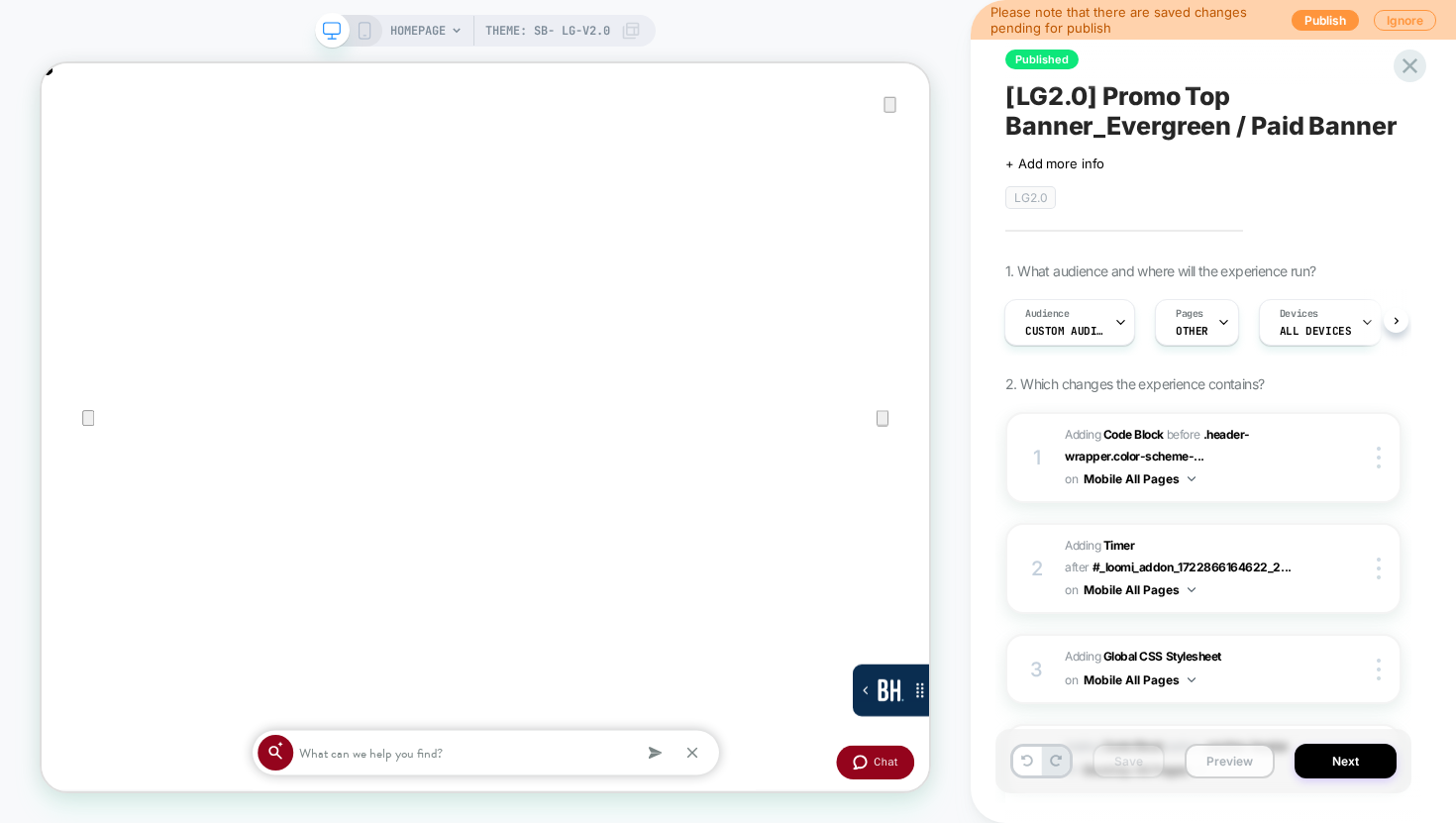 click on "Preview" at bounding box center (1229, 761) 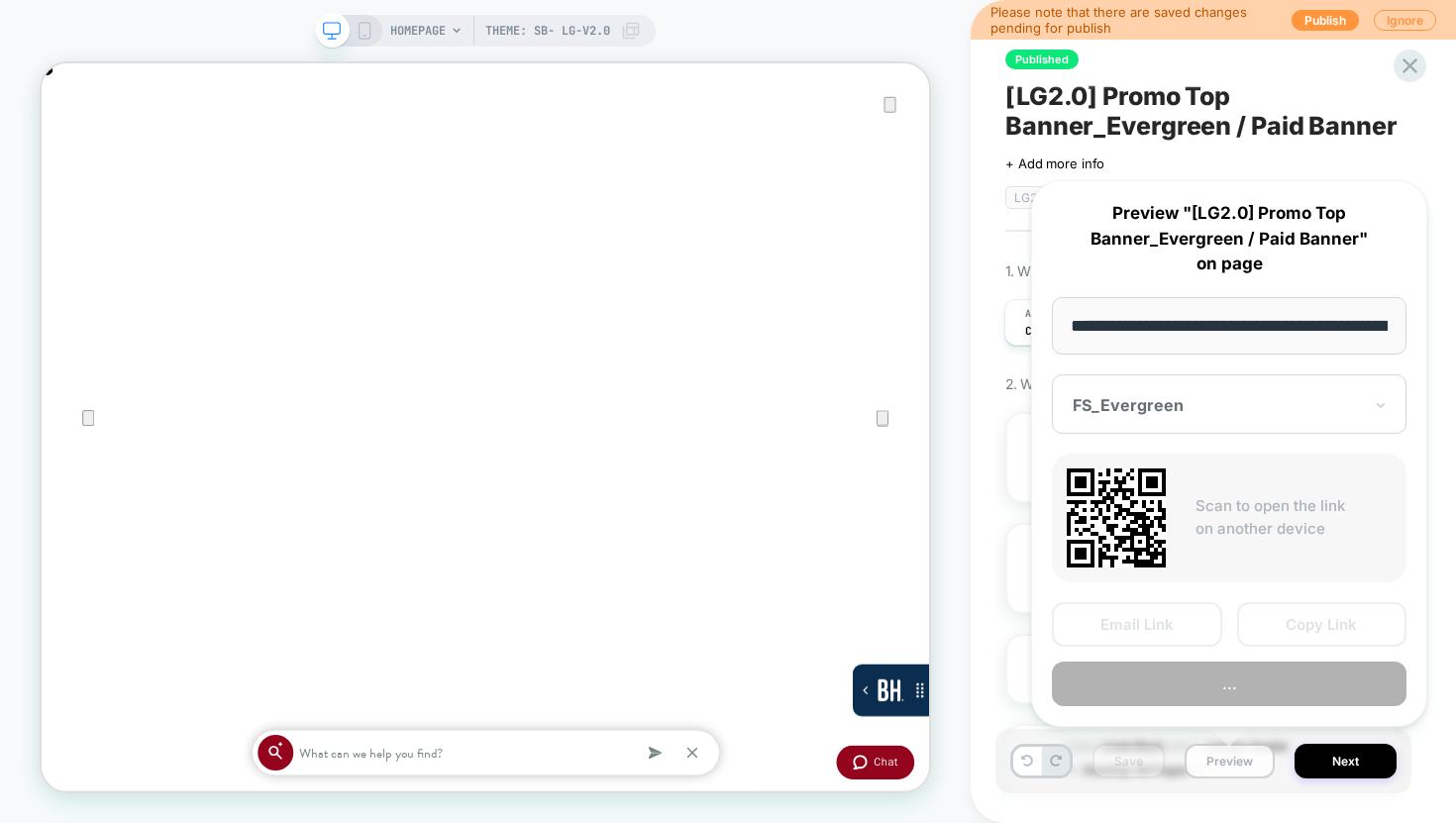scroll, scrollTop: 0, scrollLeft: 188, axis: horizontal 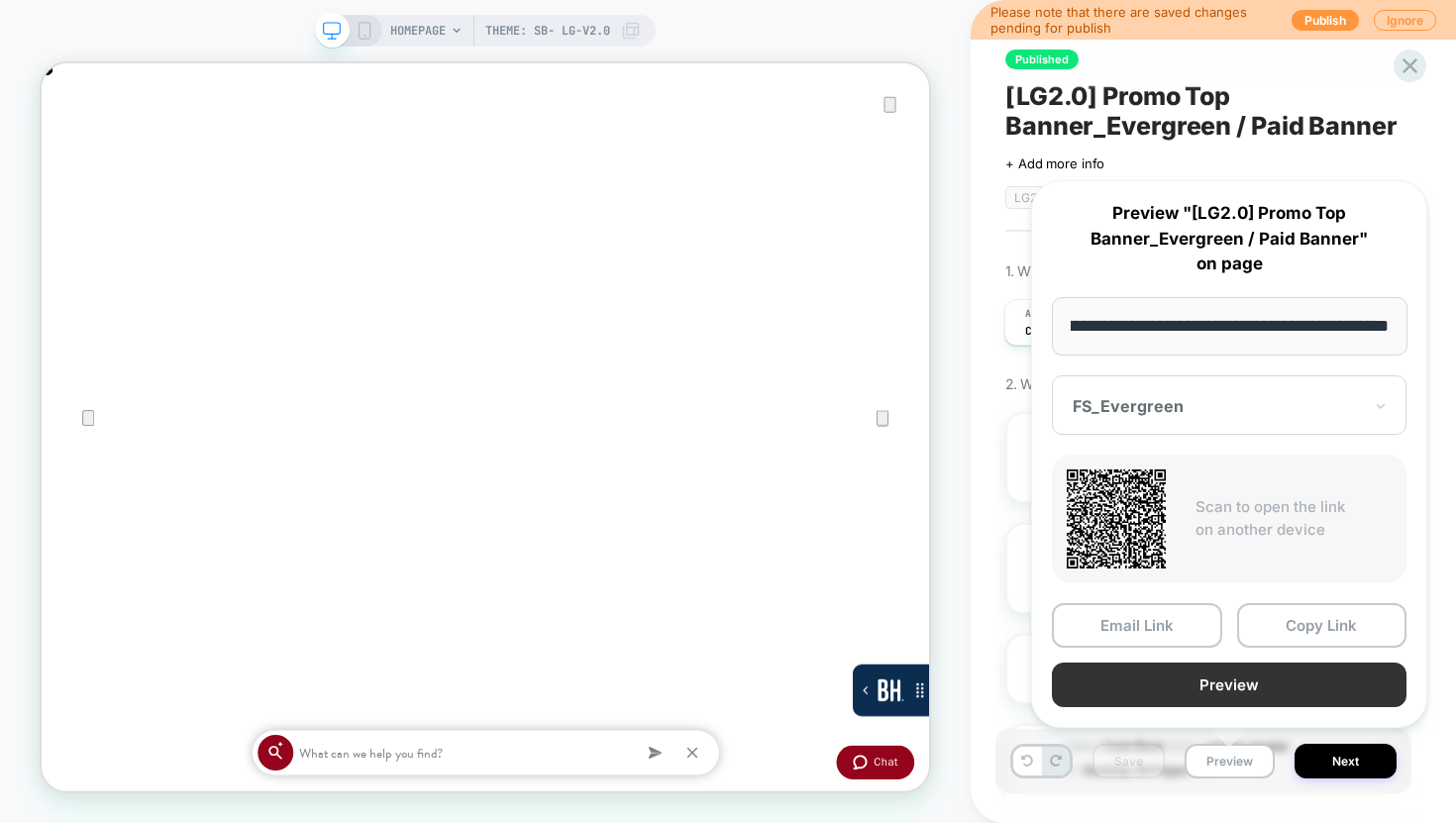click on "Preview" at bounding box center (1229, 684) 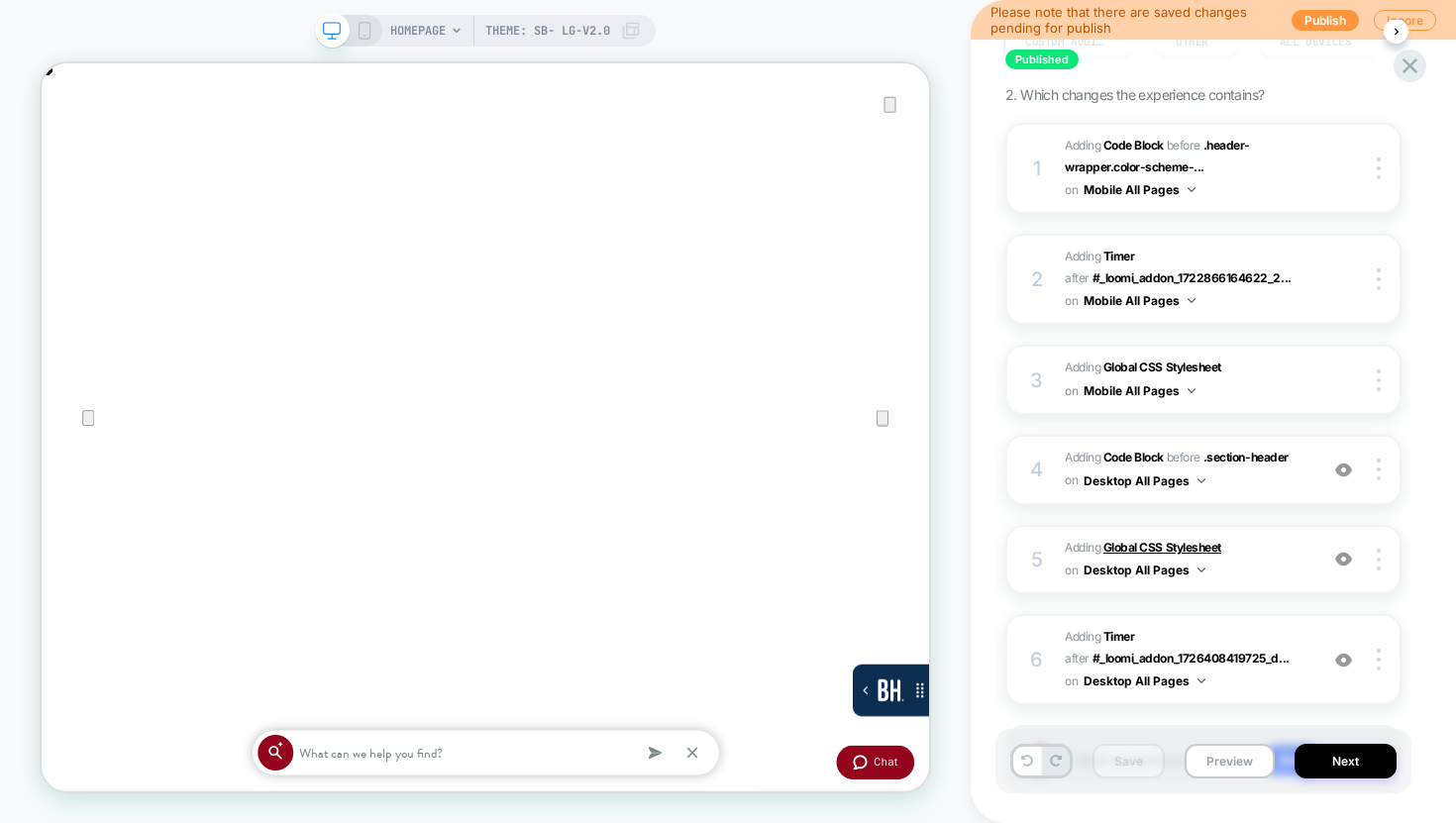 scroll, scrollTop: 290, scrollLeft: 0, axis: vertical 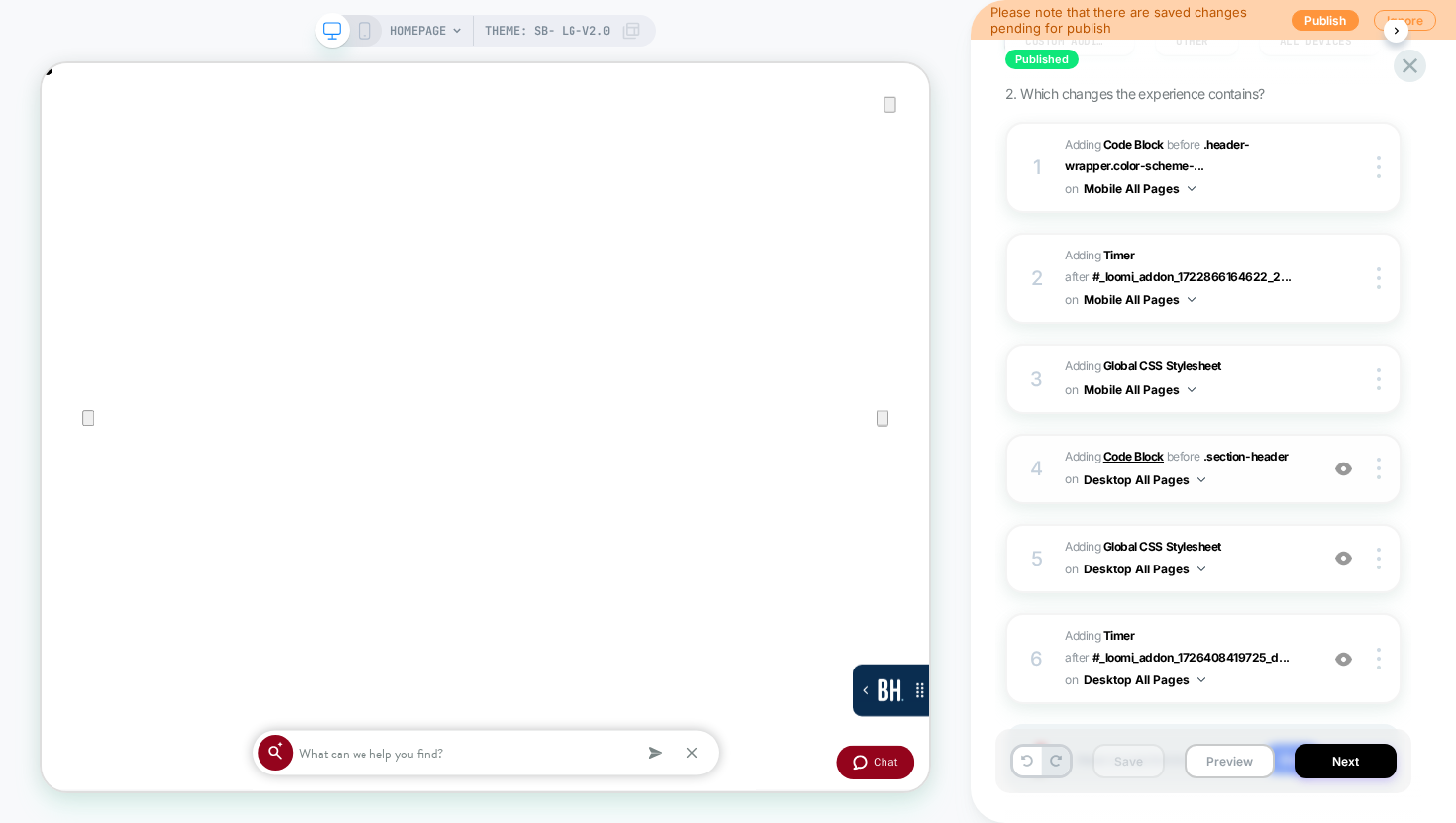 click on "Code Block" at bounding box center (1133, 456) 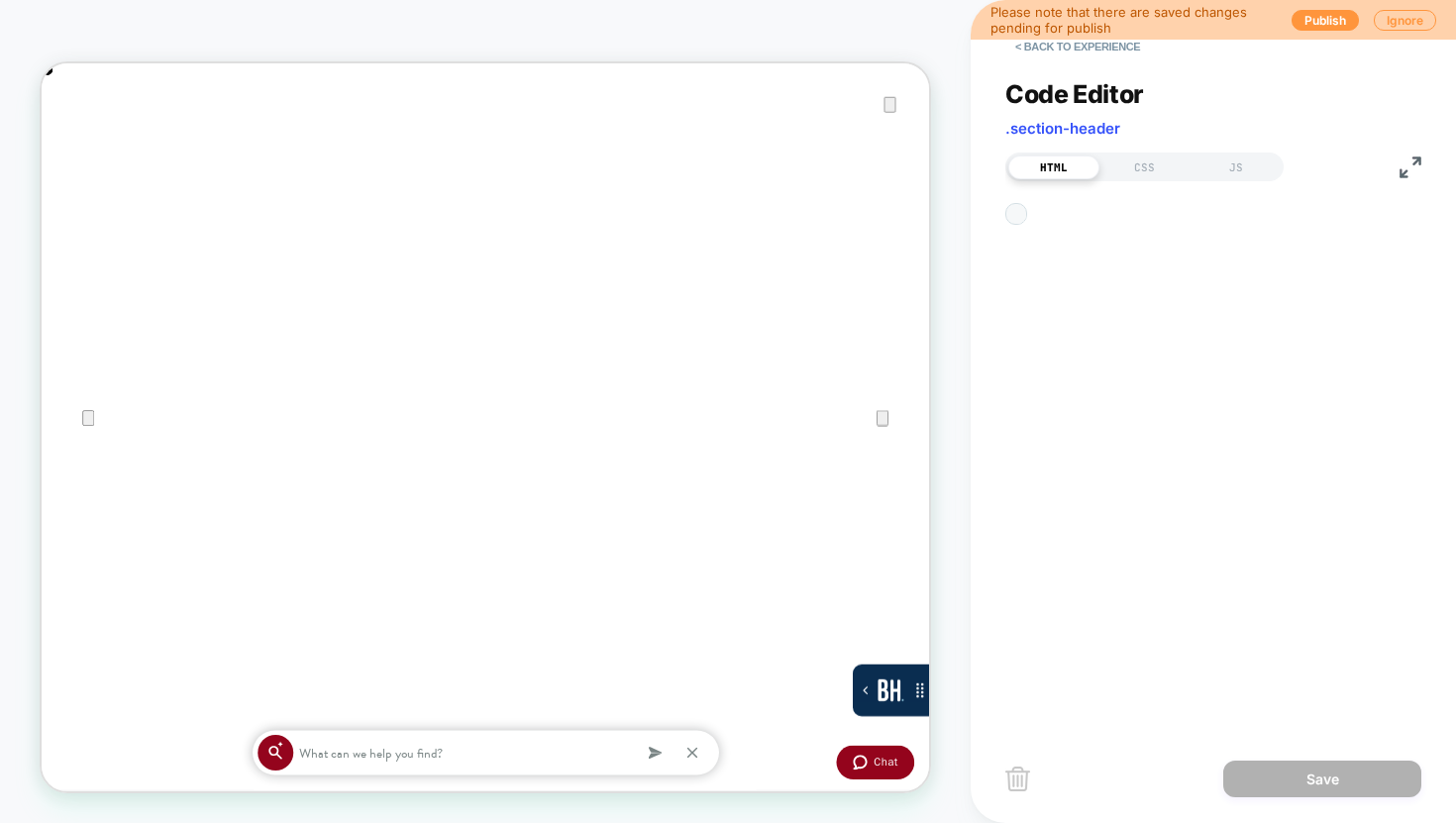 scroll, scrollTop: 267, scrollLeft: 0, axis: vertical 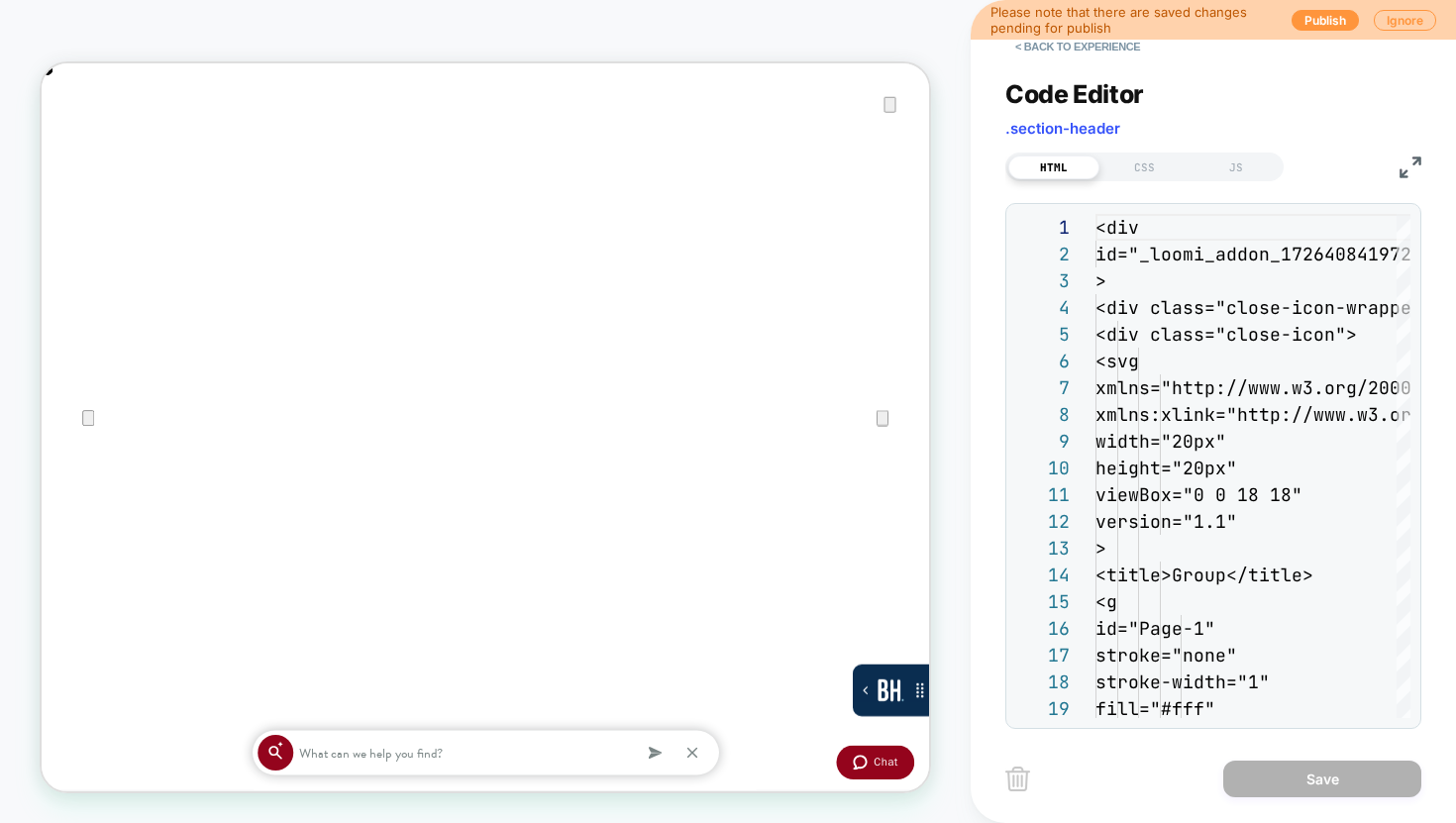 click on "Code Editor .section-header" at bounding box center (1213, 113) 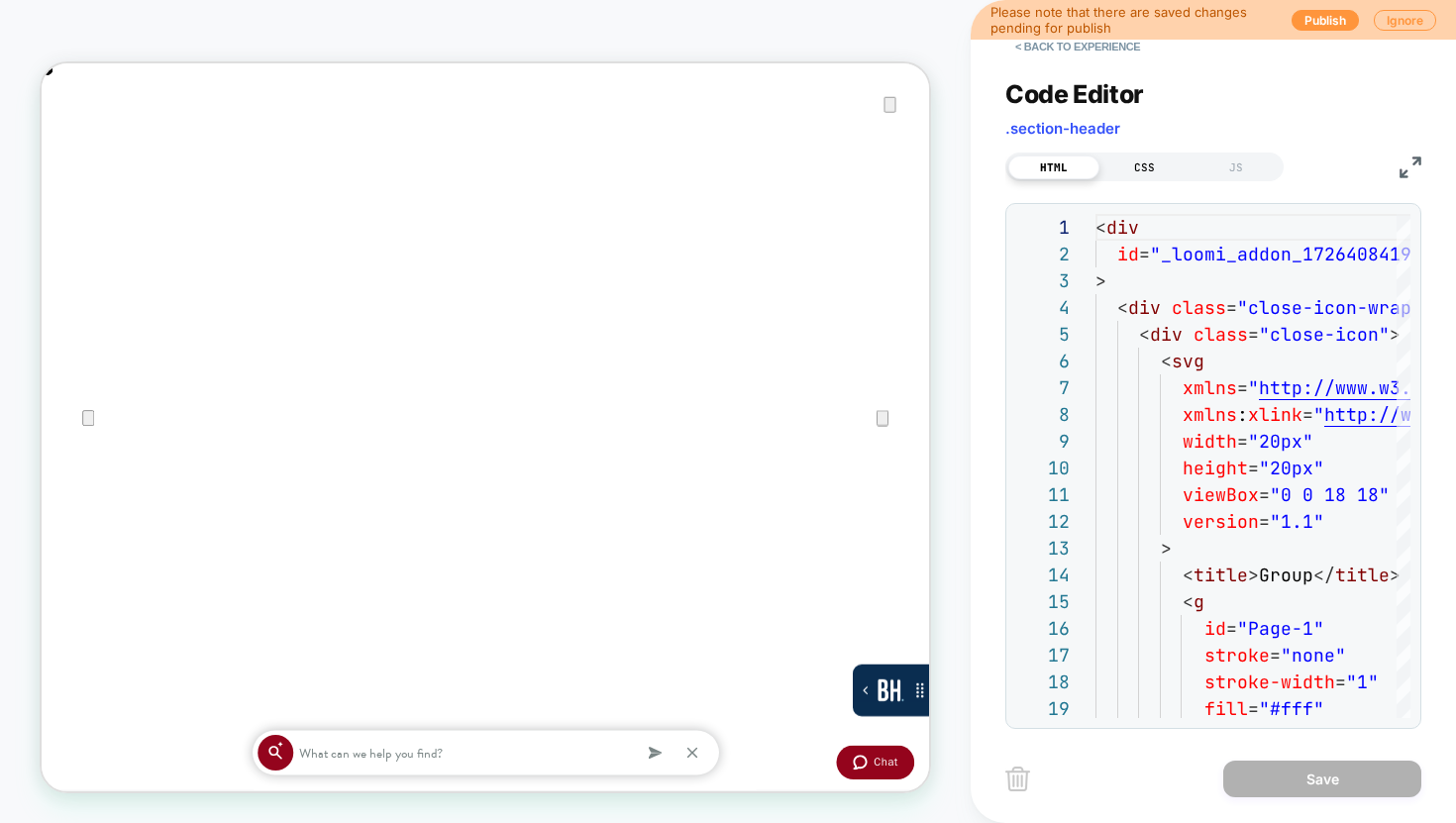 click on "CSS" at bounding box center [1145, 167] 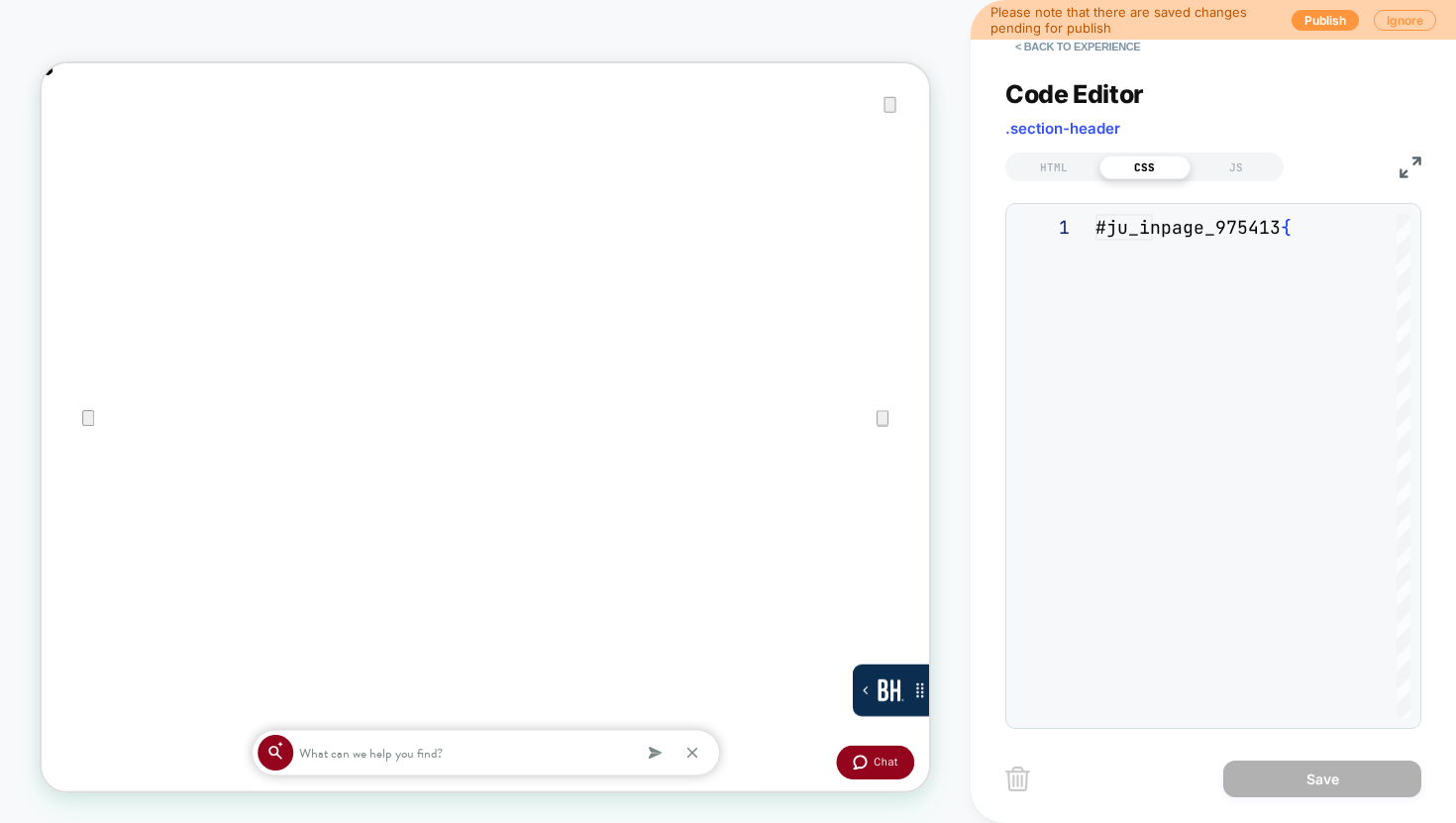 scroll, scrollTop: 267, scrollLeft: 0, axis: vertical 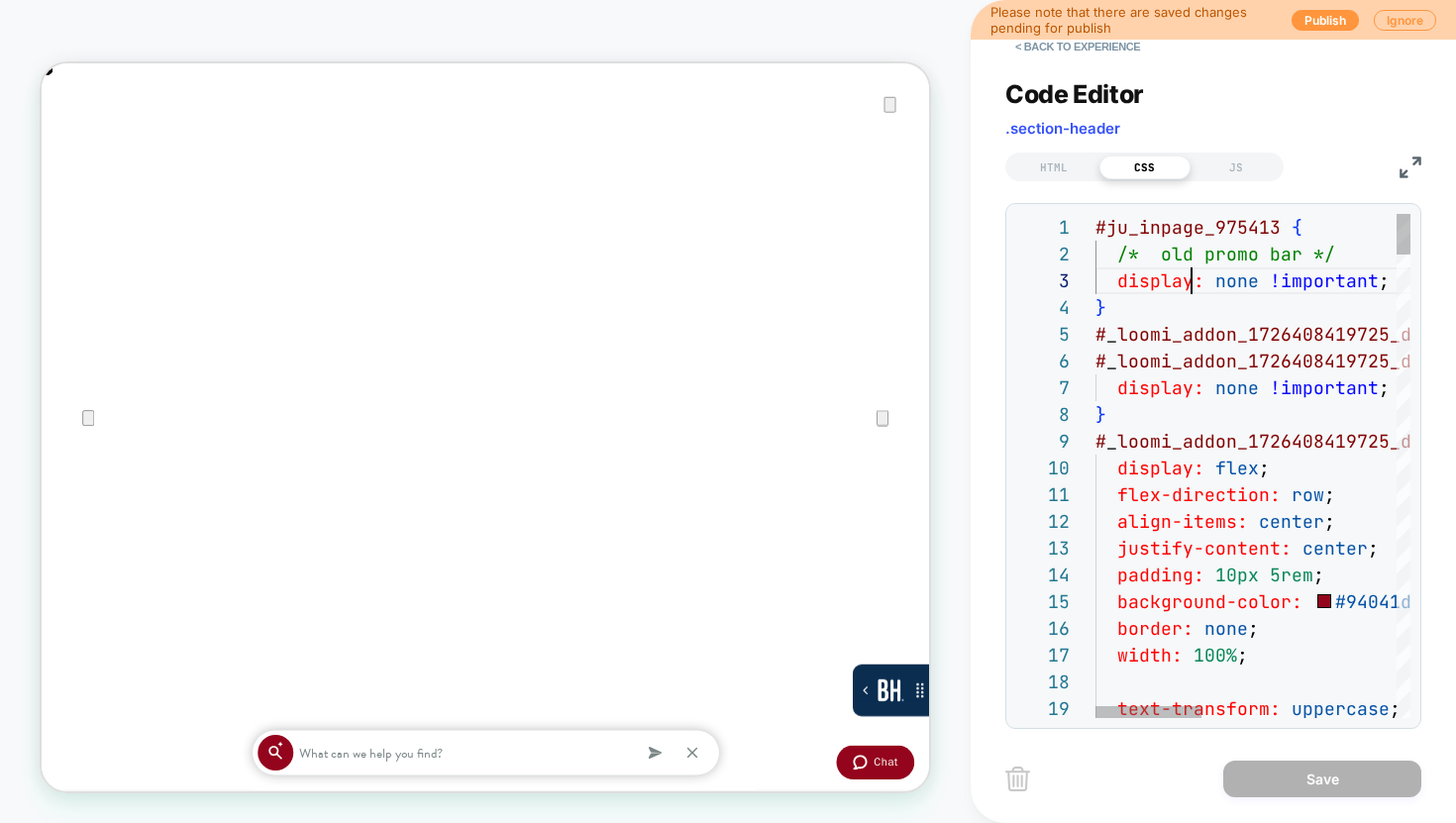 click on "#ju_inpage_975413   {    /*  old promo bar */    display:   none   !important ; } # _ loomi_addon_1726408419725_dup1730497213_dup1730736 684 , # _ loomi_addon_1726408419725_dup1730497213_dup1730736 684_dup1743488776_2   {    display:   none   !important ; } # _ loomi_addon_1726408419725_dup1730497213_dup1730736 684_dup1743488776_2_copy   {    display:   flex ;    flex-direction:   row ;    align-items:   center ;    justify-content:   center ;    padding:   10px   5rem ;    background-color:     #94041d ;    border:   none ;    width:   100% ;    text-transform:   uppercase ;" at bounding box center (1540, 3327) 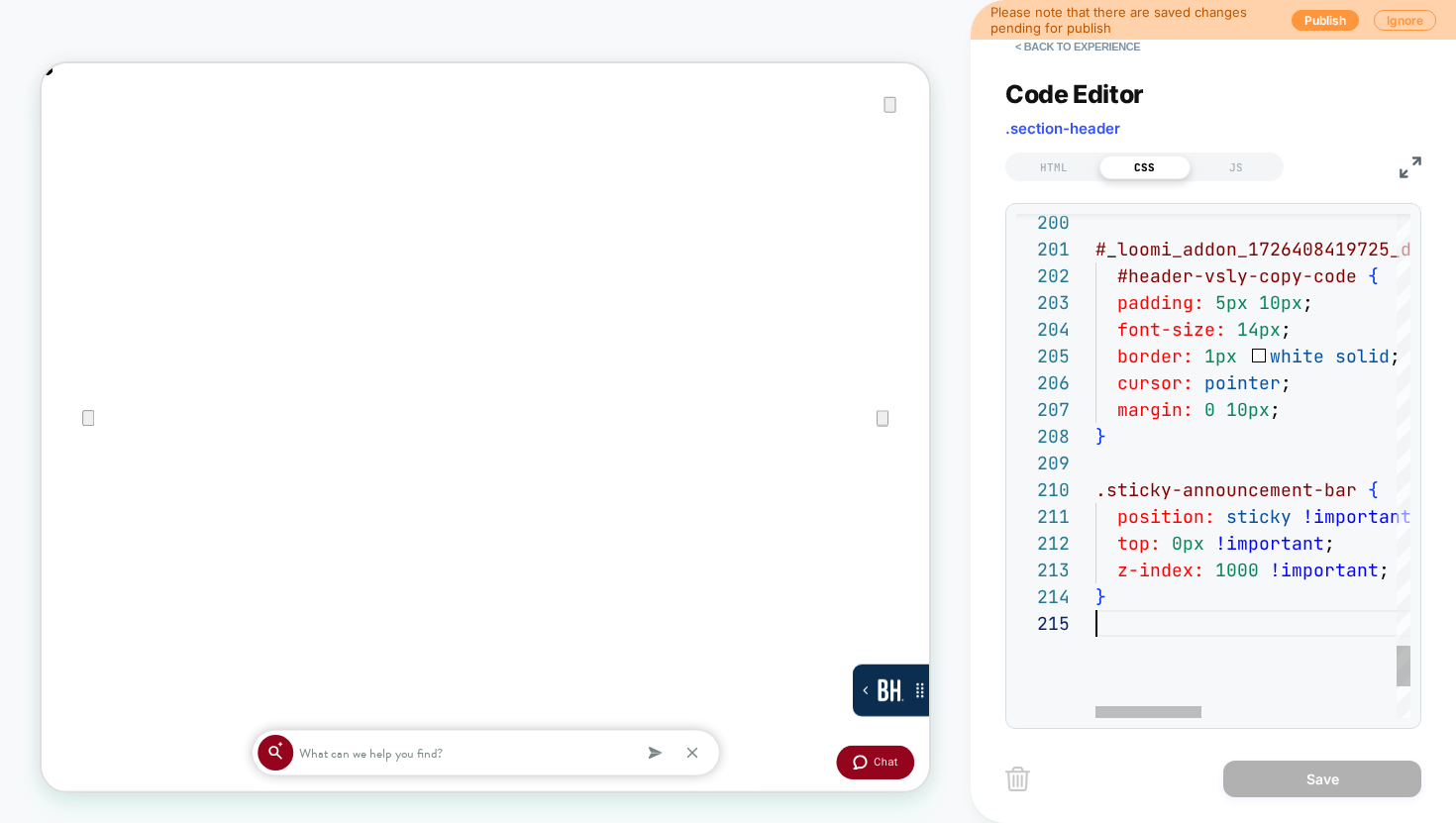 scroll, scrollTop: 80, scrollLeft: 11, axis: both 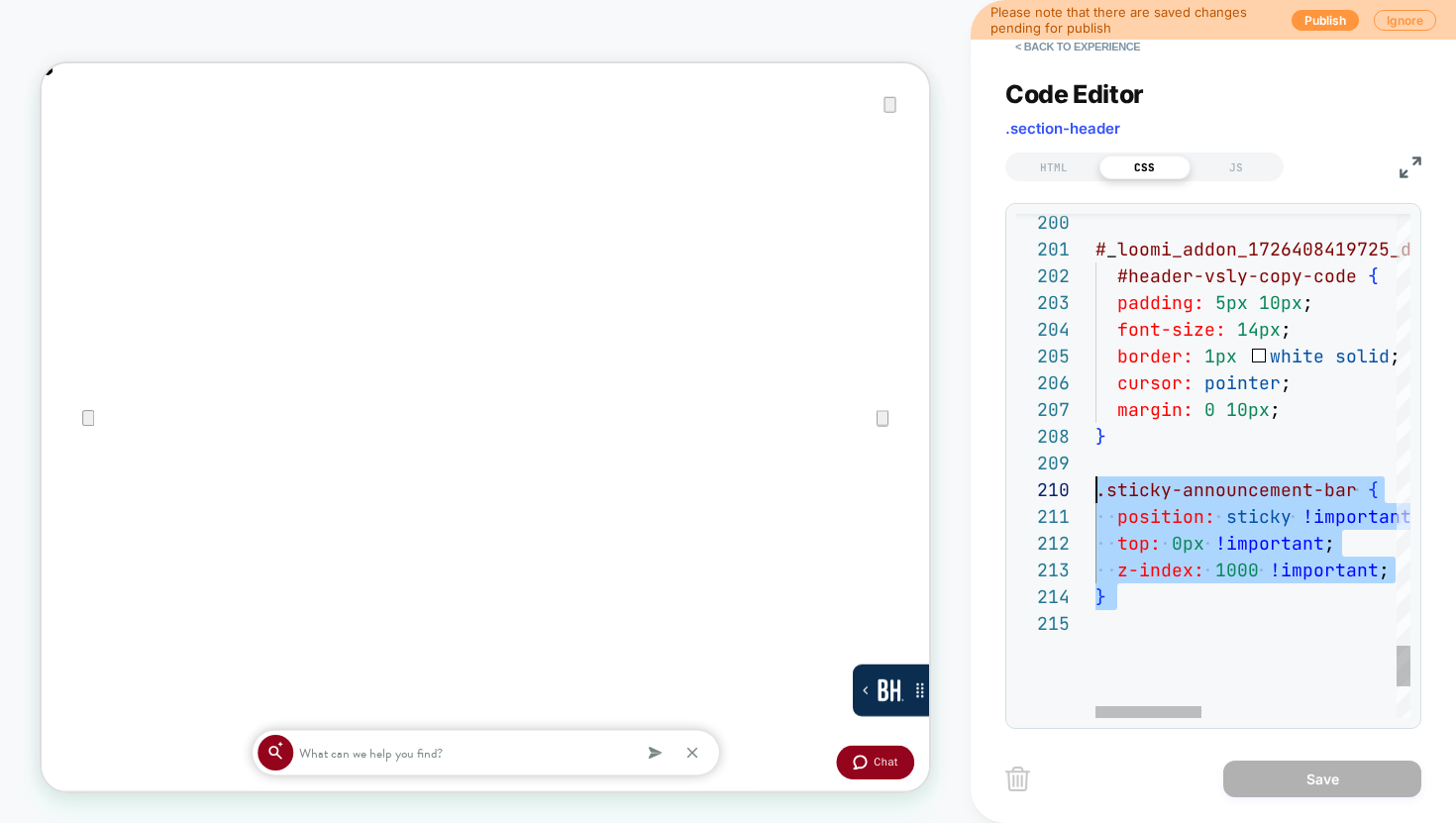 drag, startPoint x: 1150, startPoint y: 625, endPoint x: 1091, endPoint y: 482, distance: 155 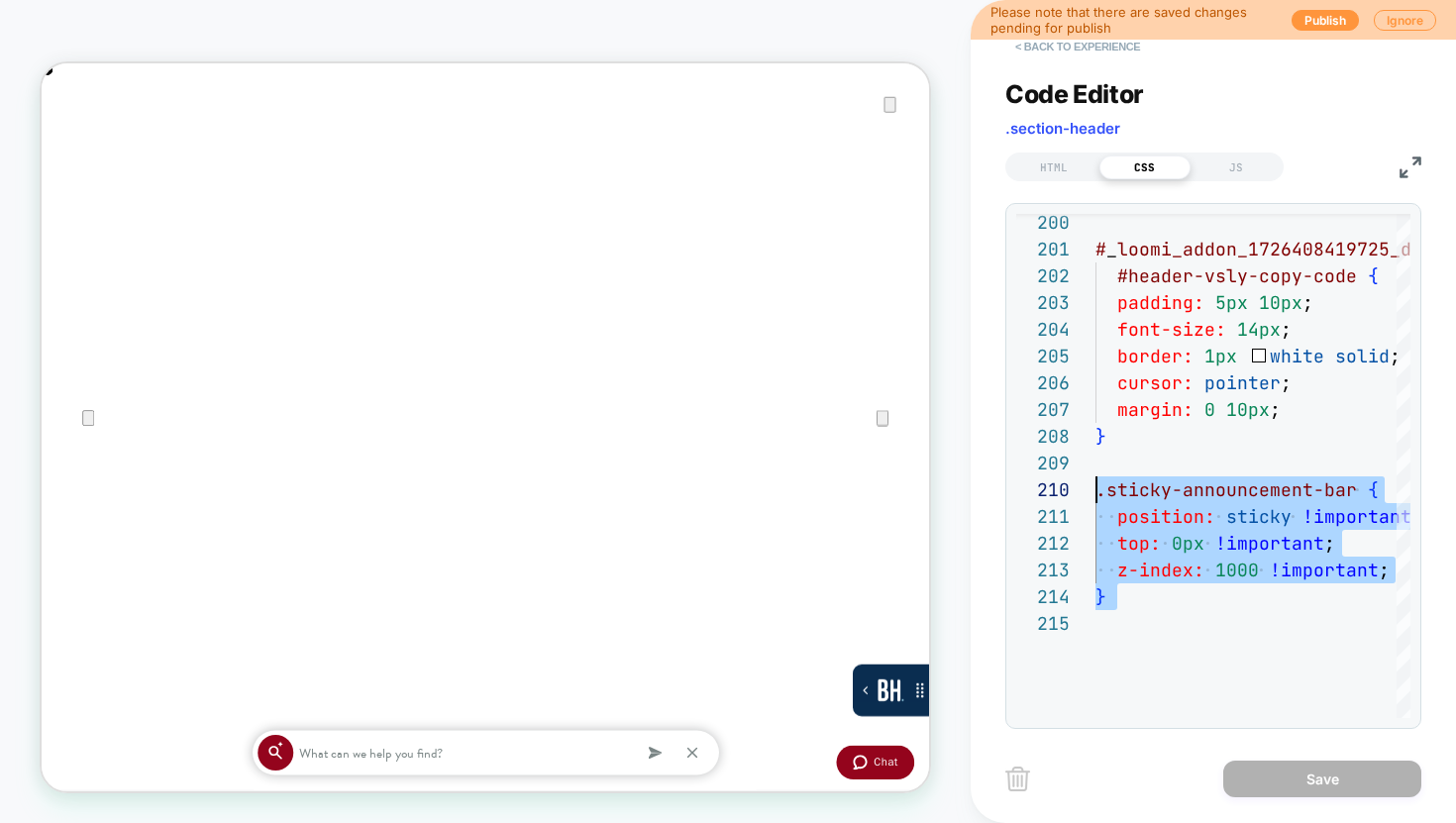 click on "< Back to experience" at bounding box center (1078, 47) 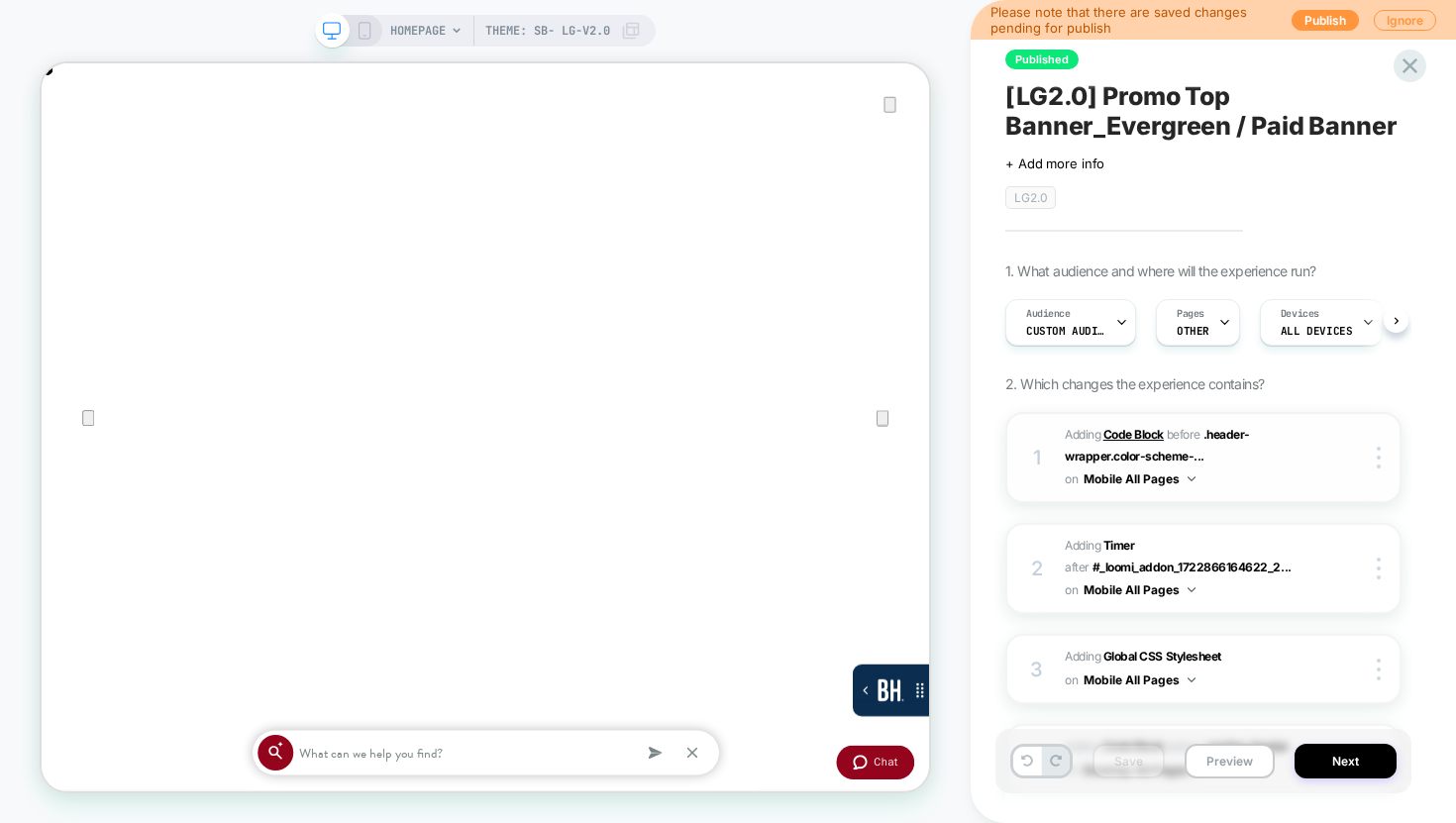 scroll, scrollTop: 0, scrollLeft: 1, axis: horizontal 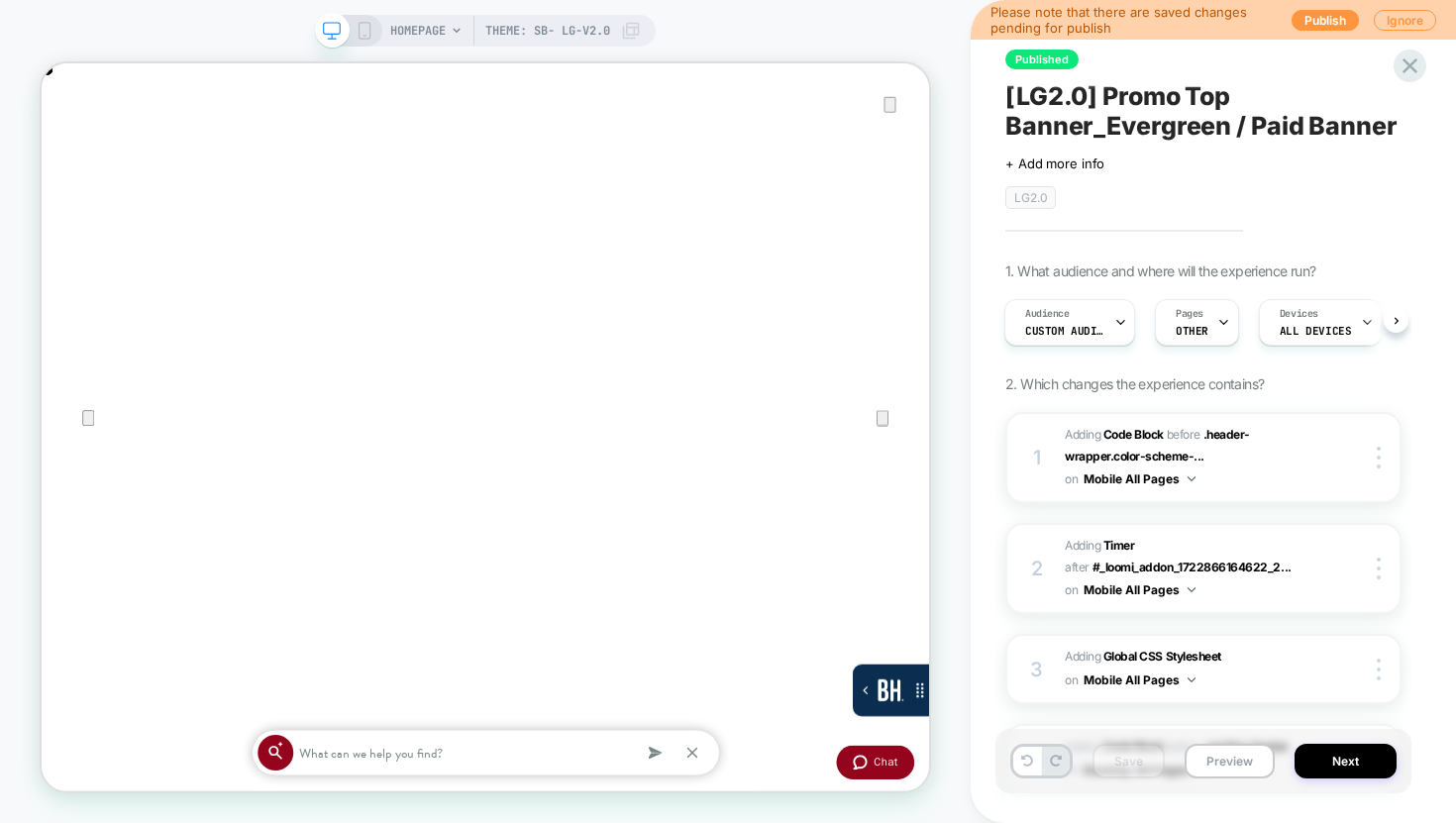 click 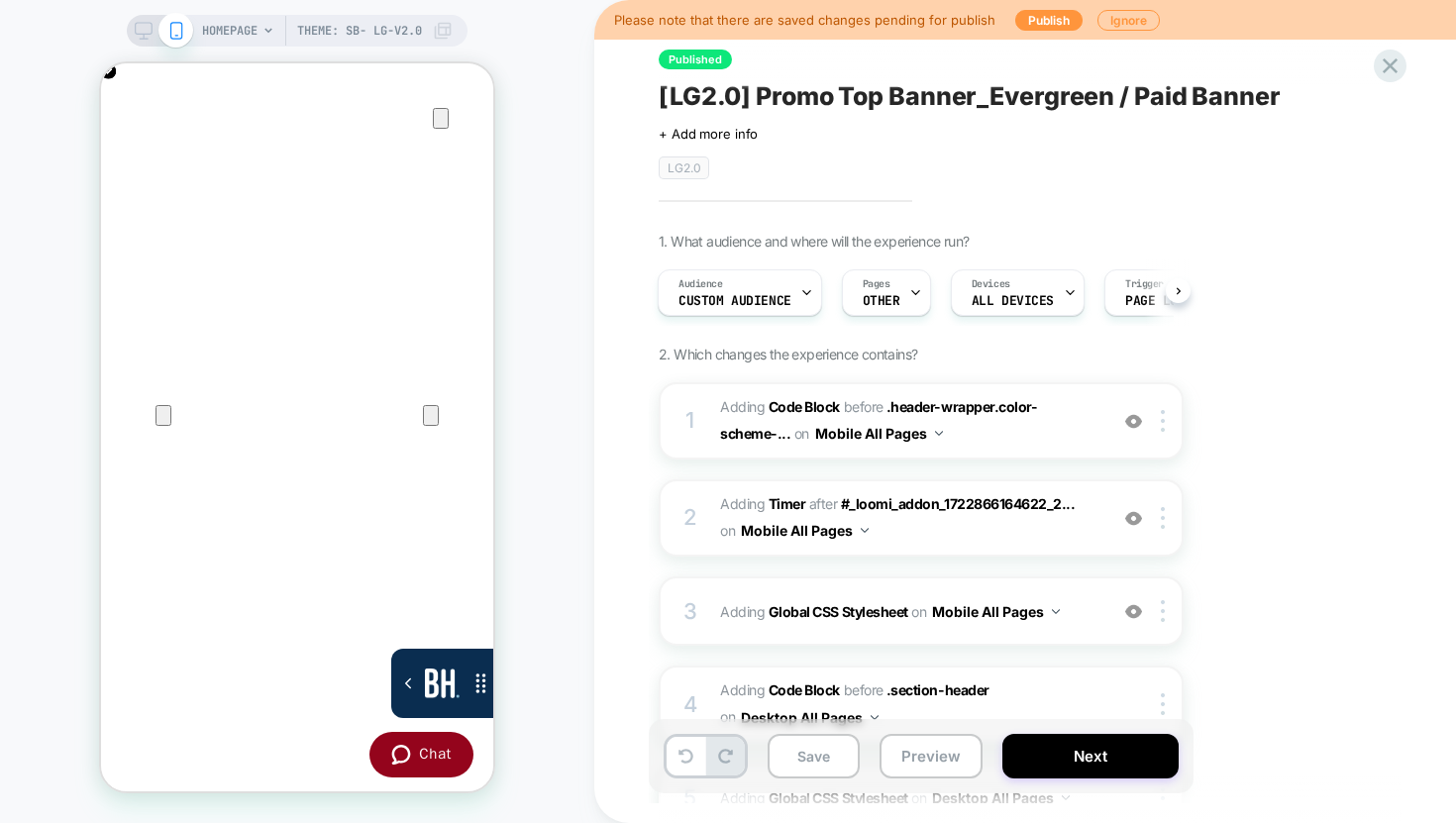 scroll, scrollTop: 0, scrollLeft: 0, axis: both 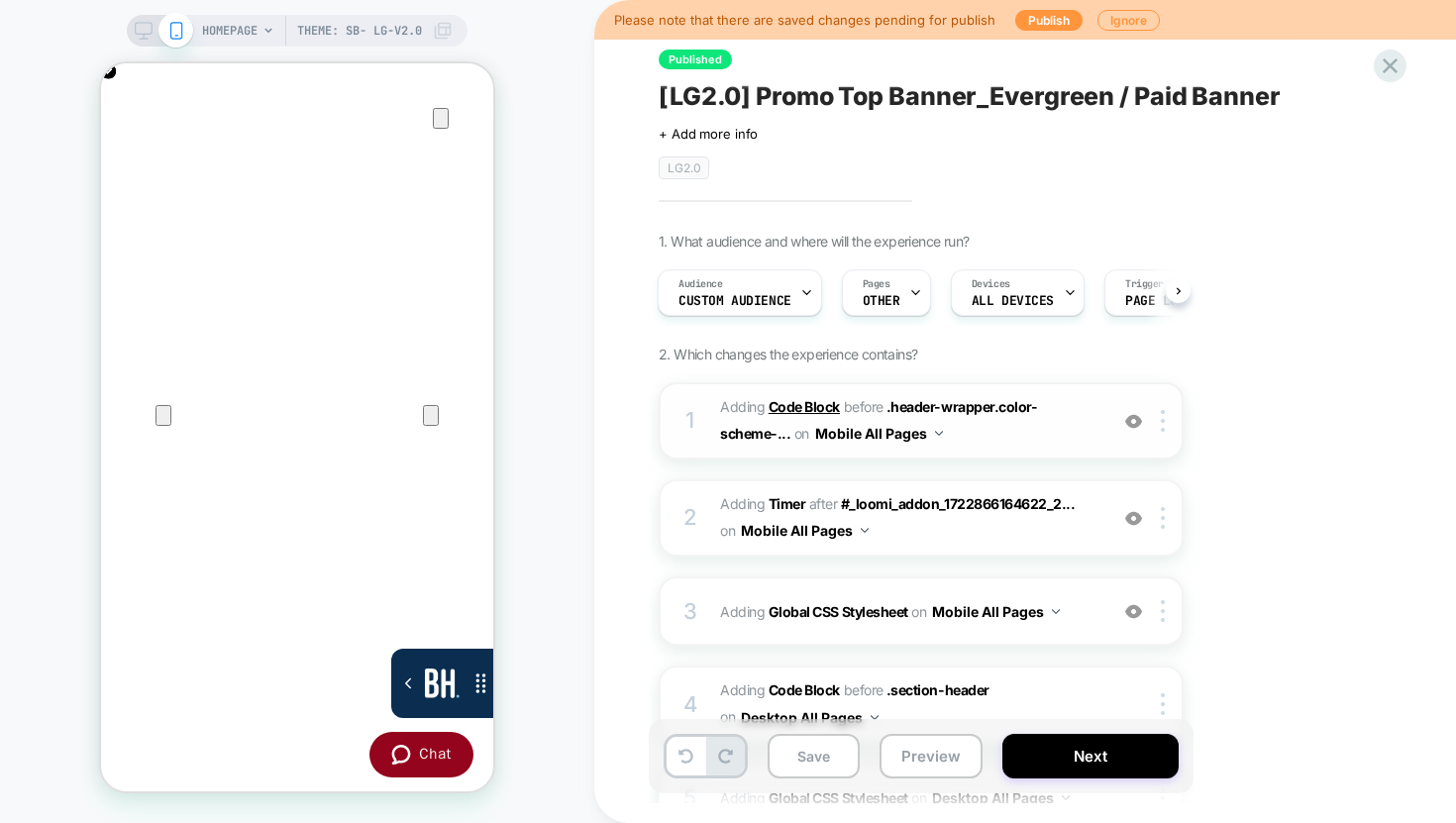 click on "Code Block" at bounding box center [804, 406] 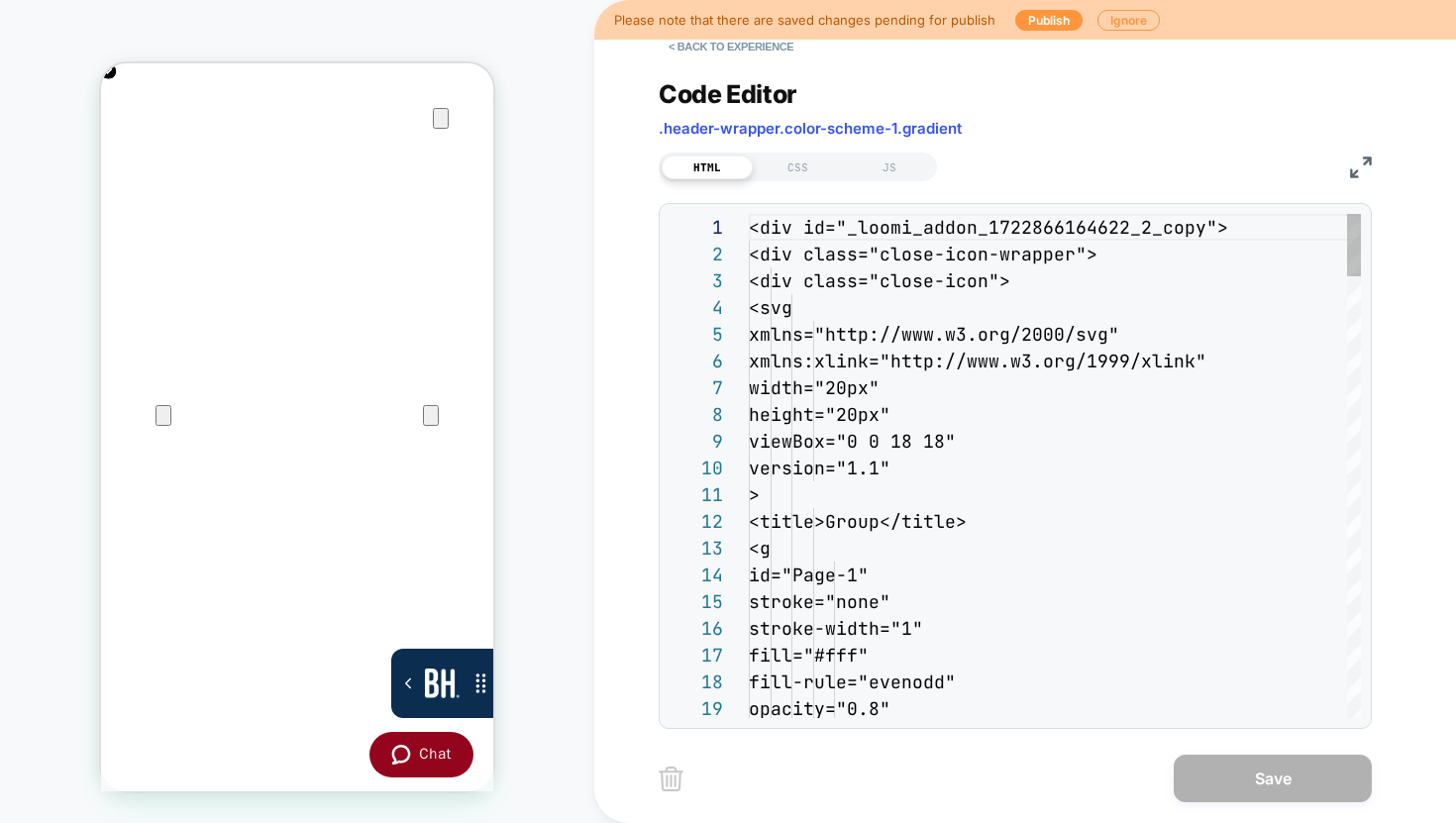 scroll, scrollTop: 267, scrollLeft: 0, axis: vertical 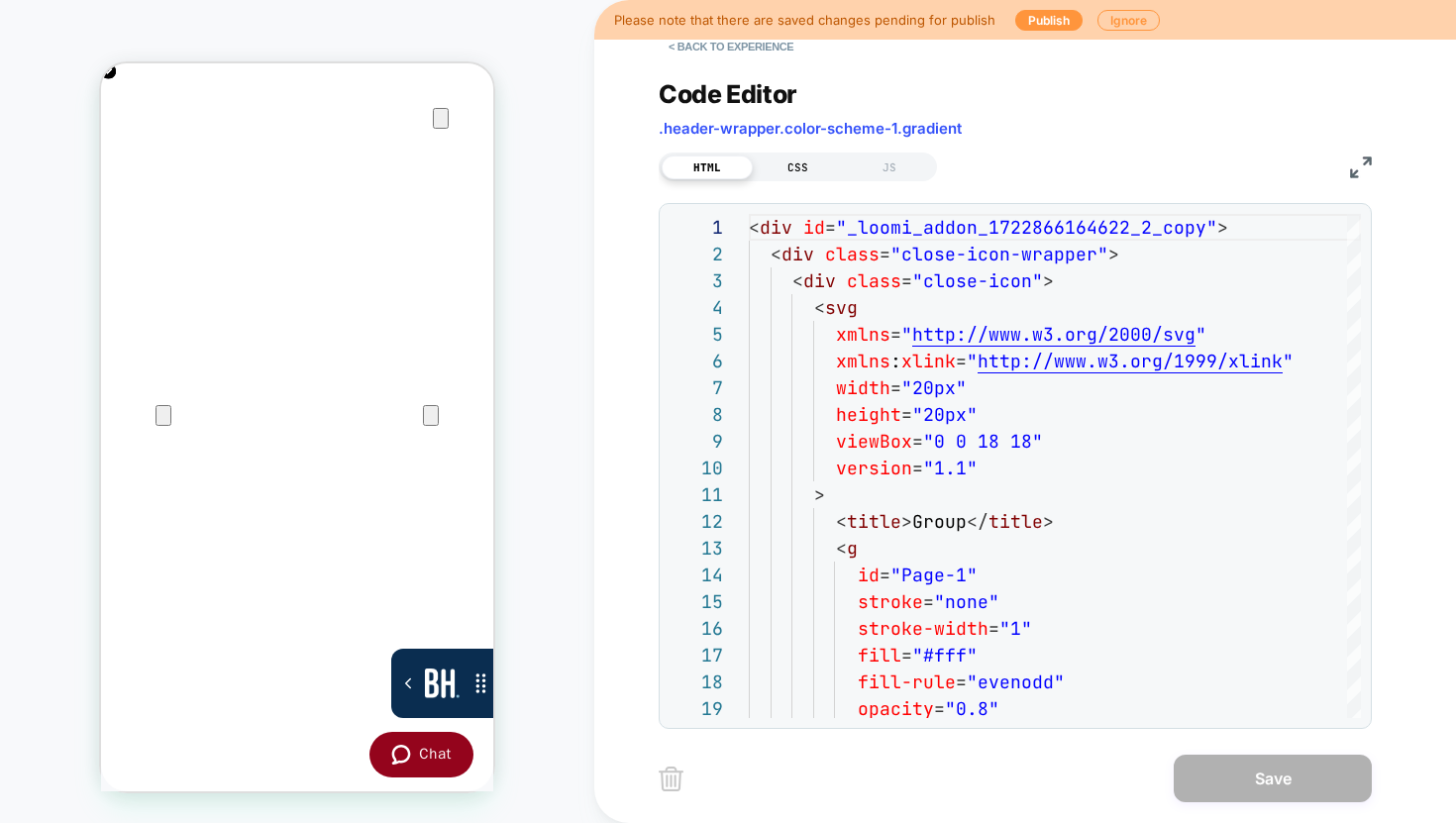 click on "CSS" at bounding box center [798, 167] 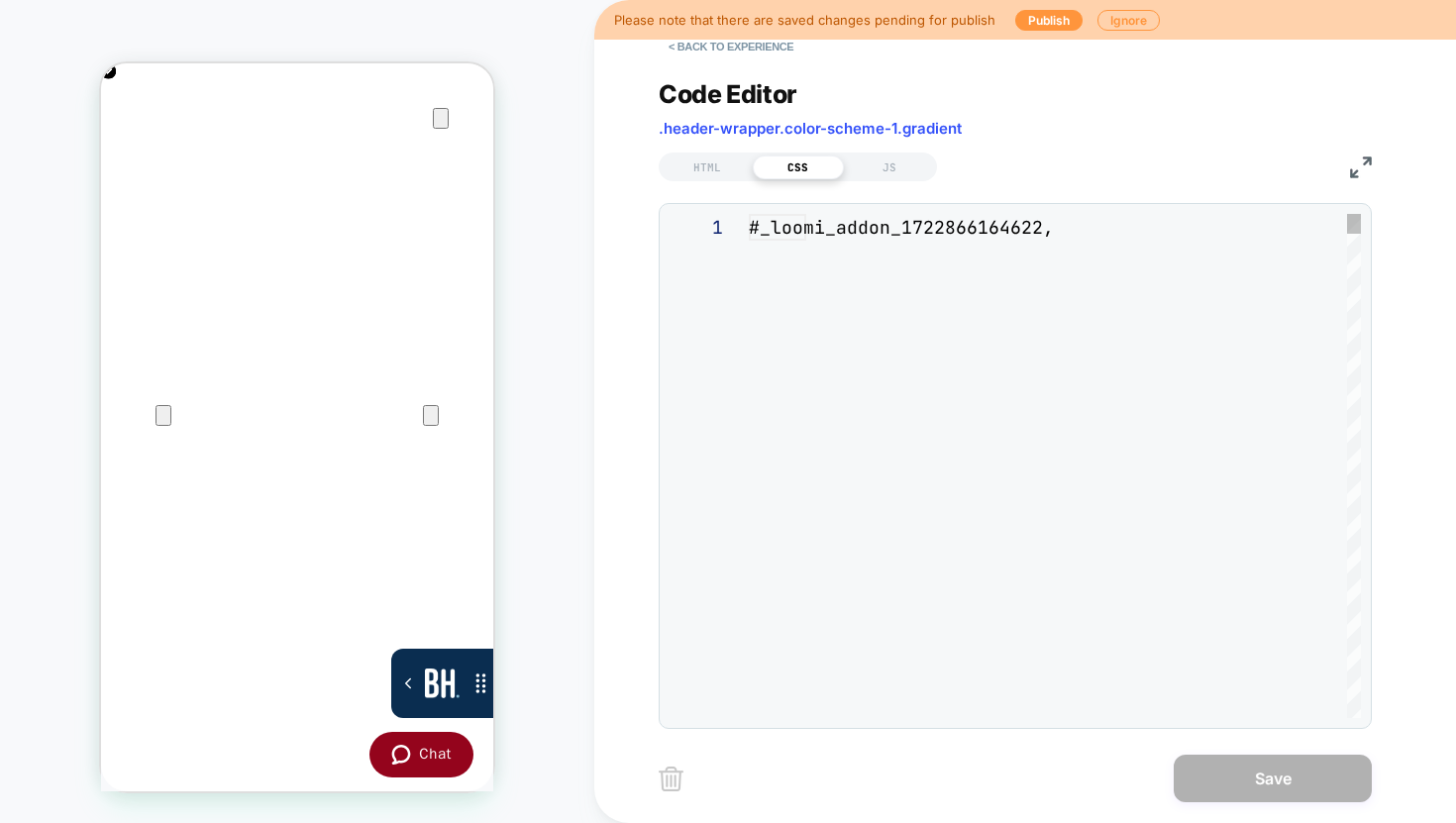 scroll, scrollTop: 267, scrollLeft: 0, axis: vertical 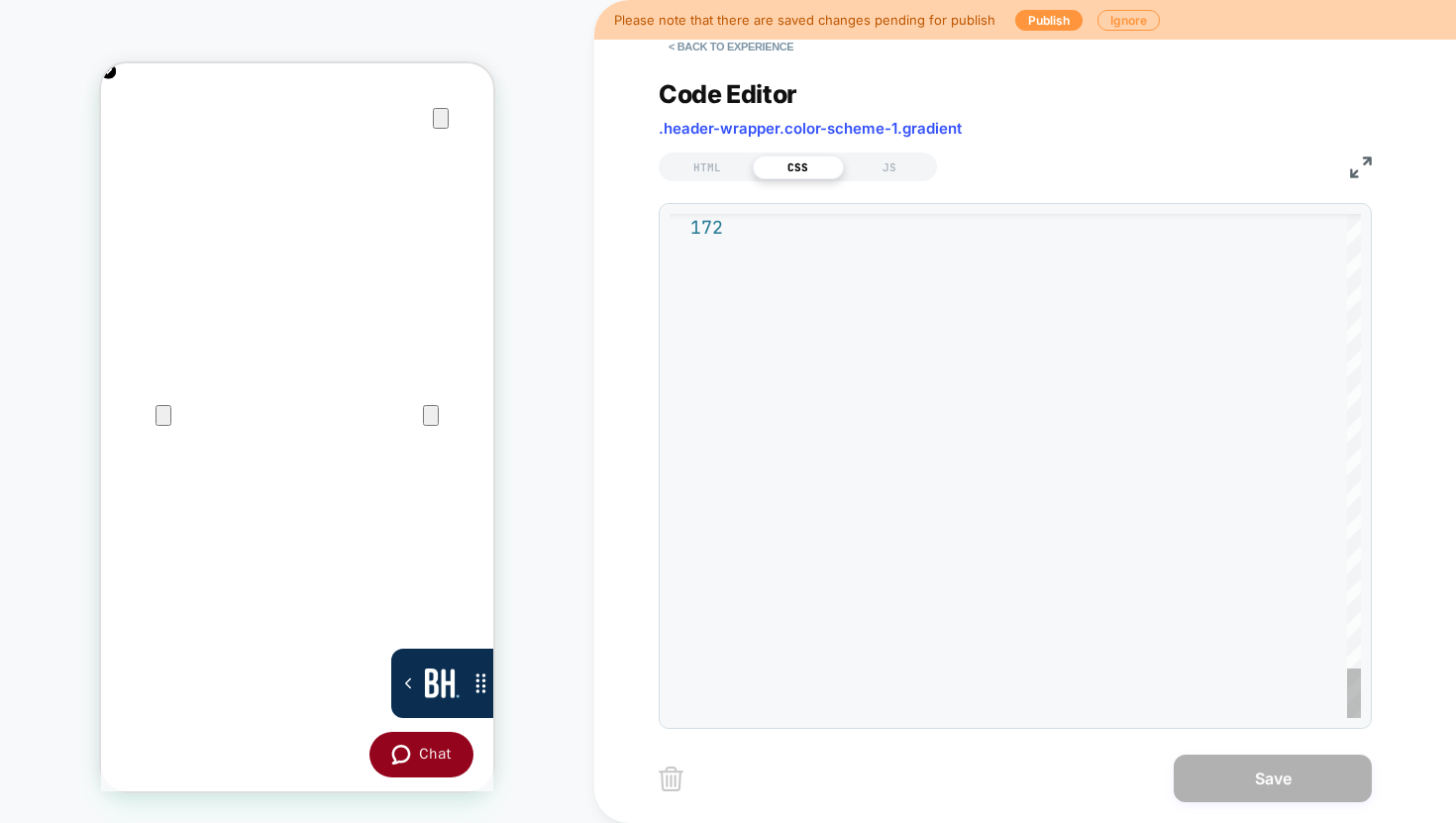 click at bounding box center [1055, -1820] 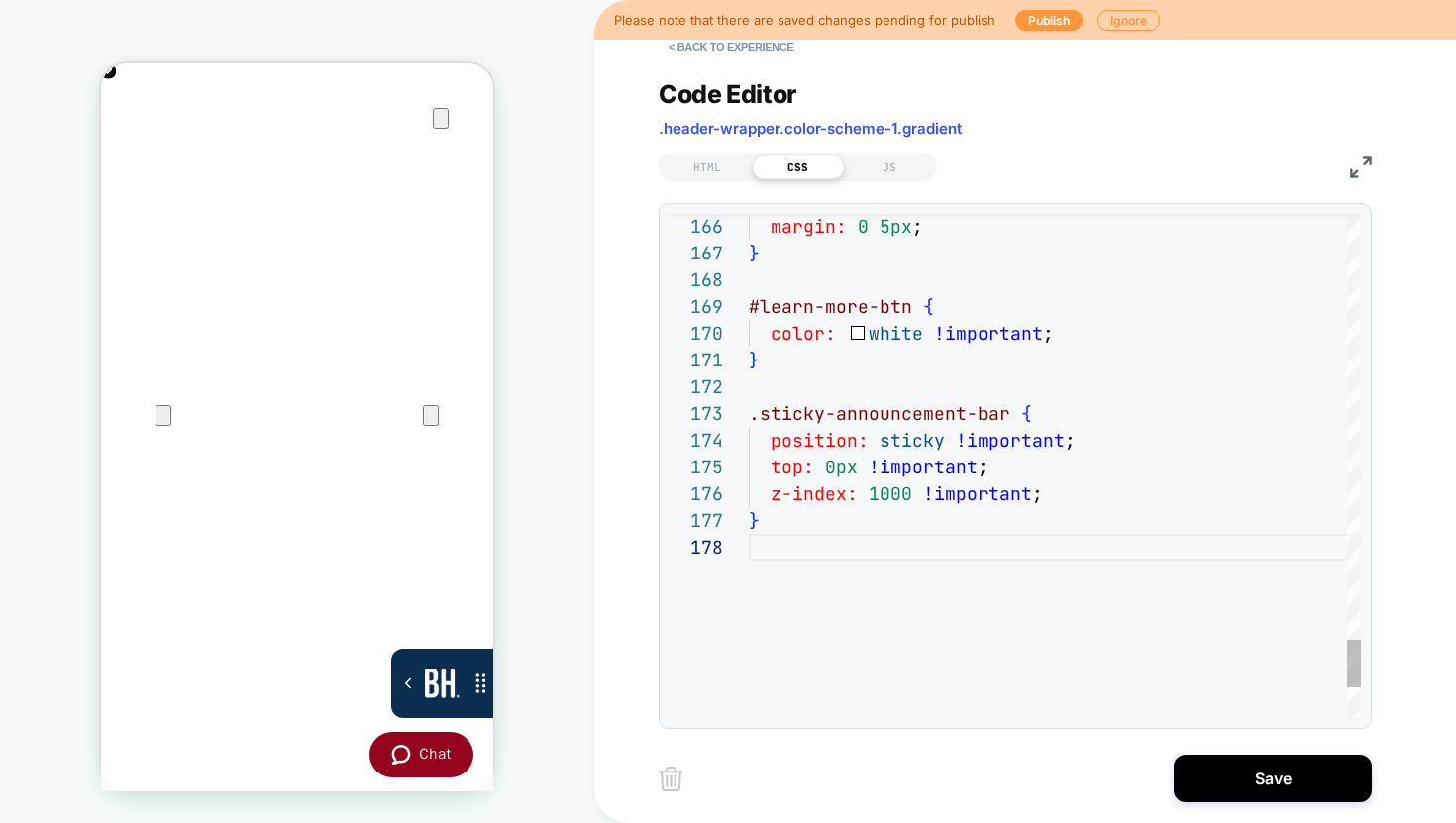 scroll, scrollTop: 160, scrollLeft: 11, axis: both 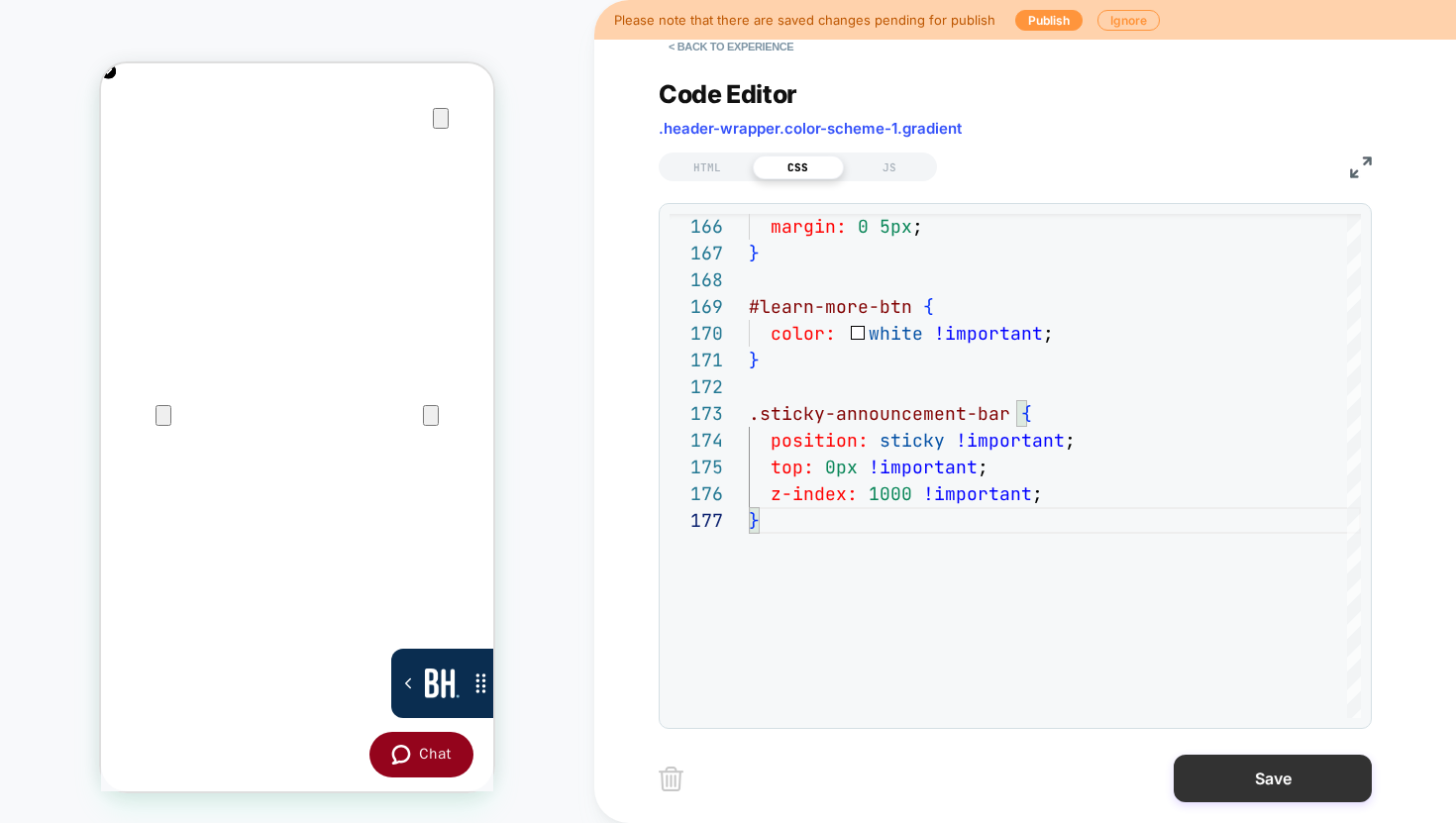 type on "**********" 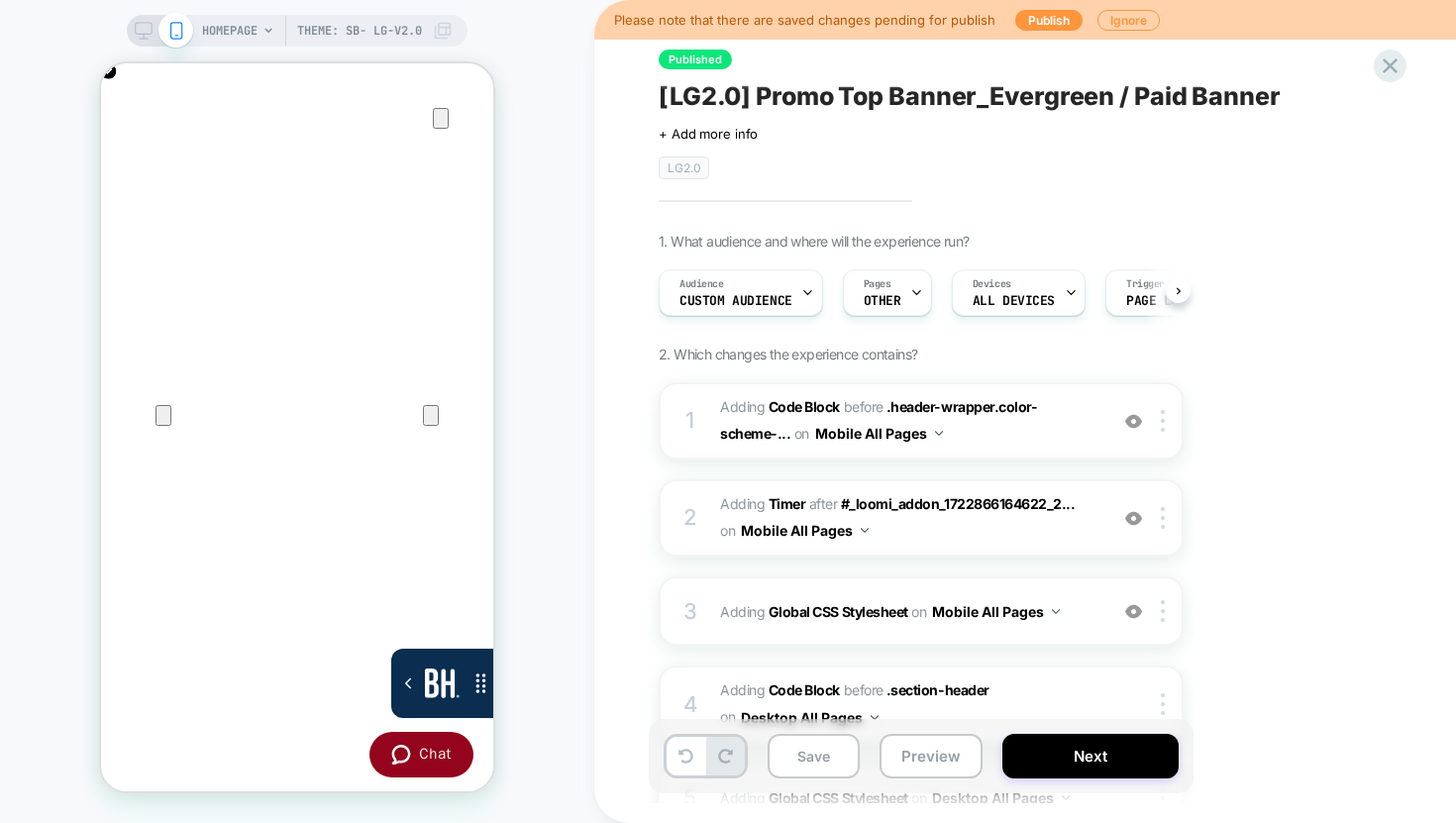 scroll, scrollTop: 0, scrollLeft: 1, axis: horizontal 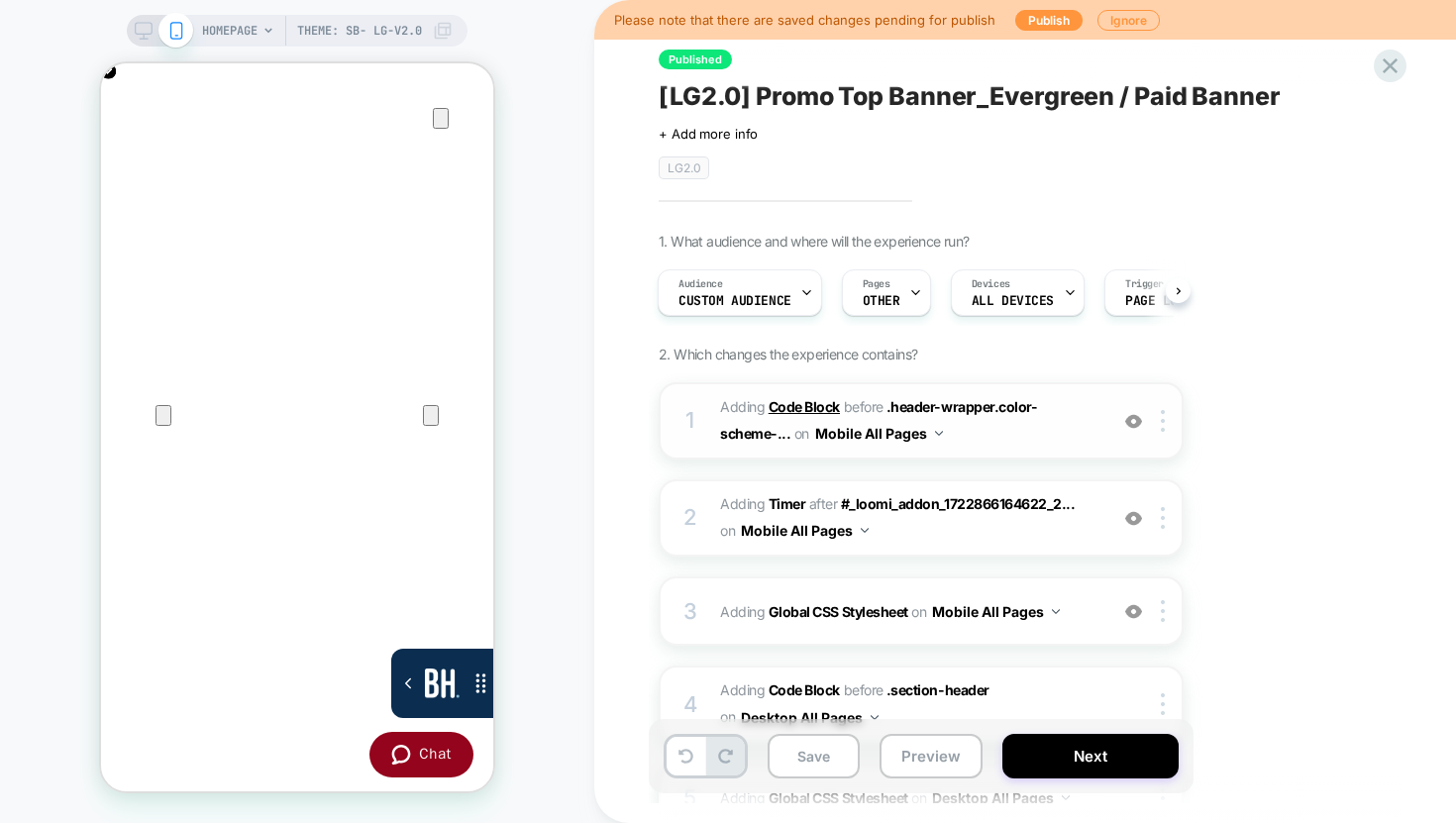 click on "Code Block" at bounding box center (804, 406) 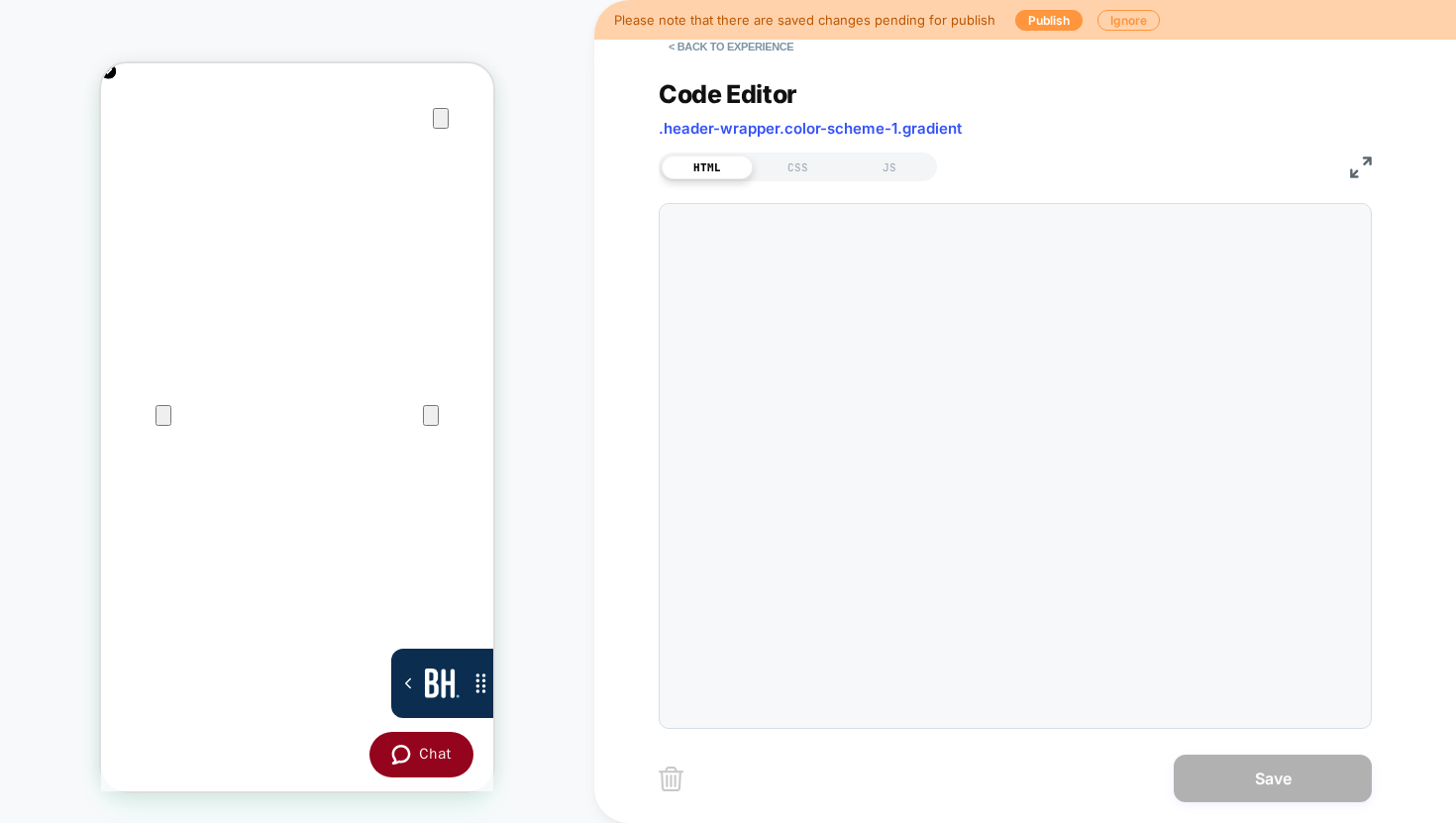 scroll, scrollTop: 267, scrollLeft: 0, axis: vertical 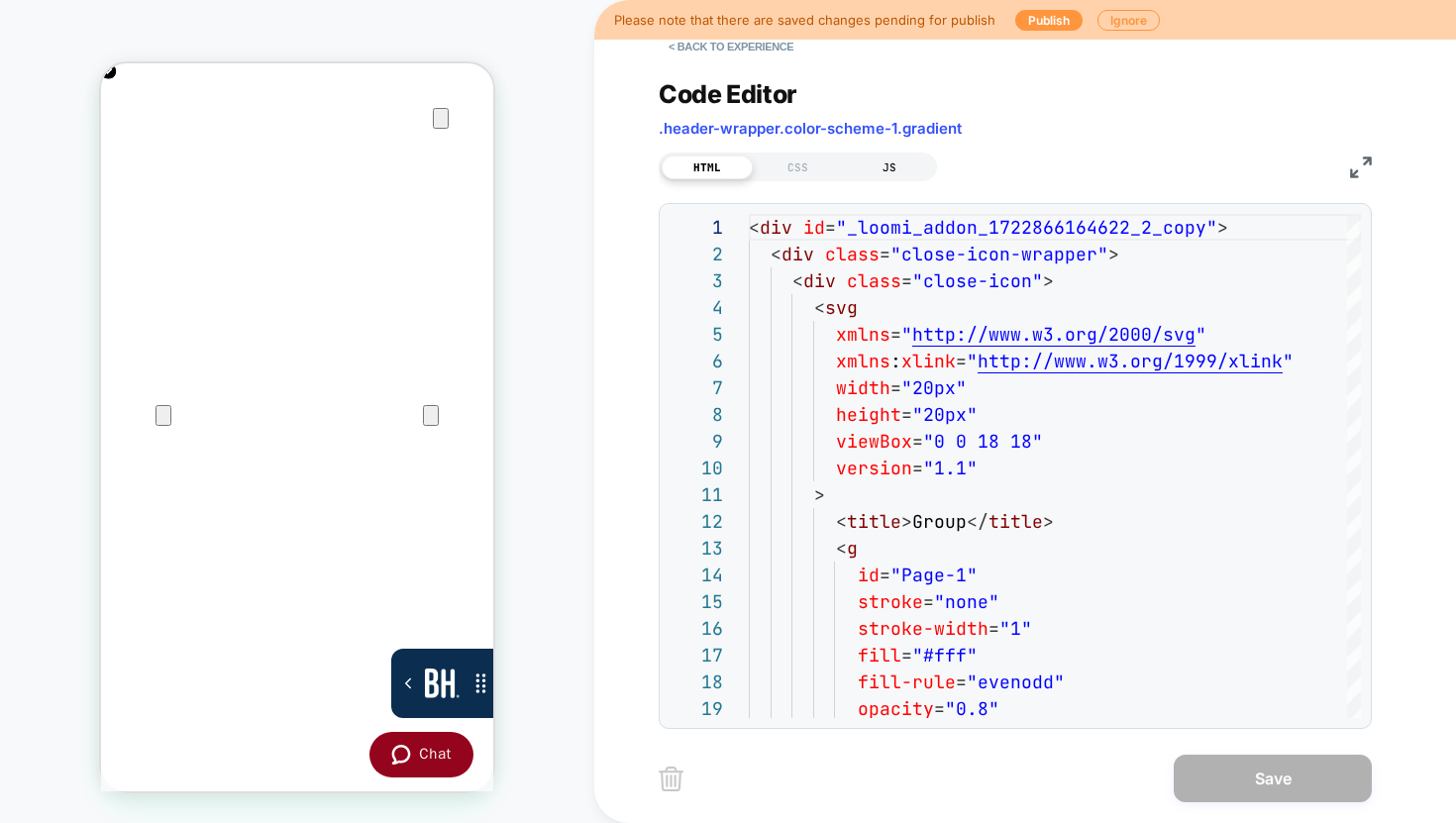 click on "JS" at bounding box center [889, 167] 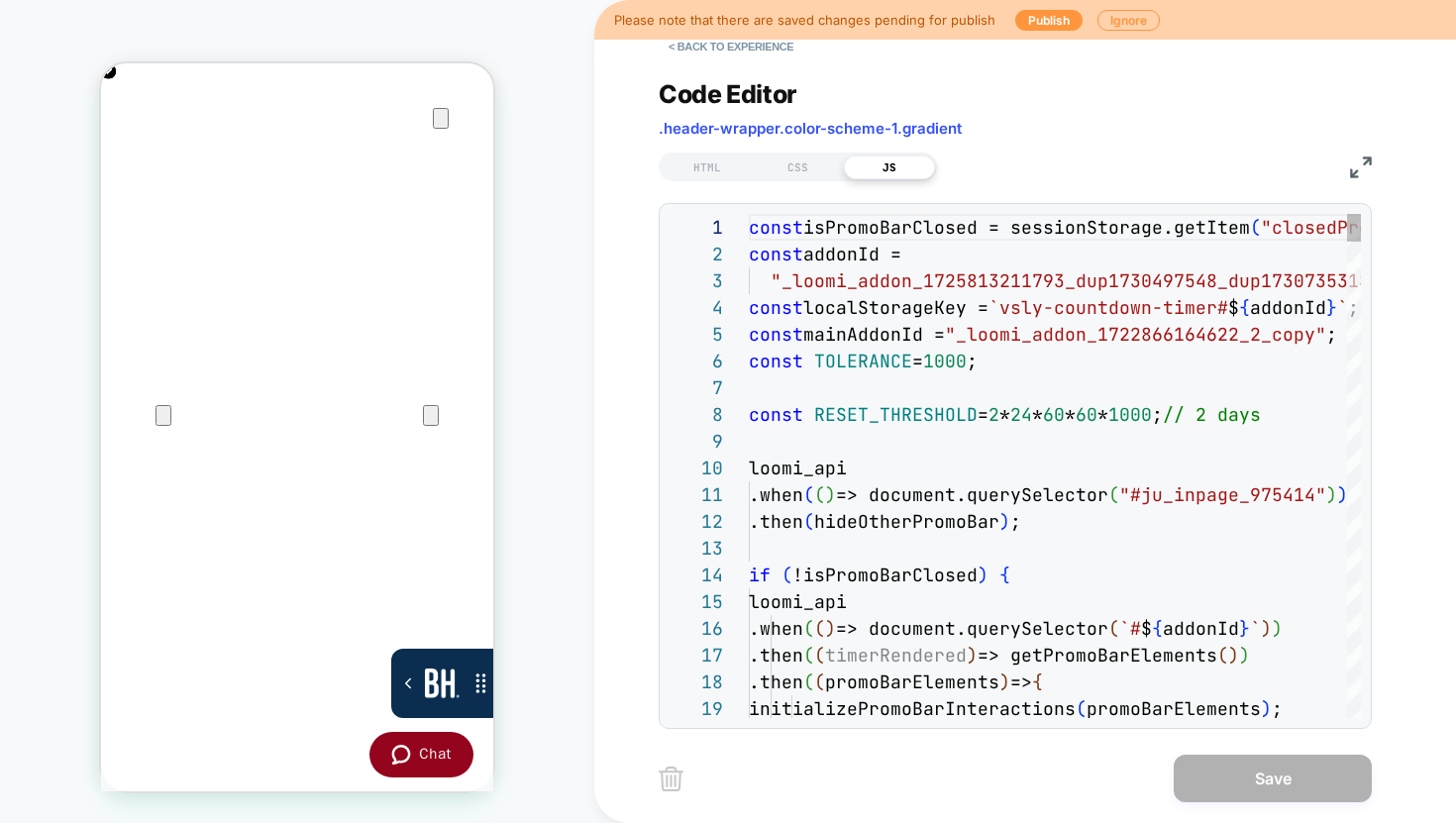 scroll, scrollTop: 267, scrollLeft: 0, axis: vertical 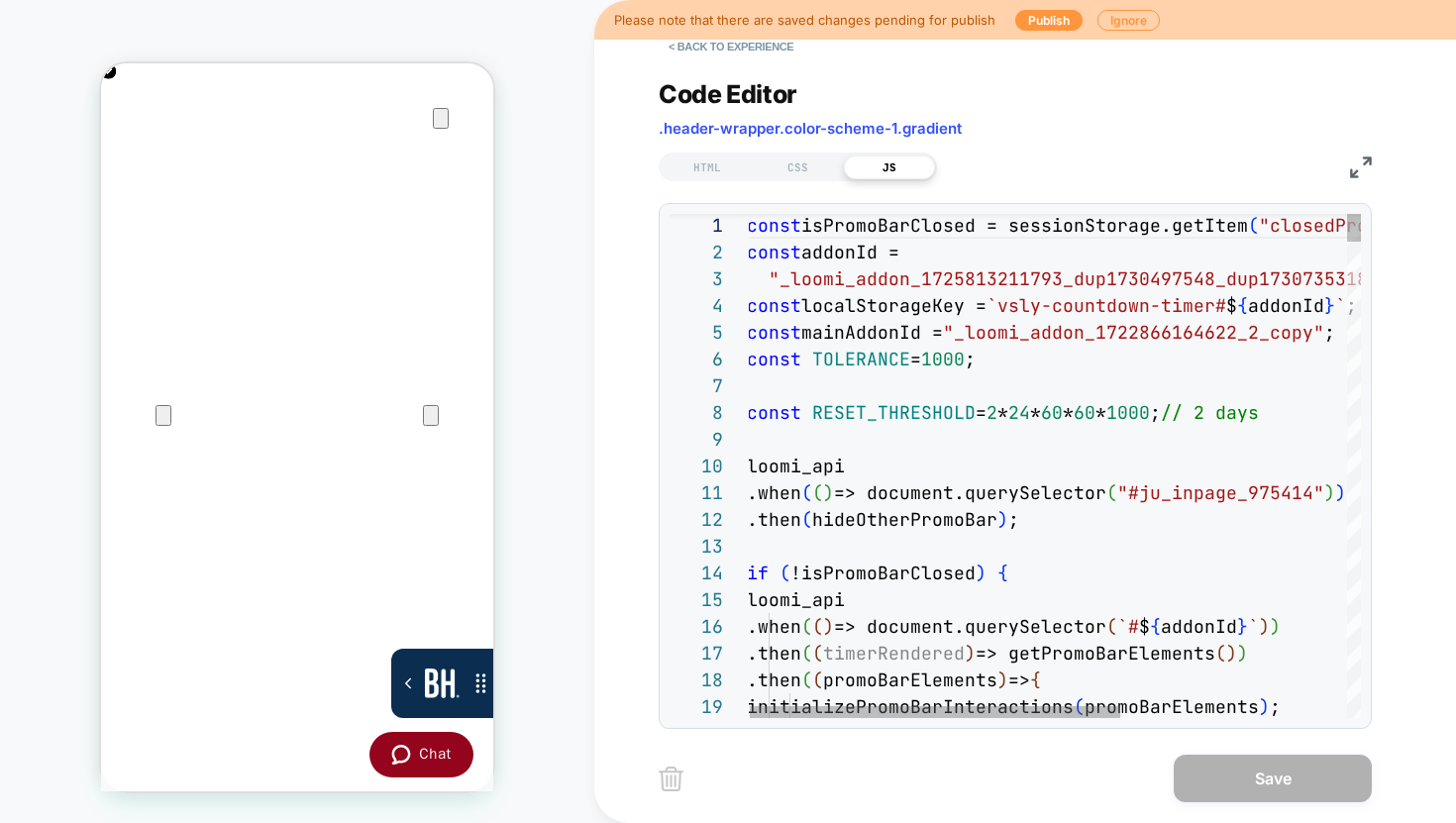 click on "const  isPromoBarClosed = sessionStorage.getItem ( "closedPromoBar" ) ; const  addonId =    "_loomi_addon_1725813211793_dup1730497548_dup17307 35318_dup1743488801_dup1753713864" ; const  localStorageKey =  `vsly-countdown-timer# $ { addonId } ` ; const  mainAddonId =  "_loomi_addon_1722866164622_2_copy" ; const   TOLERANCE  =  1000 ; const   RESET_THRESHOLD  =  2  *  24  *  60  *  60  *  1000 ;  // 2 days loomi_api   .when ( ( )  => document.querySelector ( "#ju_inpage_975414" ) )   .then ( hideOtherPromoBar ) ; if   ( !isPromoBarClosed )   {   loomi_api     .when ( ( )  => document.querySelector ( `# $ { addonId } ` ) )     .then ( ( timerRendered )  => getPromoBarElements ( ) )     .then ( ( promoBarElements )  =>  {       initializePromoBarInteractions ( promoBarElements ) ;" at bounding box center [1240, 4742] 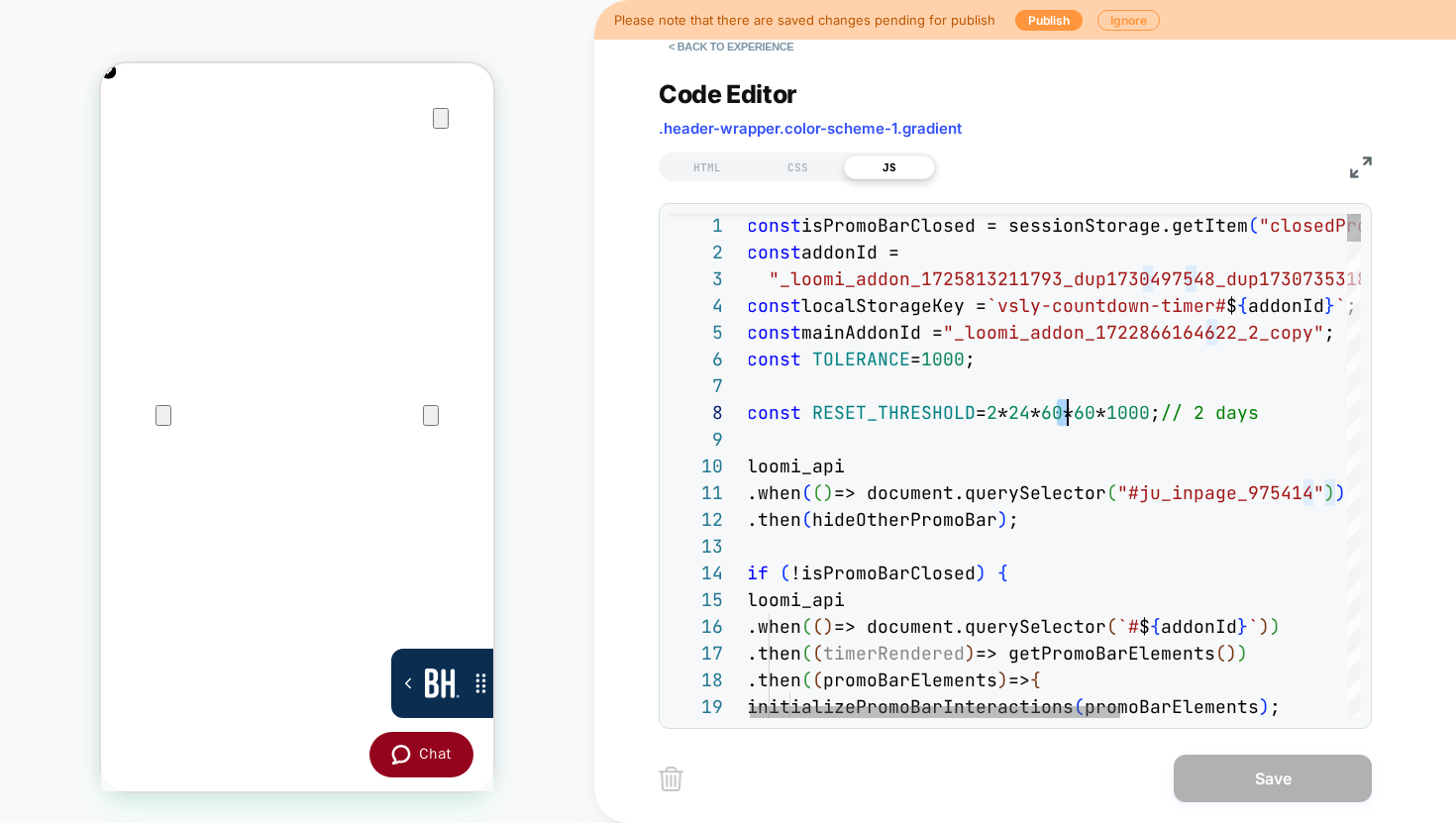 scroll, scrollTop: 187, scrollLeft: 321, axis: both 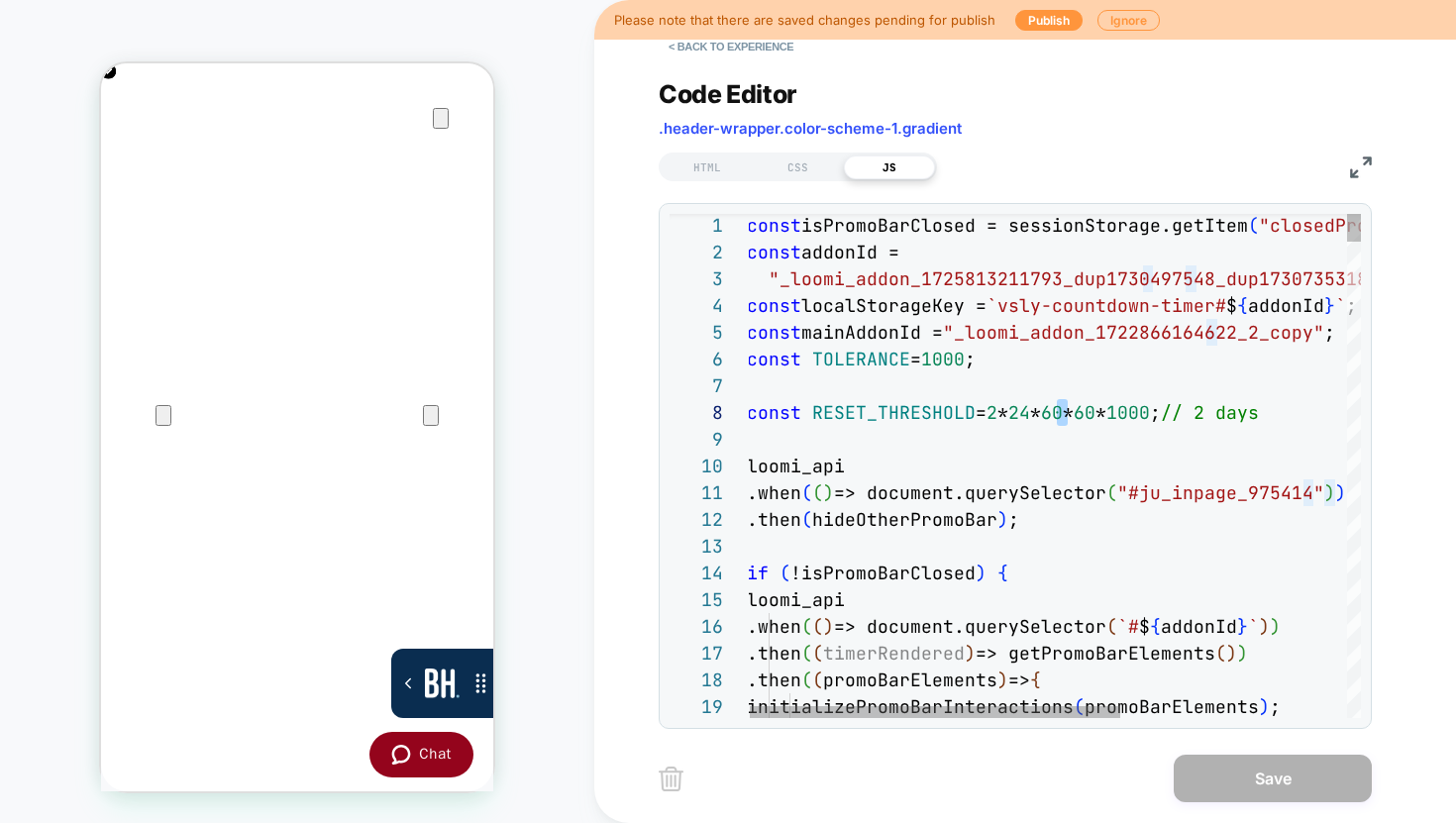 click on "const  isPromoBarClosed = sessionStorage.getItem ( "closedPromoBar" ) ; const  addonId =    "_loomi_addon_1725813211793_dup1730497548_dup17307 35318_dup1743488801_dup1753713864" ; const  localStorageKey =  `vsly-countdown-timer# $ { addonId } ` ; const  mainAddonId =  "_loomi_addon_1722866164622_2_copy" ; const   TOLERANCE  =  1000 ; const   RESET_THRESHOLD  =  2  *  24  *  60  *  60  *  1000 ;  // 2 days loomi_api   .when ( ( )  => document.querySelector ( "#ju_inpage_975414" ) )   .then ( hideOtherPromoBar ) ; if   ( !isPromoBarClosed )   {   loomi_api     .when ( ( )  => document.querySelector ( `# $ { addonId } ` ) )     .then ( ( timerRendered )  => getPromoBarElements ( ) )     .then ( ( promoBarElements )  =>  {       initializePromoBarInteractions ( promoBarElements ) ;" at bounding box center (1240, 4742) 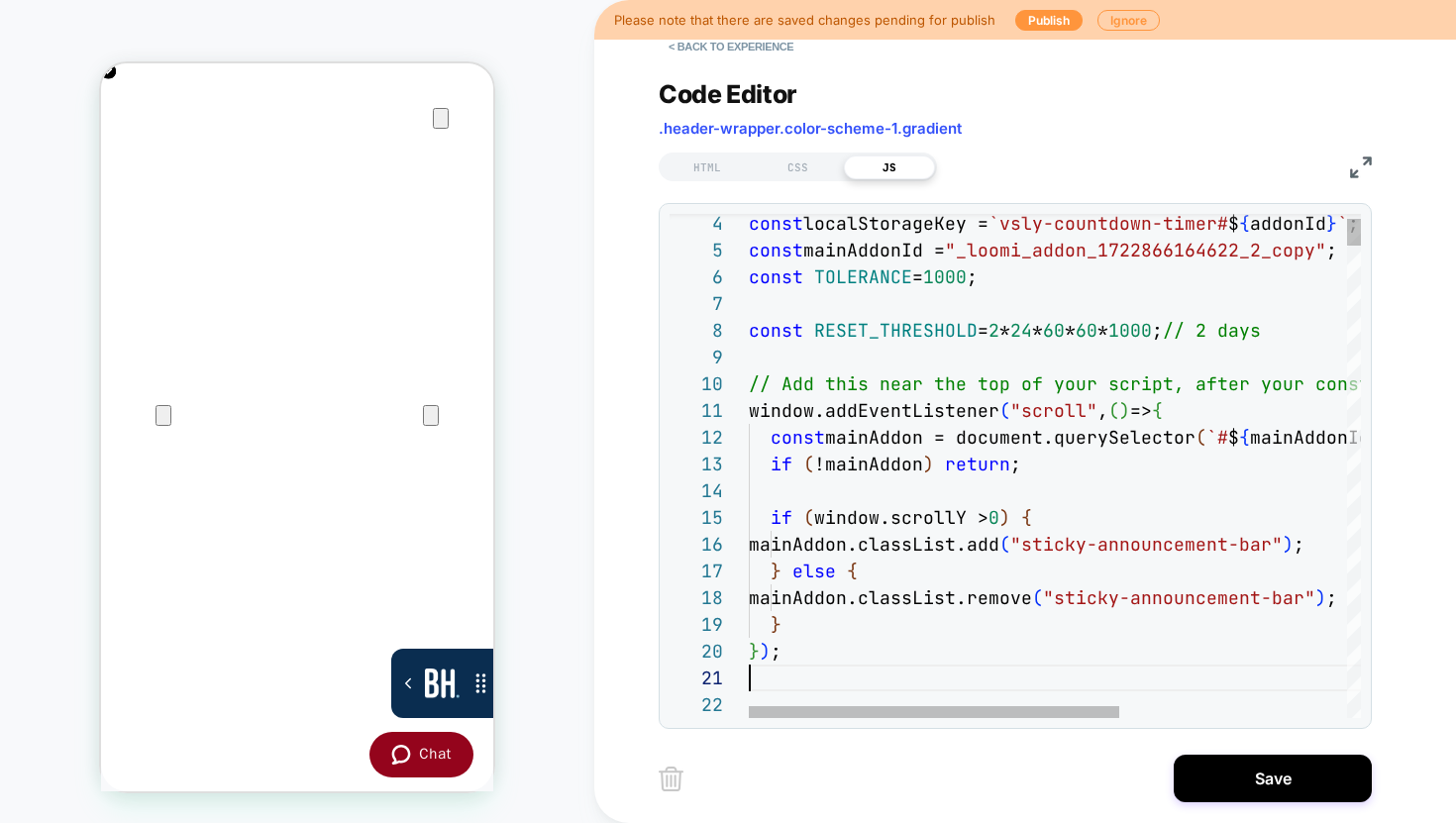 scroll, scrollTop: 0, scrollLeft: 0, axis: both 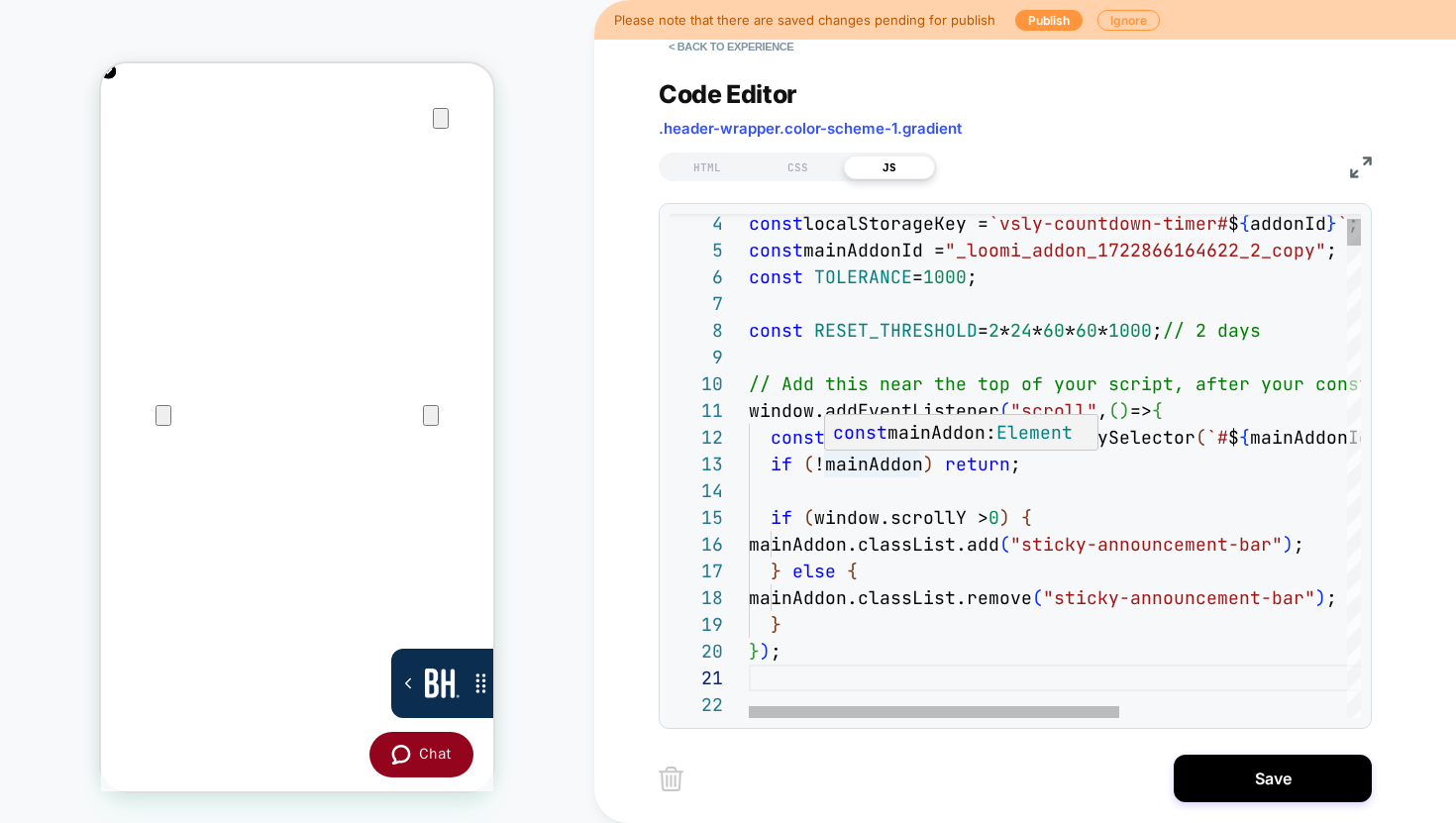click on "const  localStorageKey =  `vsly-countdown-timer# $ { addonId } ` ; const  mainAddonId =  "_loomi_addon_1722866164622_2_copy" ; const   TOLERANCE  =  1000 ; const   RESET_THRESHOLD  =  2  *  24  *  60  *  60  *  1000 ;  // 2 days // Add this near the top of your script, after you r constants window.addEventListener ( "scroll" ,  ( )  =>  {    const  mainAddon = document.querySelector ( `# $ { mainAddonId } ` ) ;    if   ( !mainAddon )   return ;    if   ( window.scrollY >  0 )   {     mainAddon.classList.add ( "sticky-announcement-bar" ) ;    }   else   {     mainAddon.classList.remove ( "sticky-announcement-bar" ) ;    } } ) ;" at bounding box center (1242, 4834) 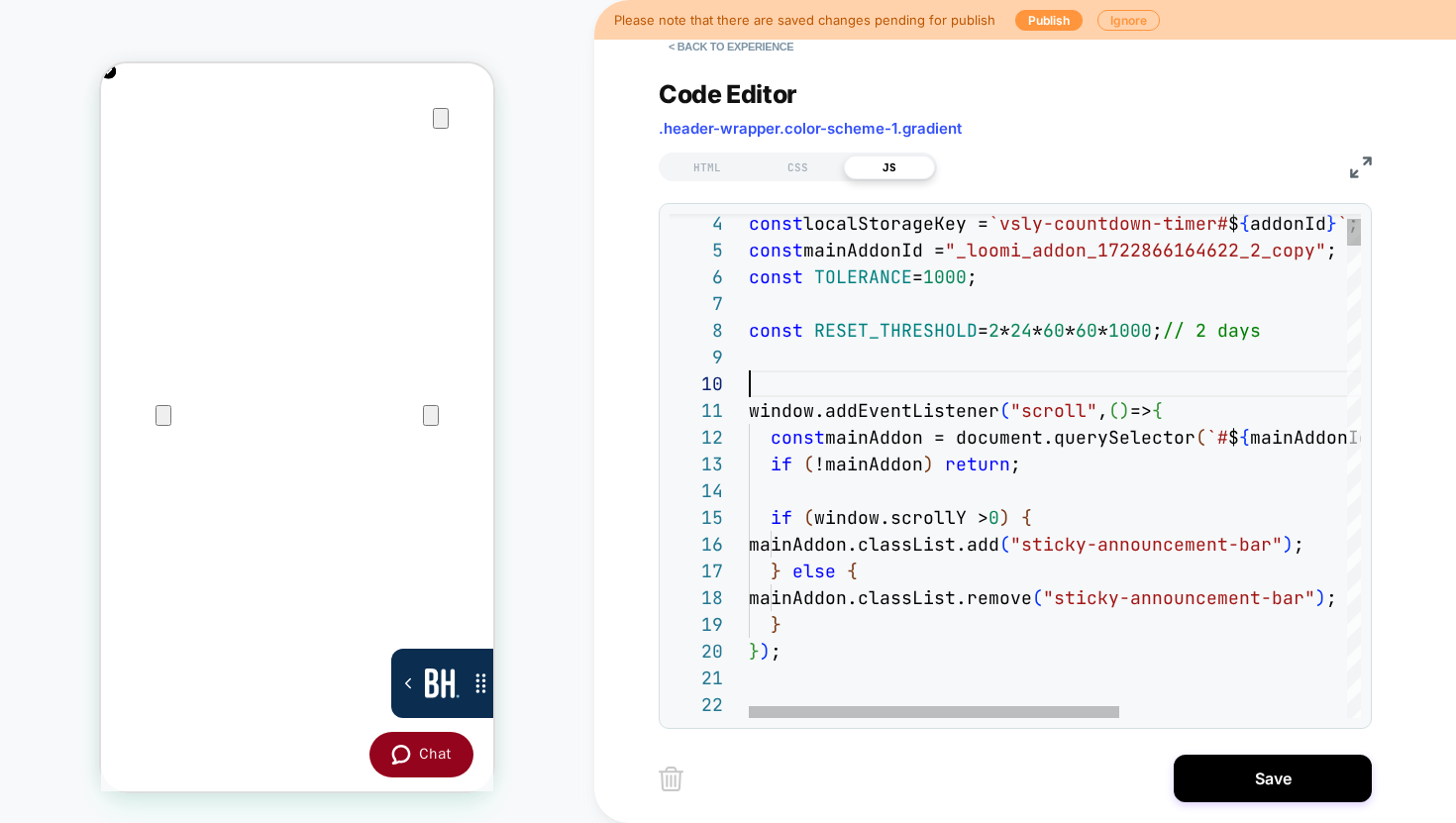 scroll, scrollTop: 214, scrollLeft: 0, axis: vertical 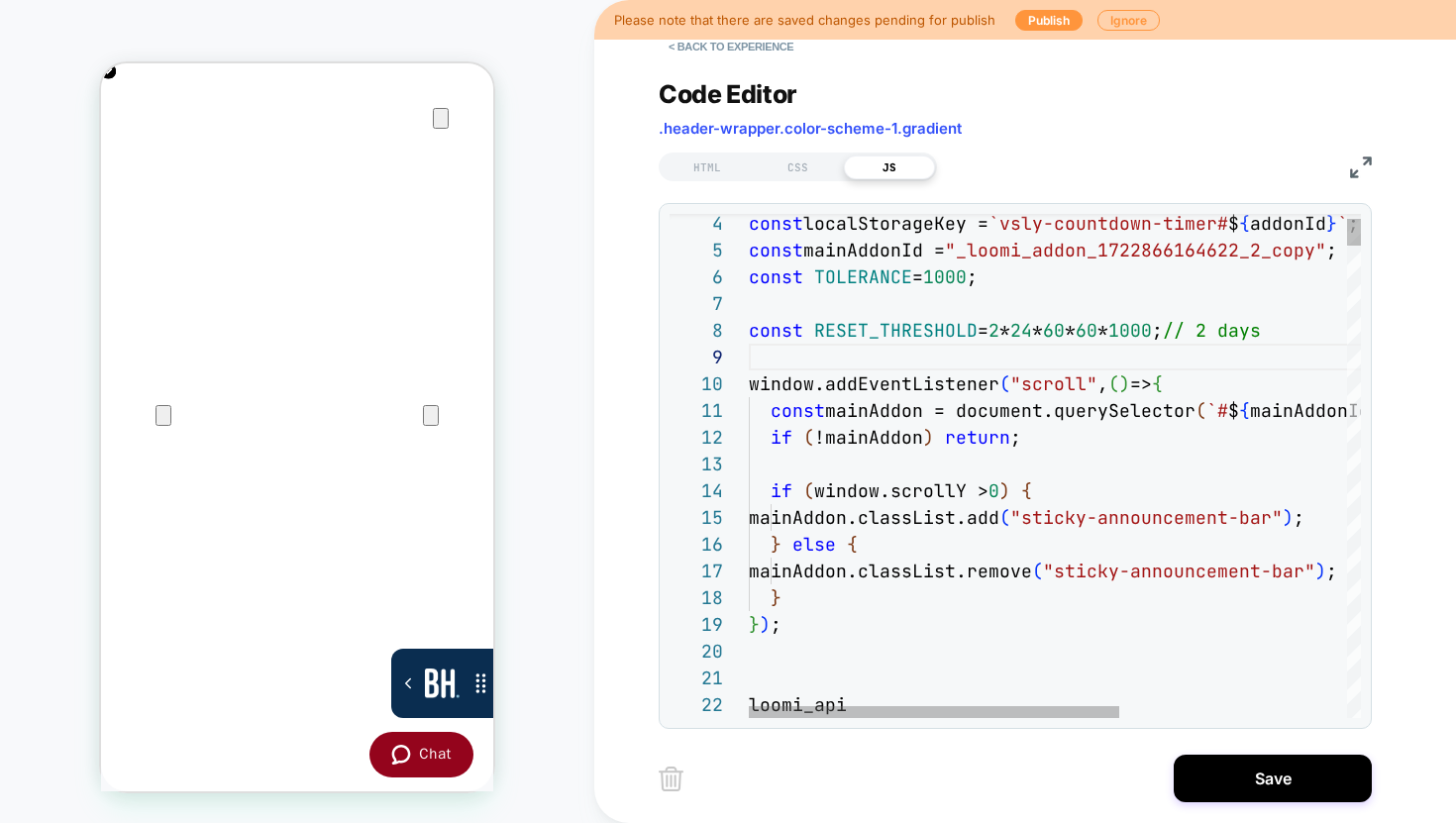 click on "const  localStorageKey =  `vsly-countdown-timer# $ { addonId } ` ; const  mainAddonId =  "_loomi_addon_1722866164622_2_copy" ; const   TOLERANCE  =  1000 ; const   RESET_THRESHOLD  =  2  *  24  *  60  *  60  *  1000 ;  // 2 days window.addEventListener ( "scroll" ,  ( )  =>  {    const  mainAddon = document.querySelector ( `# $ { mainAddonId } ` ) ;    if   ( !mainAddon )   return ;    if   ( window.scrollY >  0 )   {     mainAddon.classList.add ( "sticky-announcement-bar" ) ;    }   else   {     mainAddon.classList.remove ( "sticky-announcement-bar" ) ;    } } ) ; loomi_api" at bounding box center (1242, 4820) 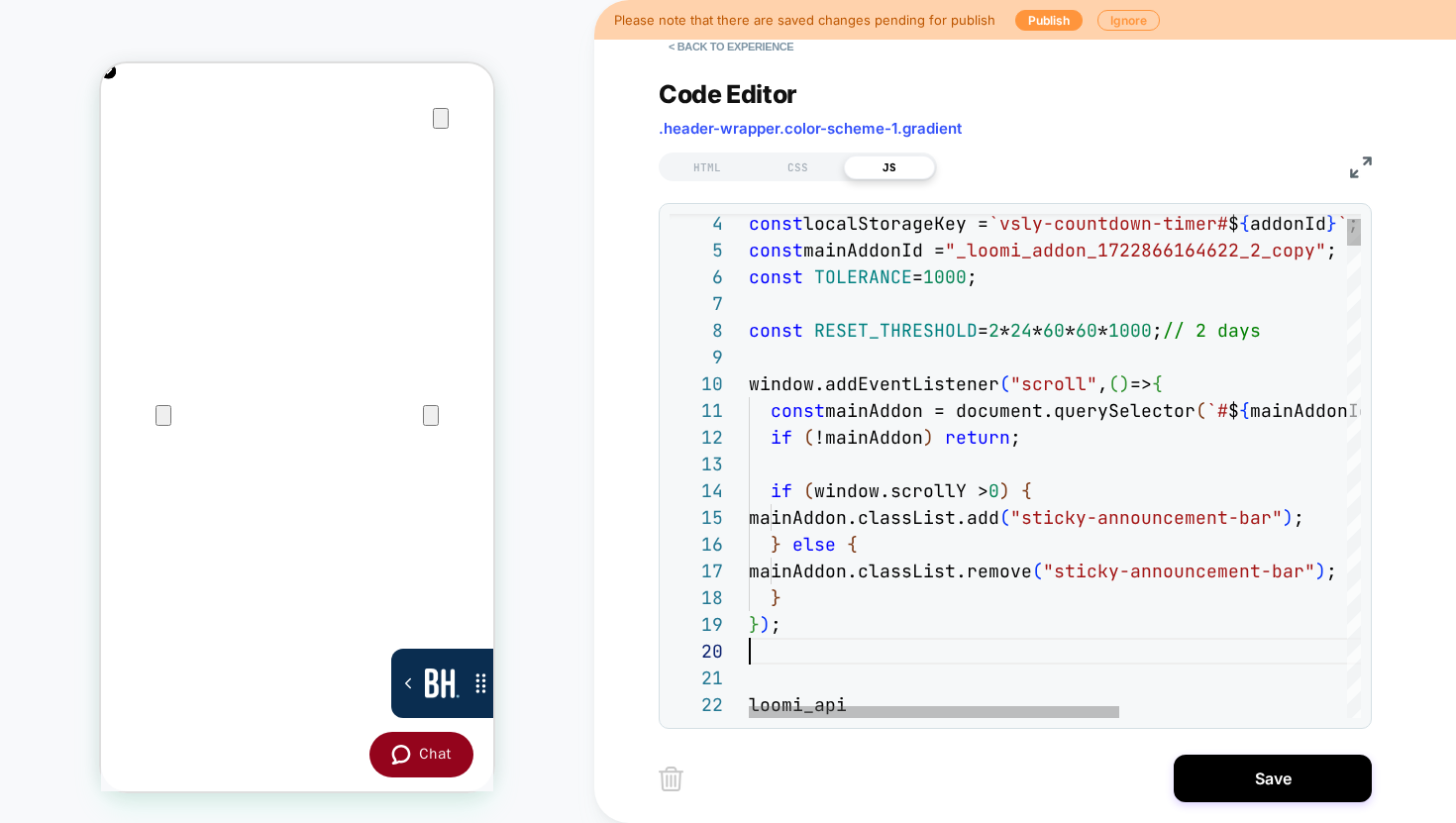 scroll, scrollTop: 214, scrollLeft: 32, axis: both 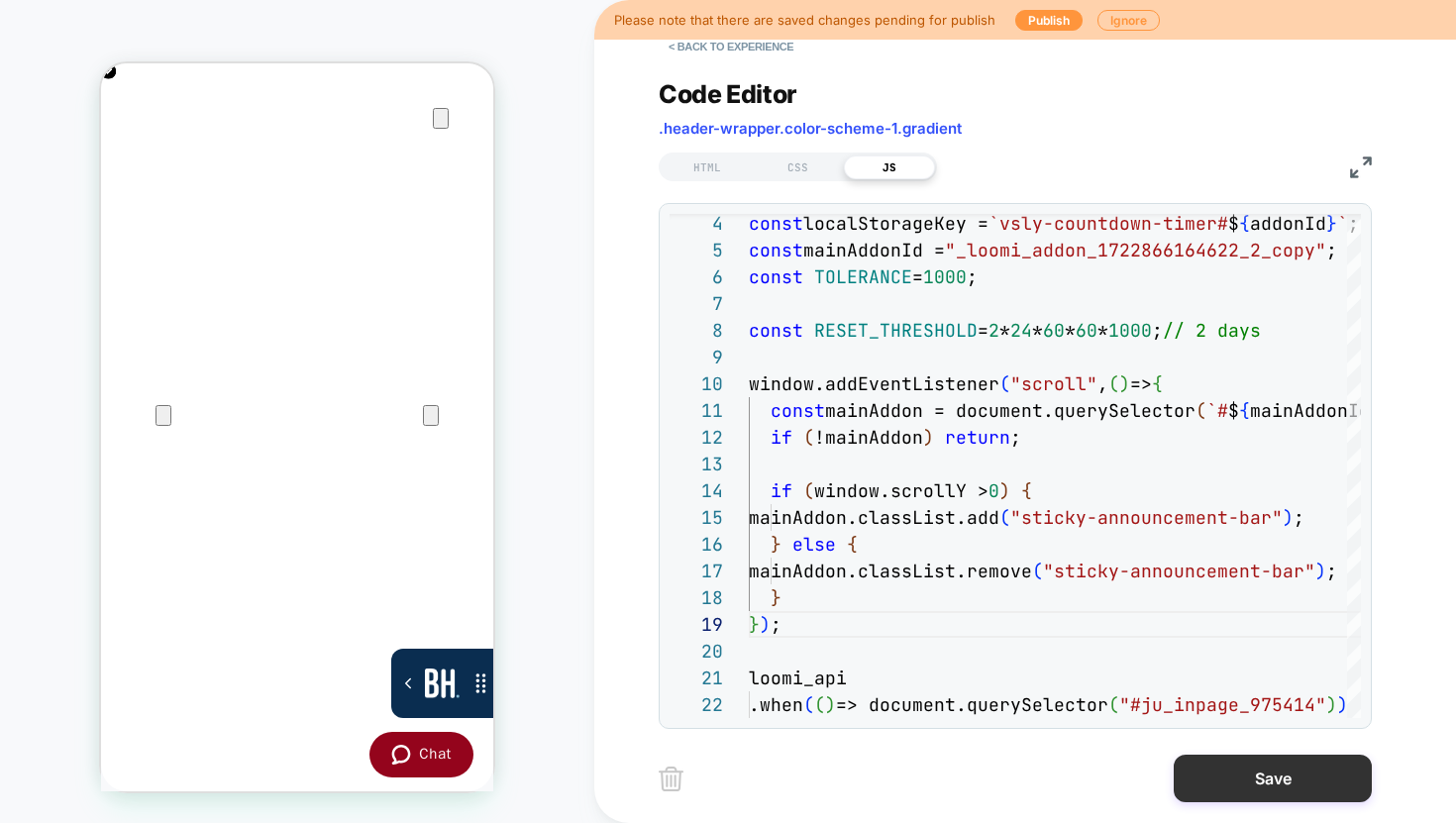 type on "**********" 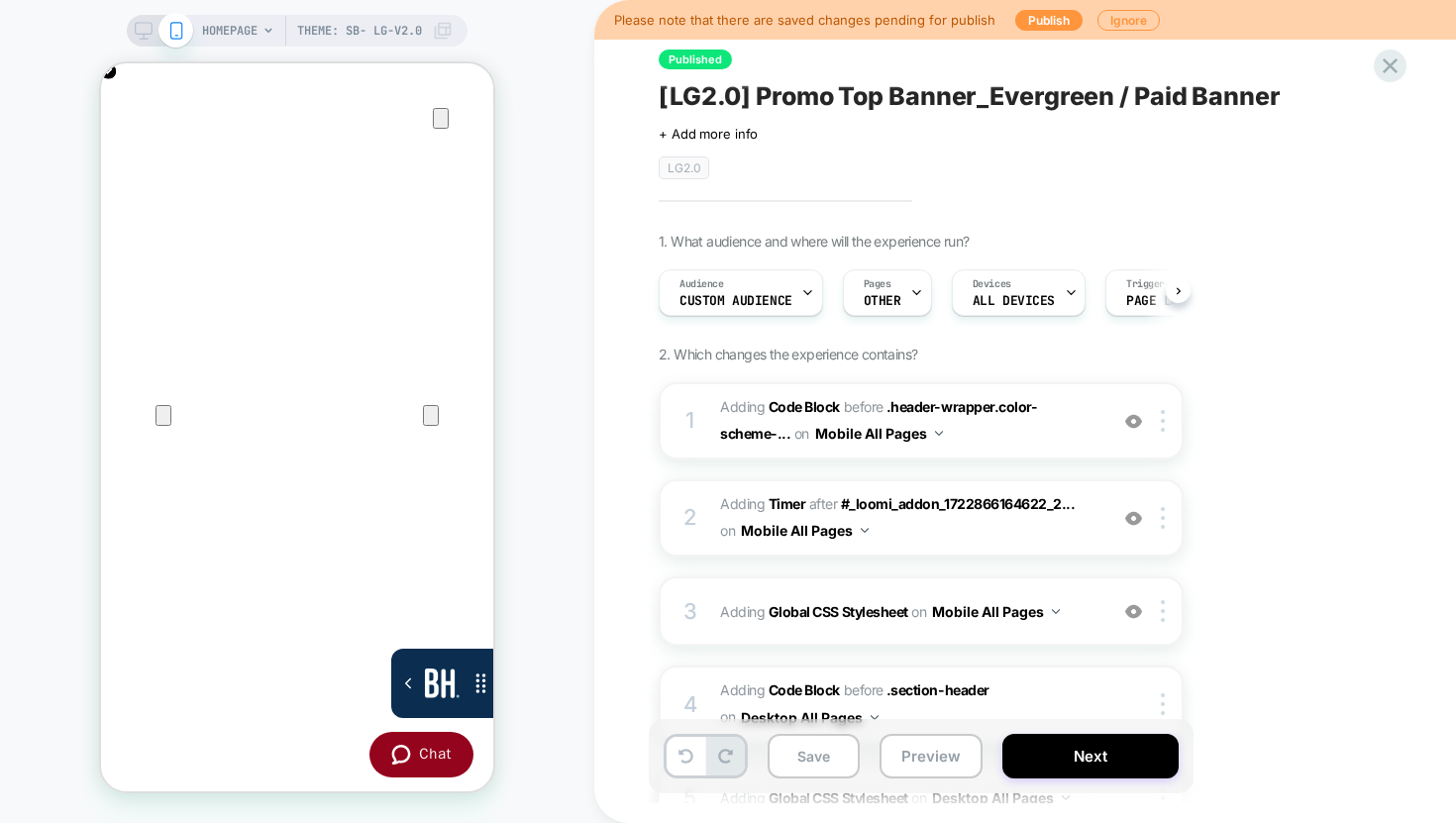 scroll, scrollTop: 0, scrollLeft: 1, axis: horizontal 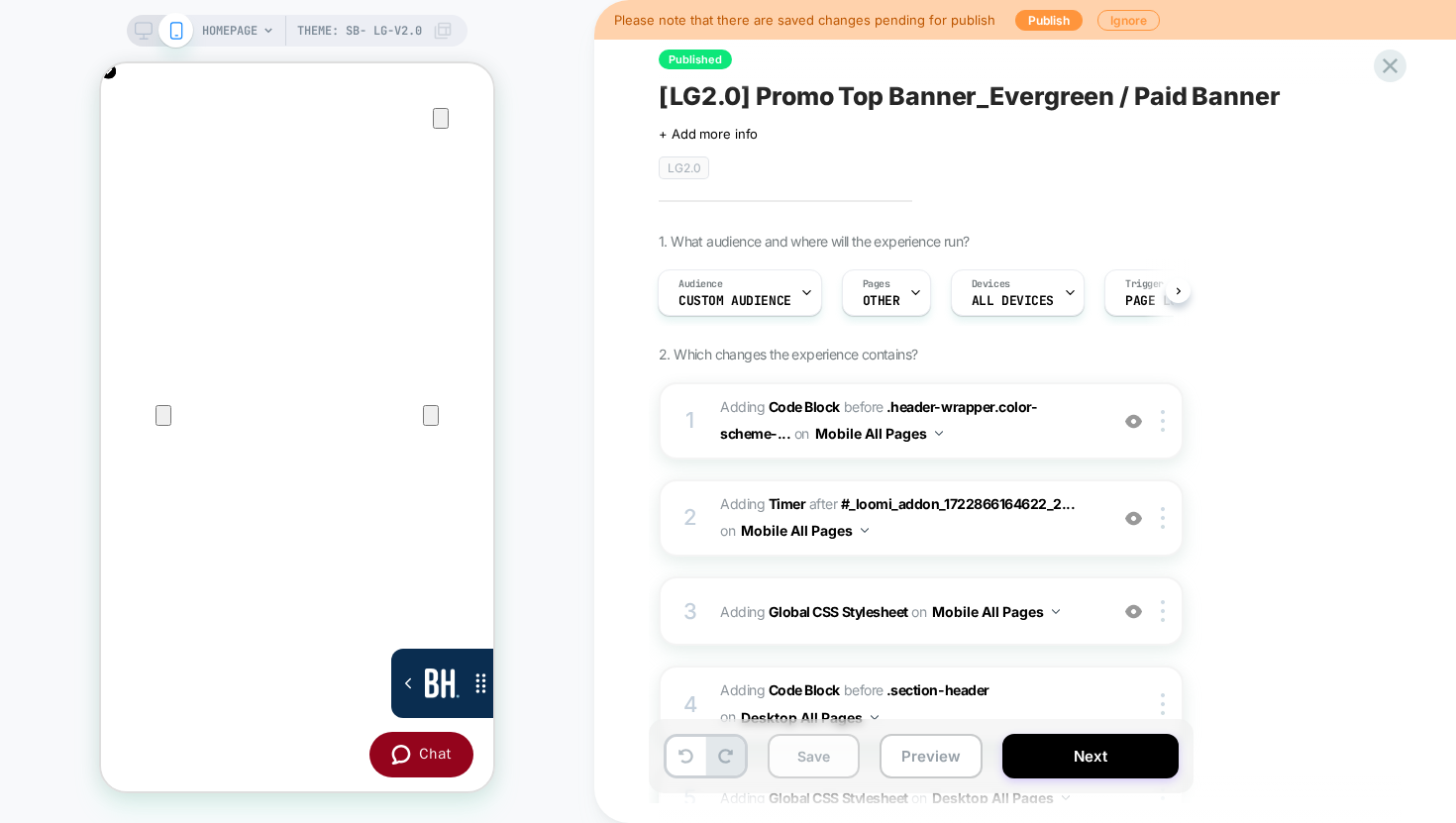 click on "Save" at bounding box center [813, 756] 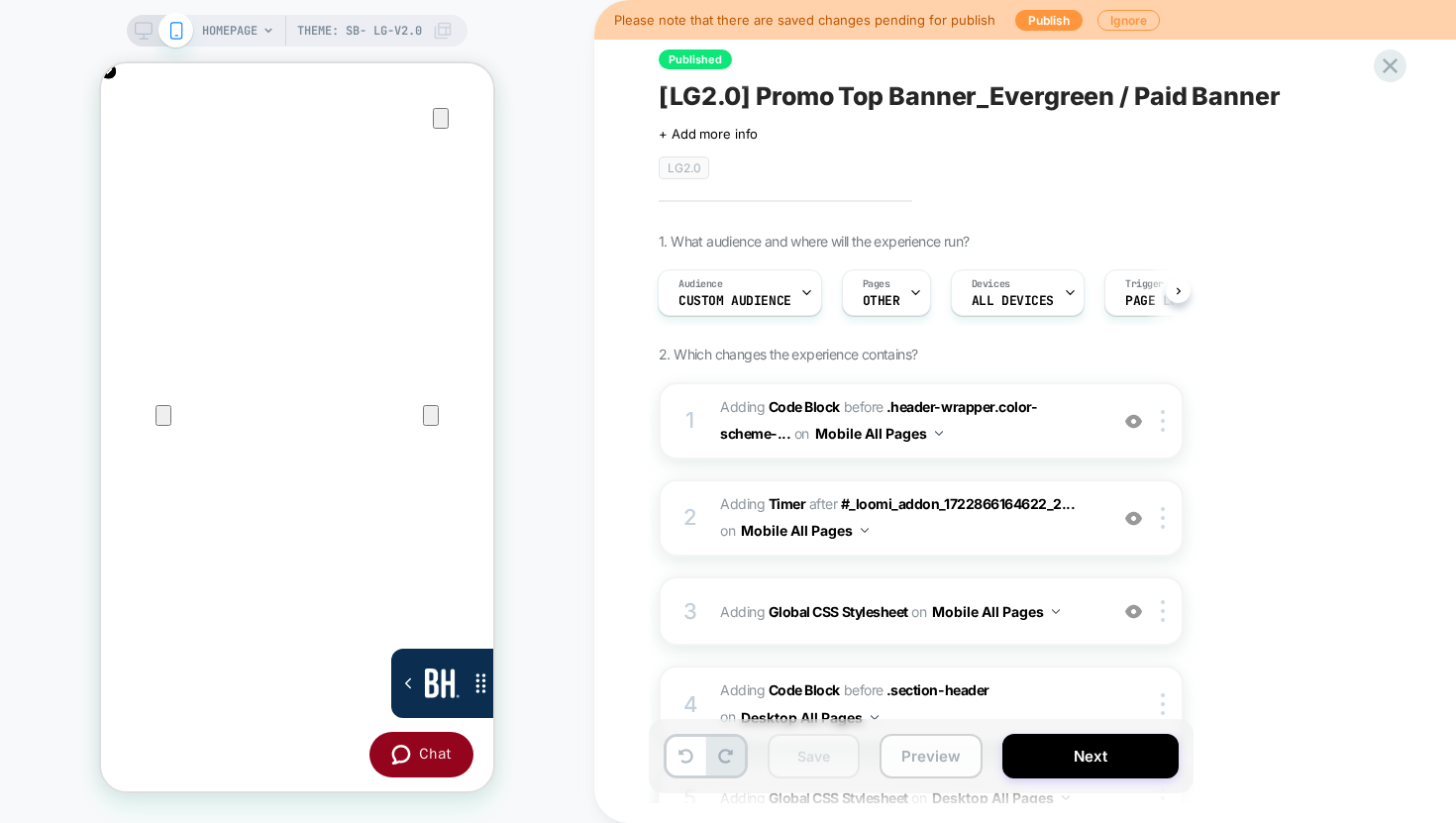 click on "Preview" at bounding box center (931, 756) 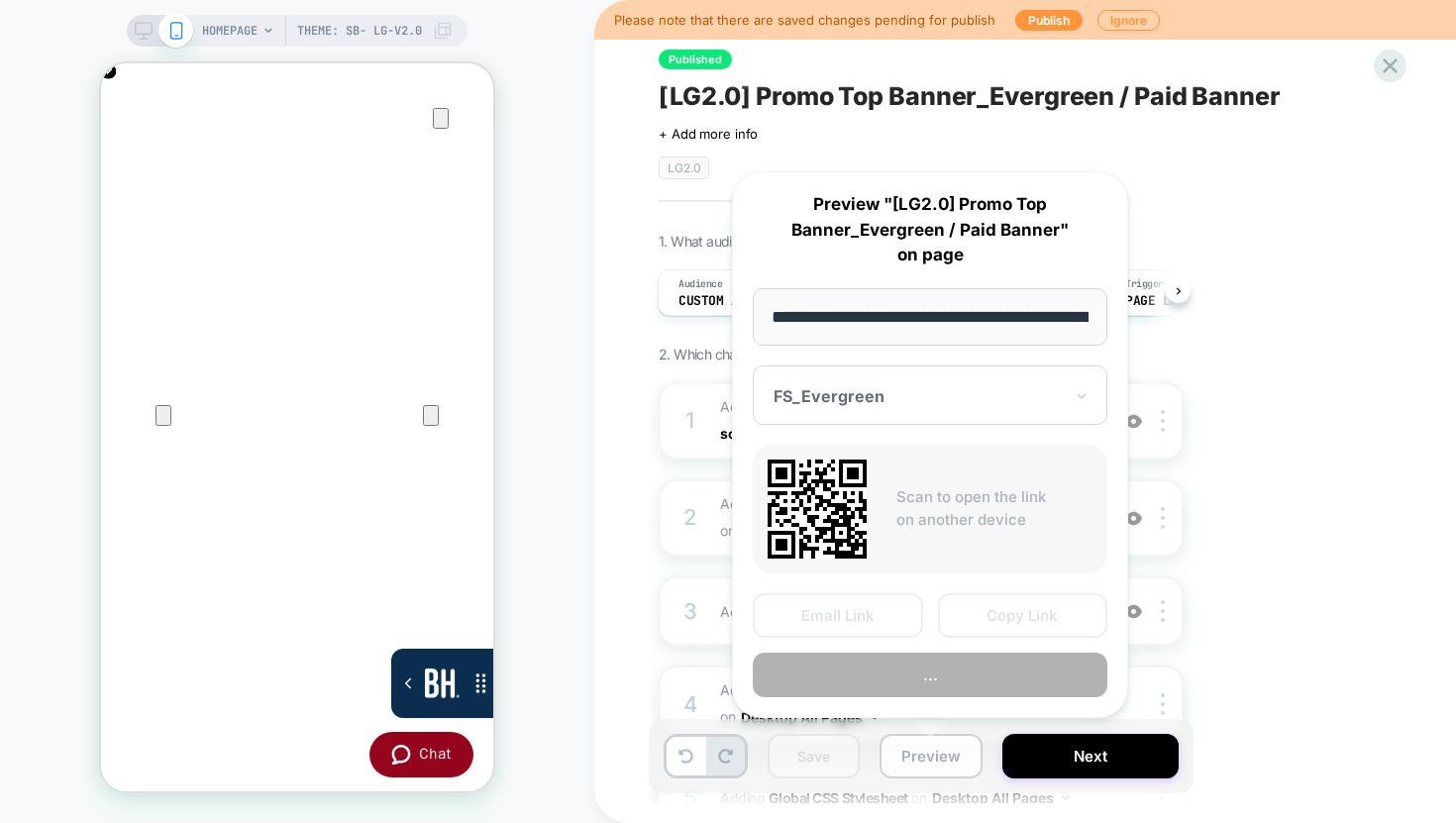 scroll, scrollTop: 0, scrollLeft: 188, axis: horizontal 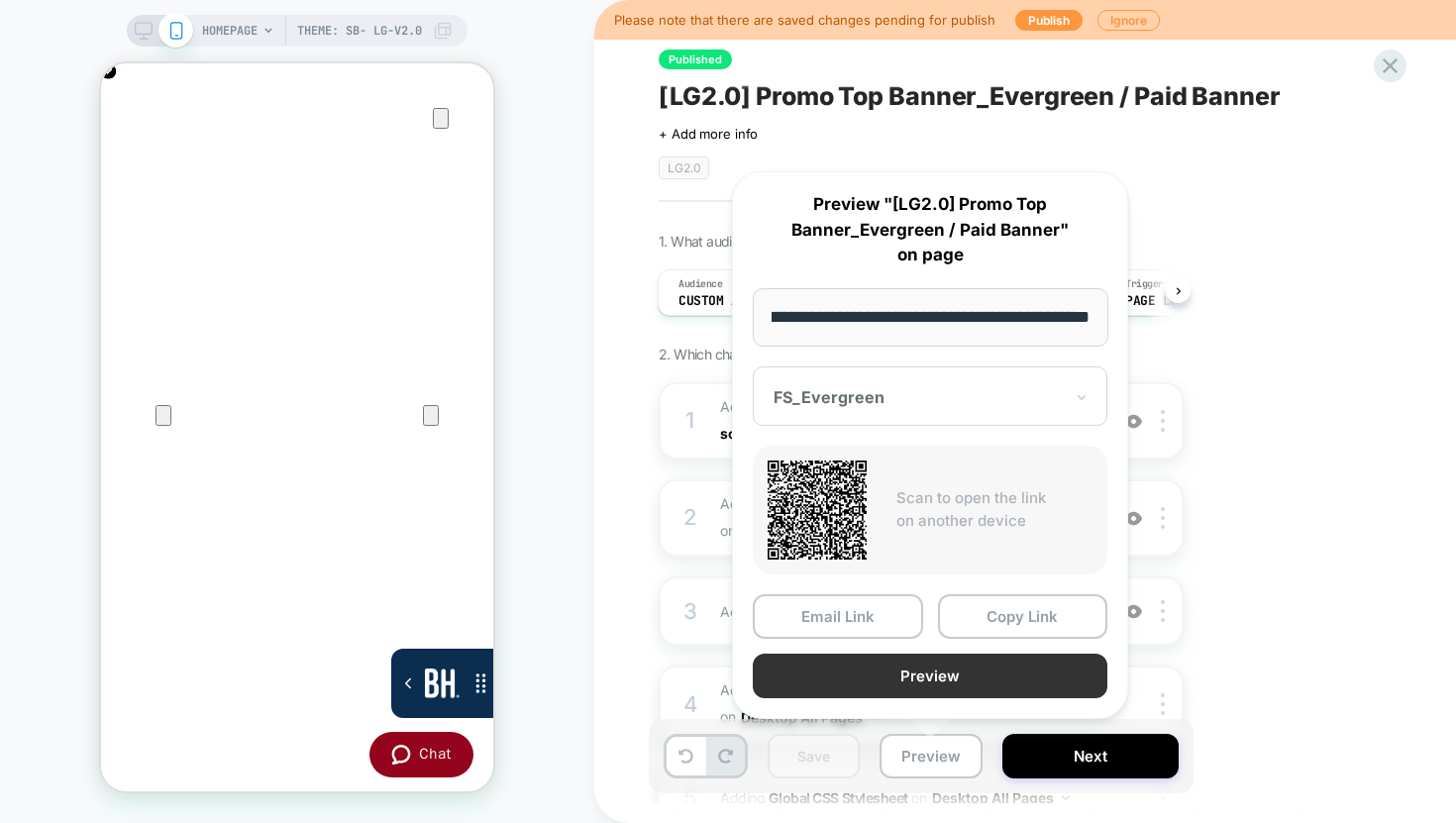 click on "Preview" at bounding box center [930, 675] 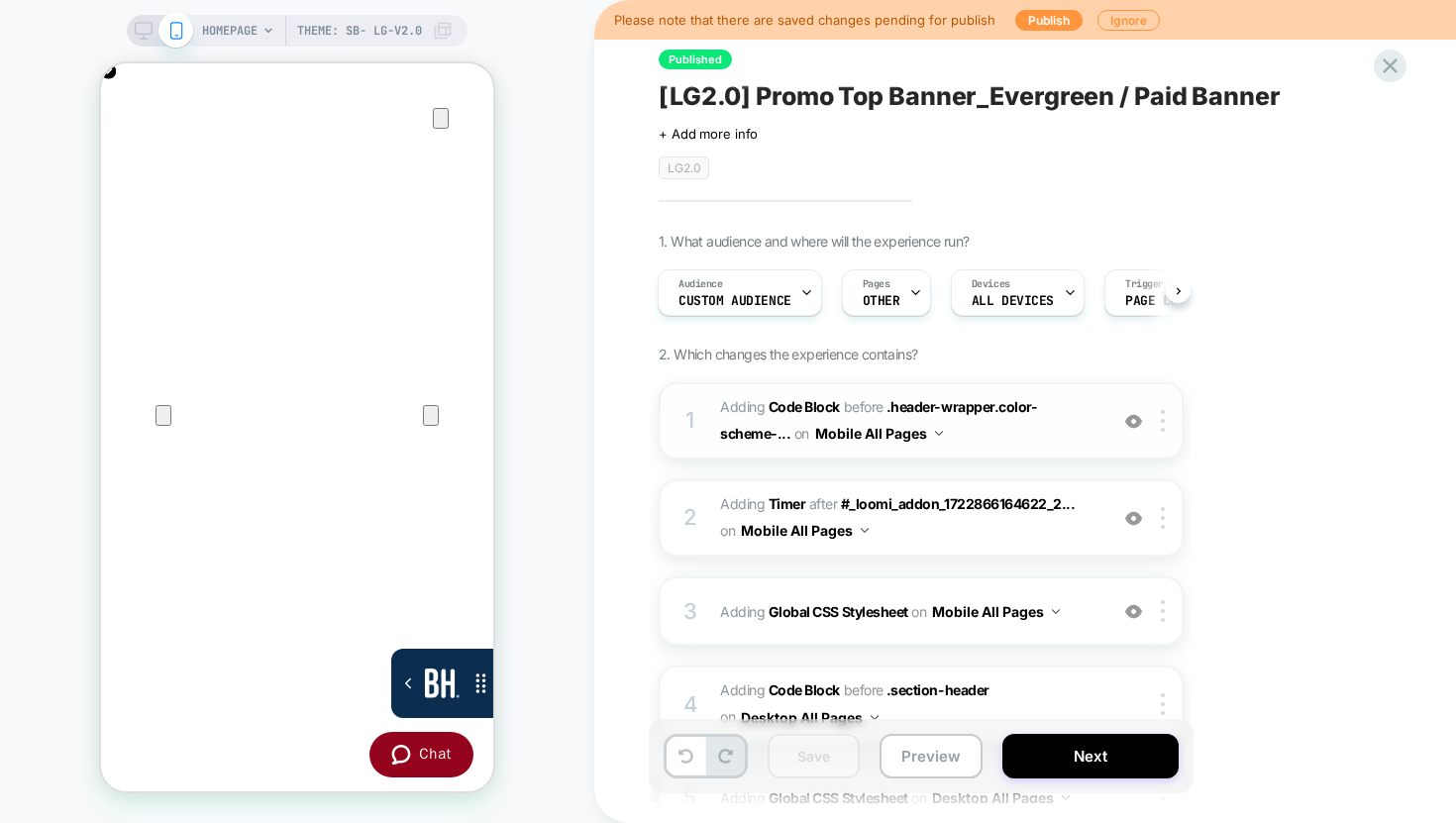 click on "Mobile All Pages" at bounding box center (879, 433) 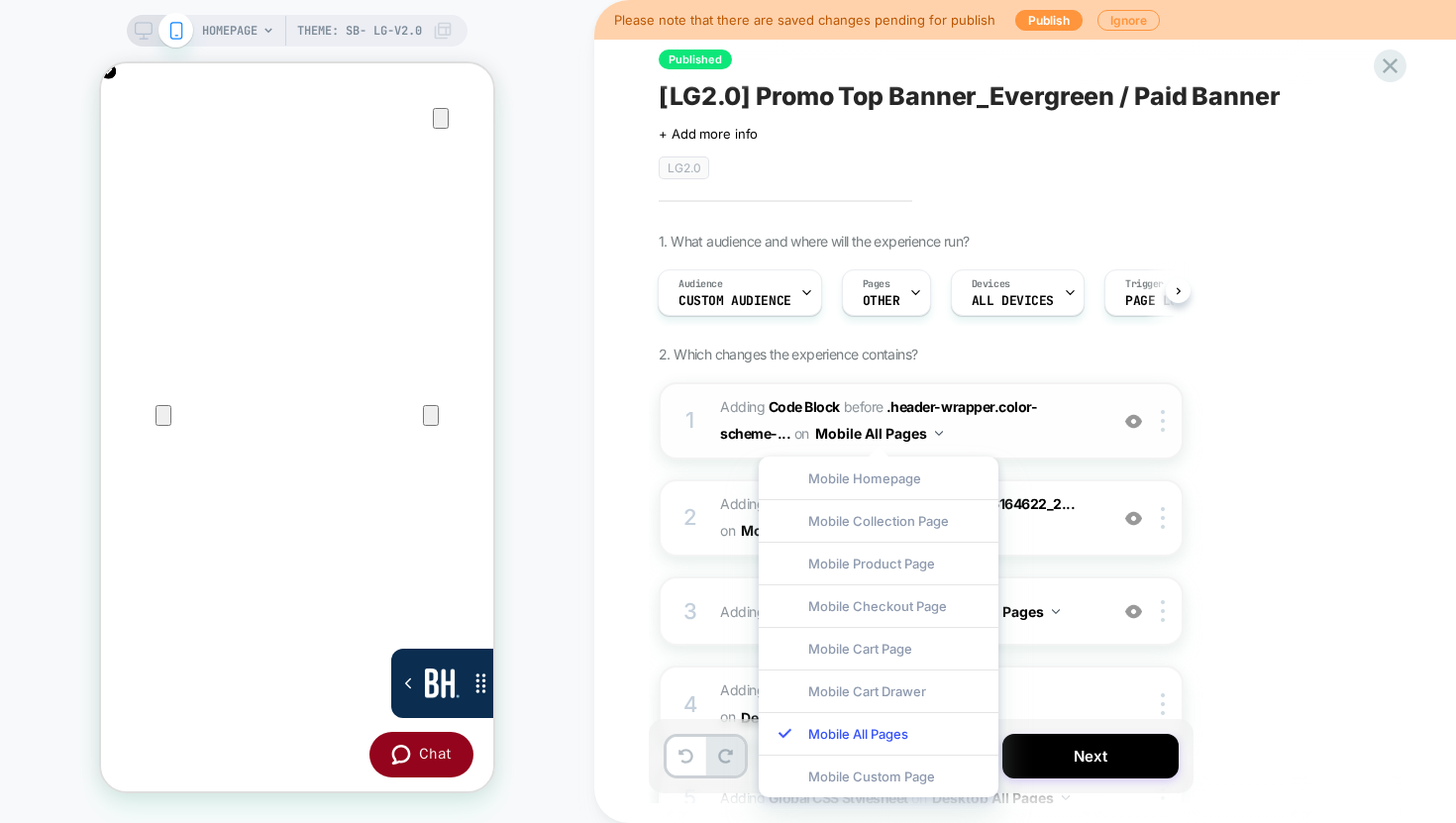 click on "Adding   Code Block   BEFORE .header-wrapper.color-scheme-... .header-wrapper.color-scheme-1.gradient   on Mobile All Pages" at bounding box center (908, 421) 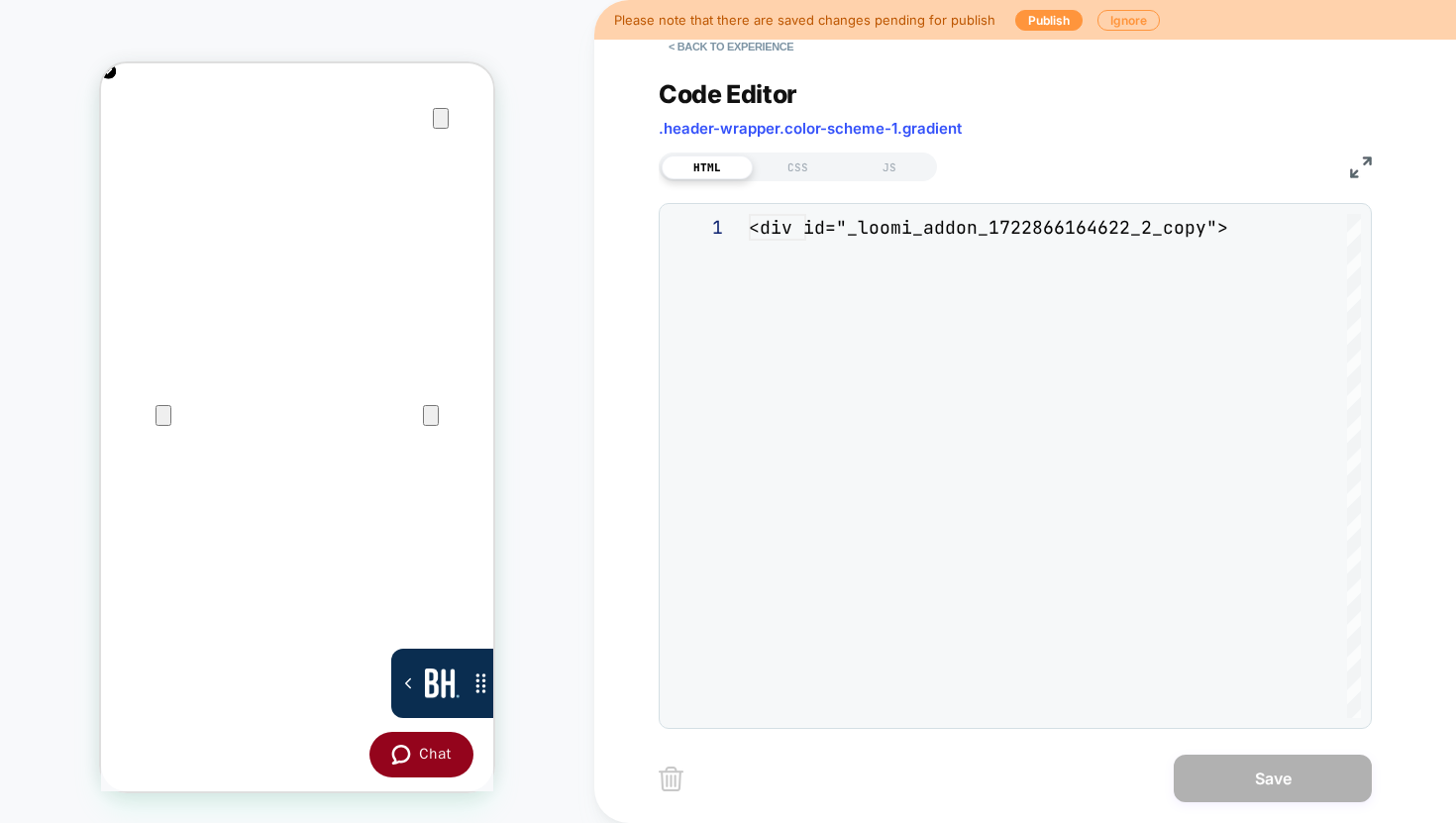 scroll, scrollTop: 267, scrollLeft: 0, axis: vertical 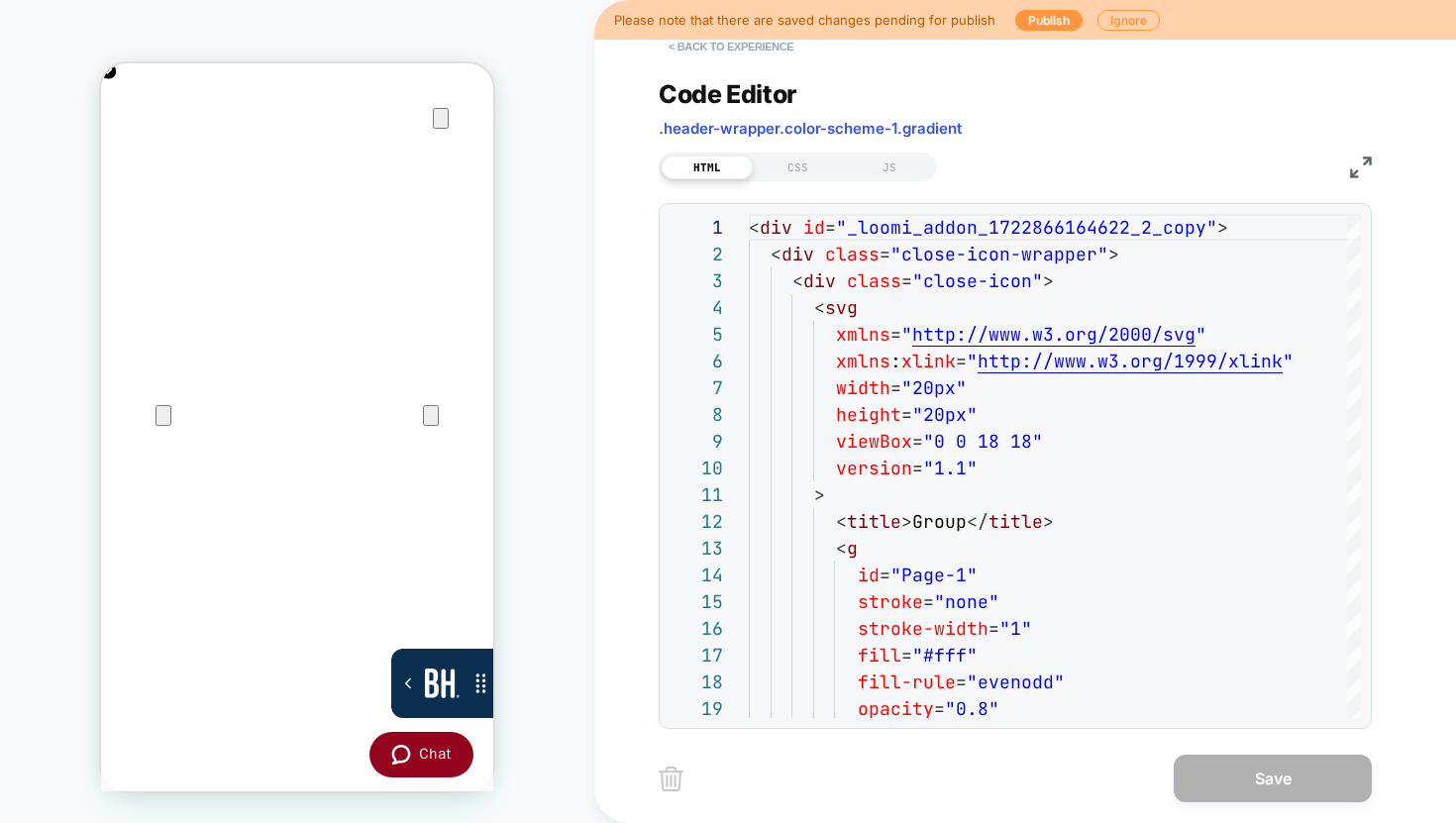 click on "< Back to experience" at bounding box center [731, 47] 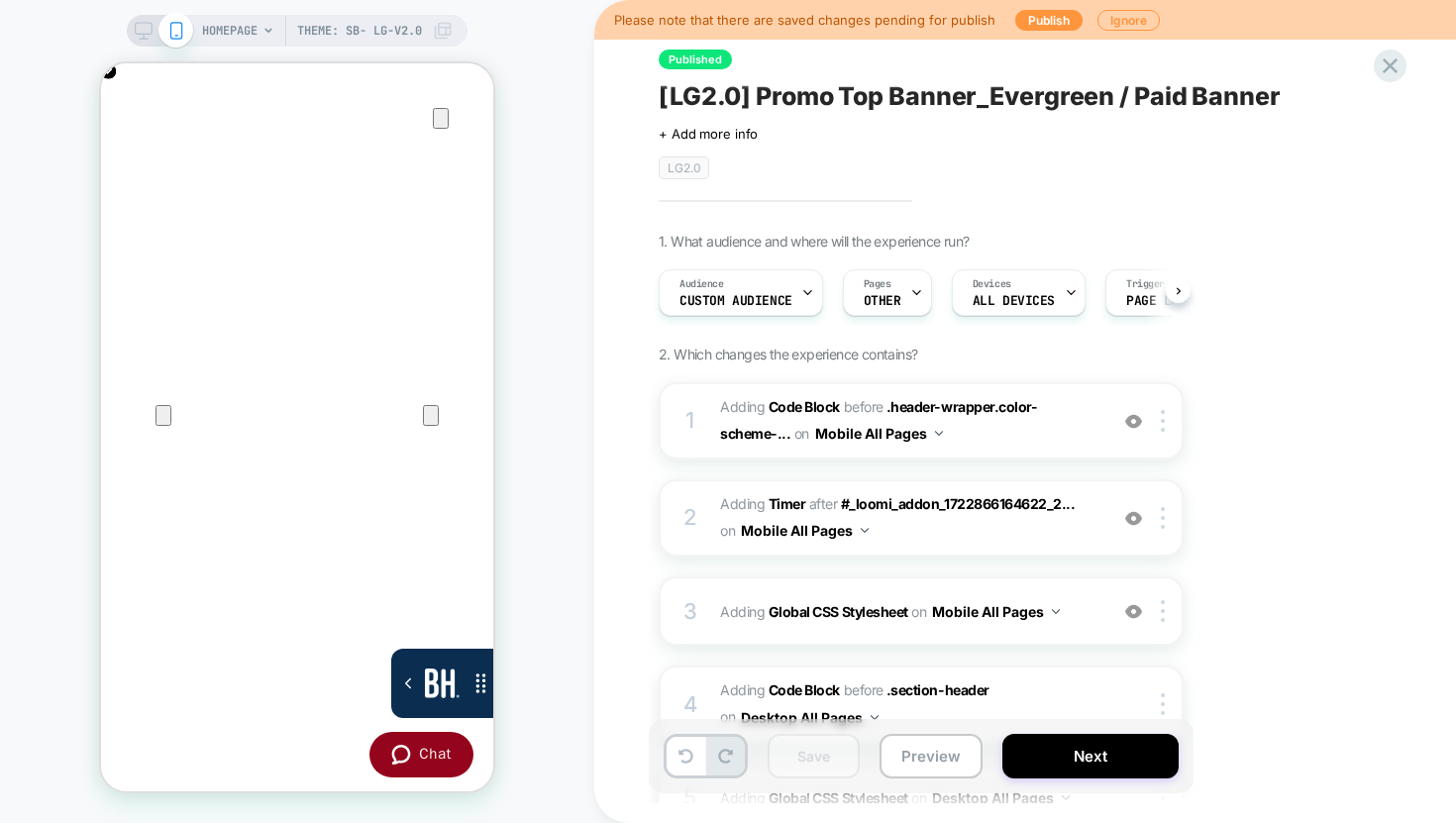 scroll, scrollTop: 344, scrollLeft: 0, axis: vertical 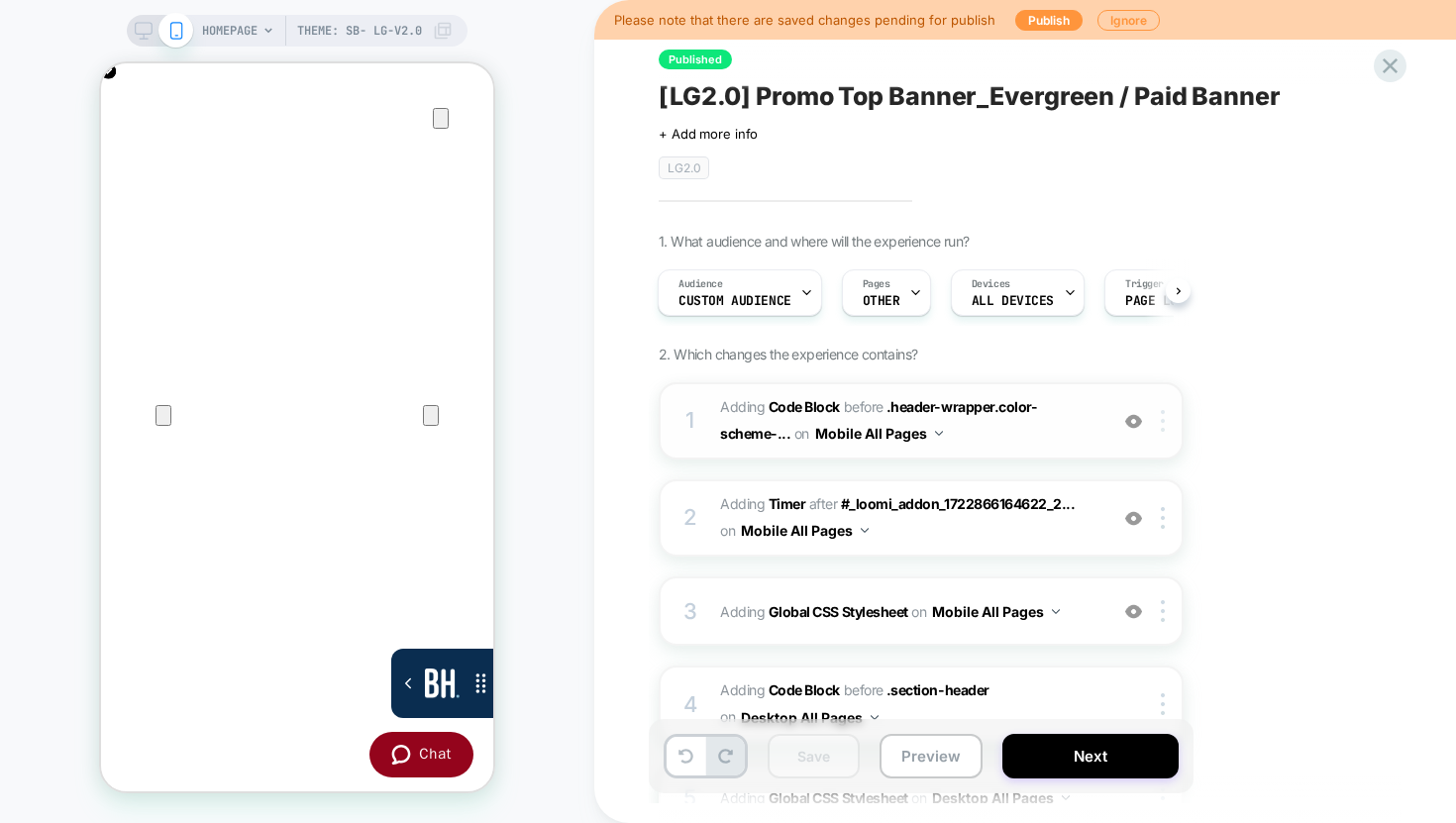 click at bounding box center (1163, 421) 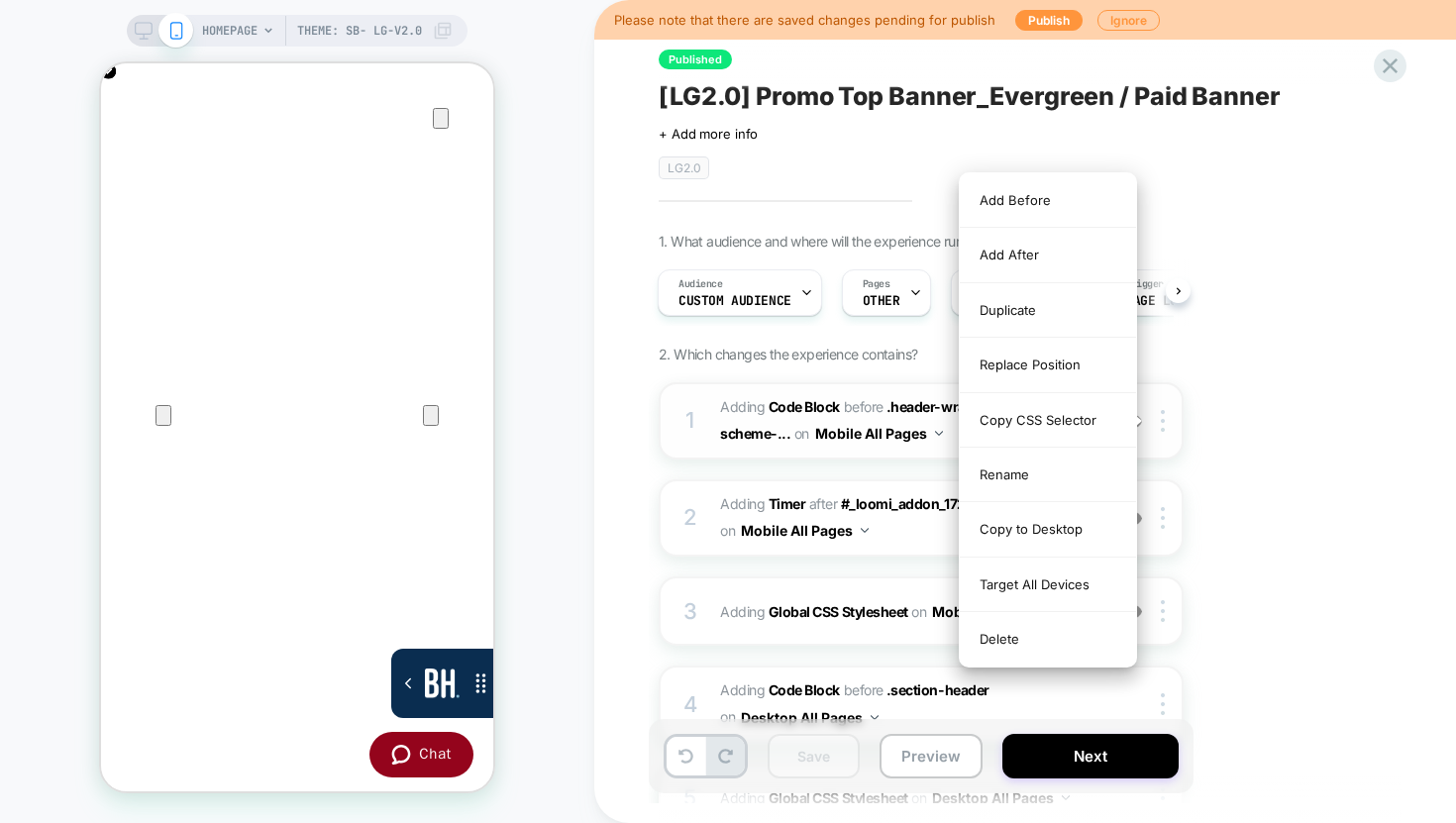 click on "1 Adding   Code Block   BEFORE .header-wrapper.color-scheme-... .header-wrapper.color-scheme-1.gradient   on Mobile All Pages Add Before Add After Duplicate Replace Position Copy CSS Selector Rename Copy to   Desktop Target   All Devices Delete" at bounding box center [921, 421] 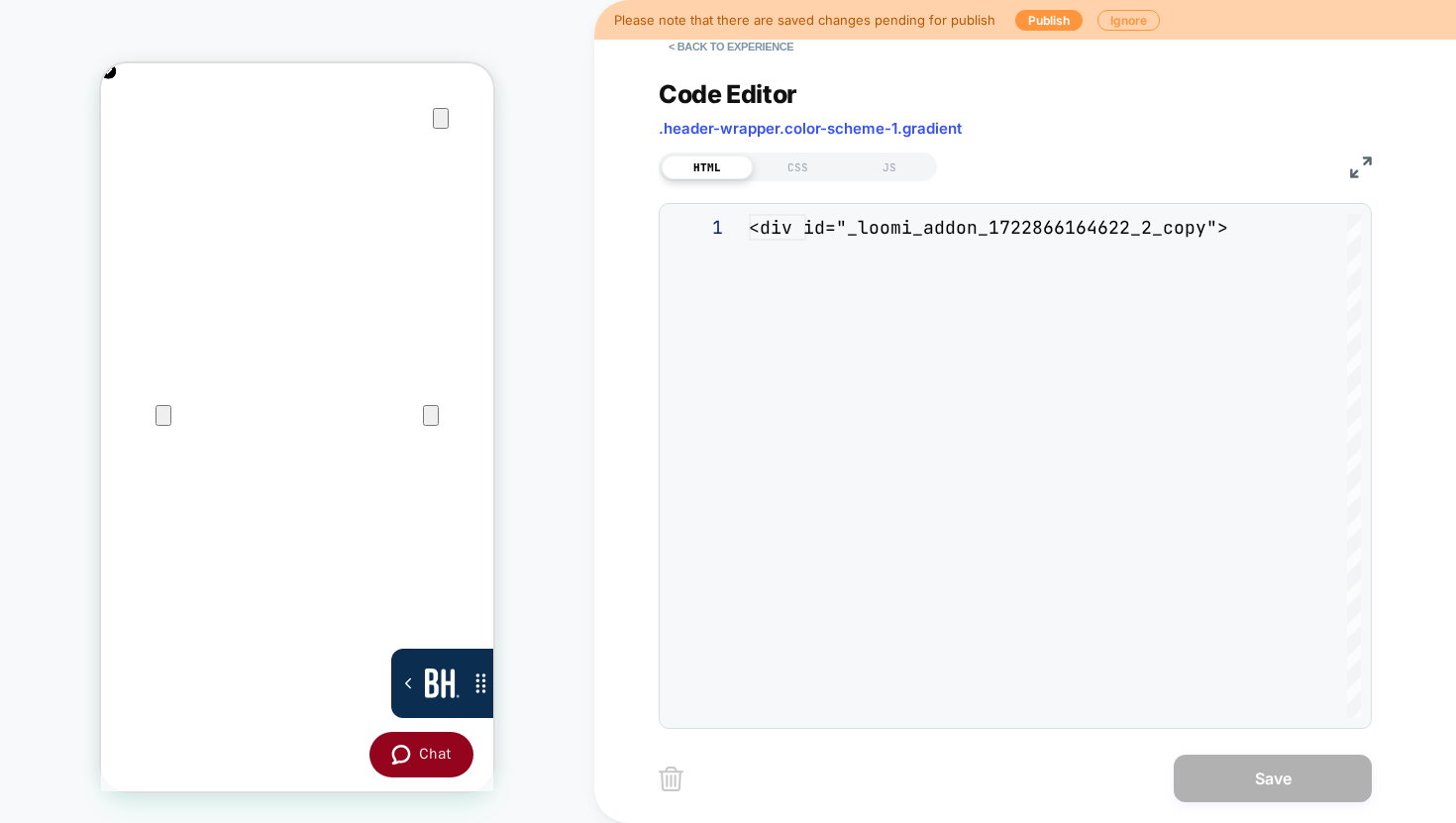 scroll, scrollTop: 267, scrollLeft: 0, axis: vertical 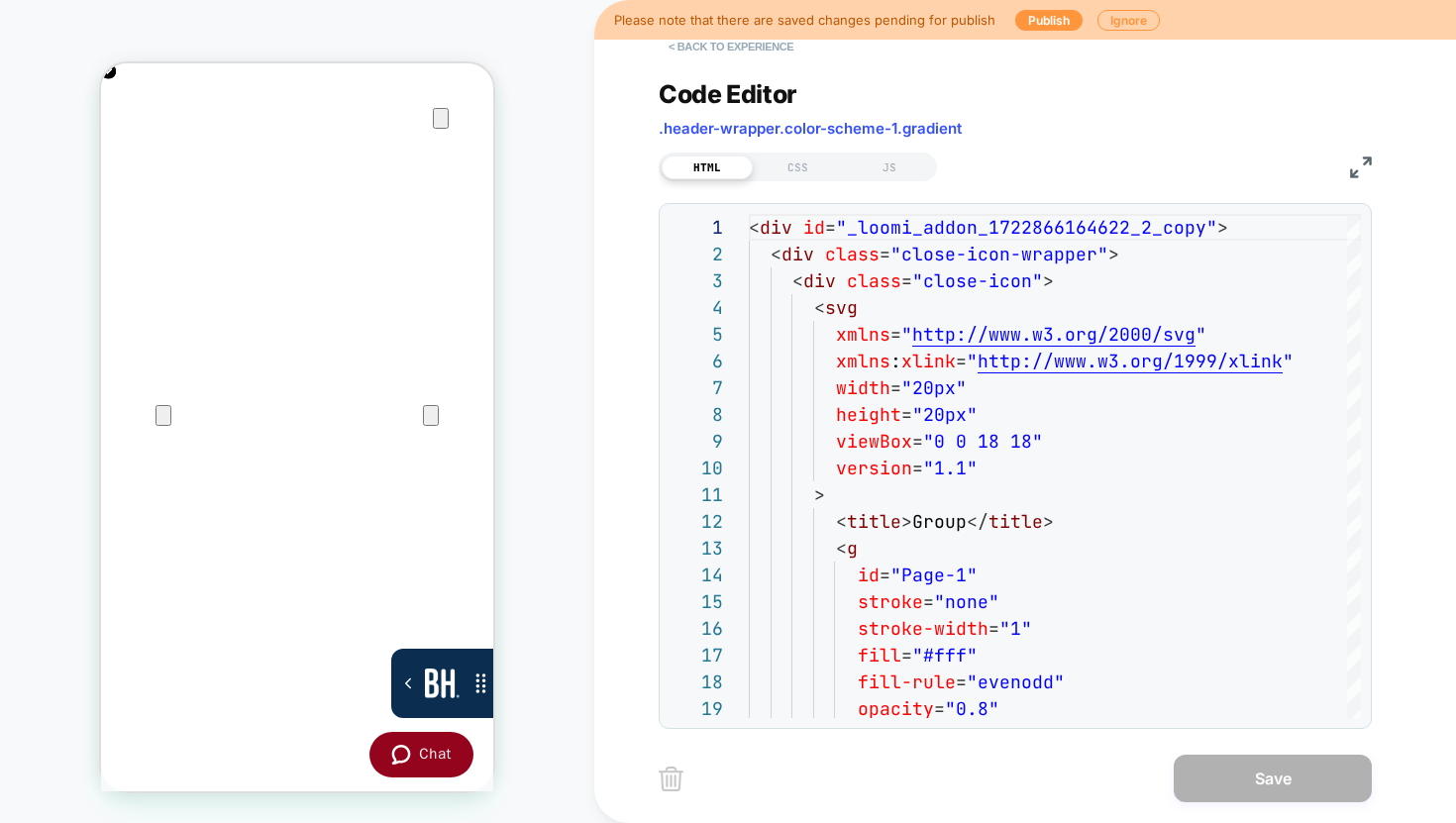 click on "< Back to experience" at bounding box center (731, 47) 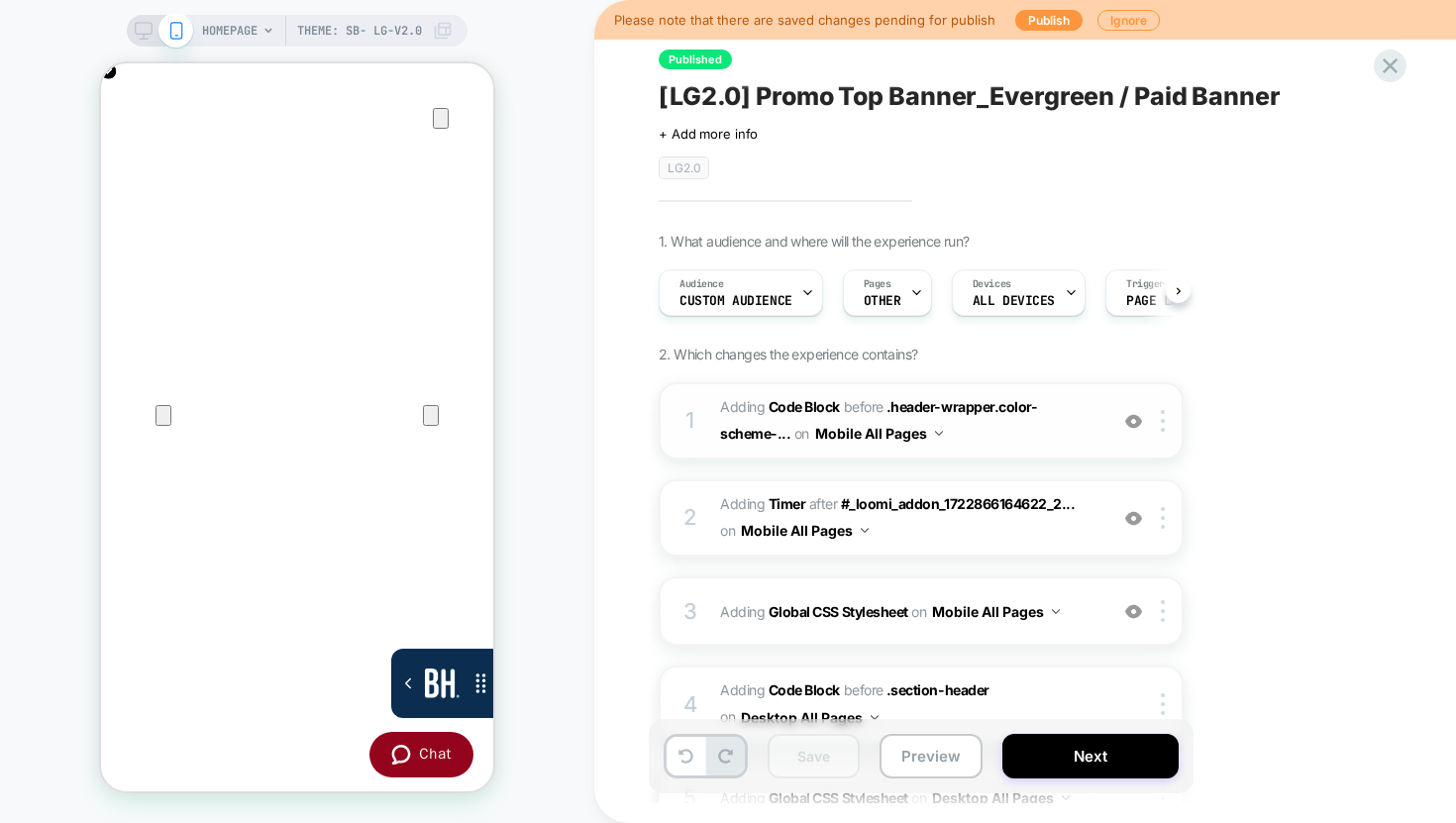 scroll, scrollTop: 0, scrollLeft: 1, axis: horizontal 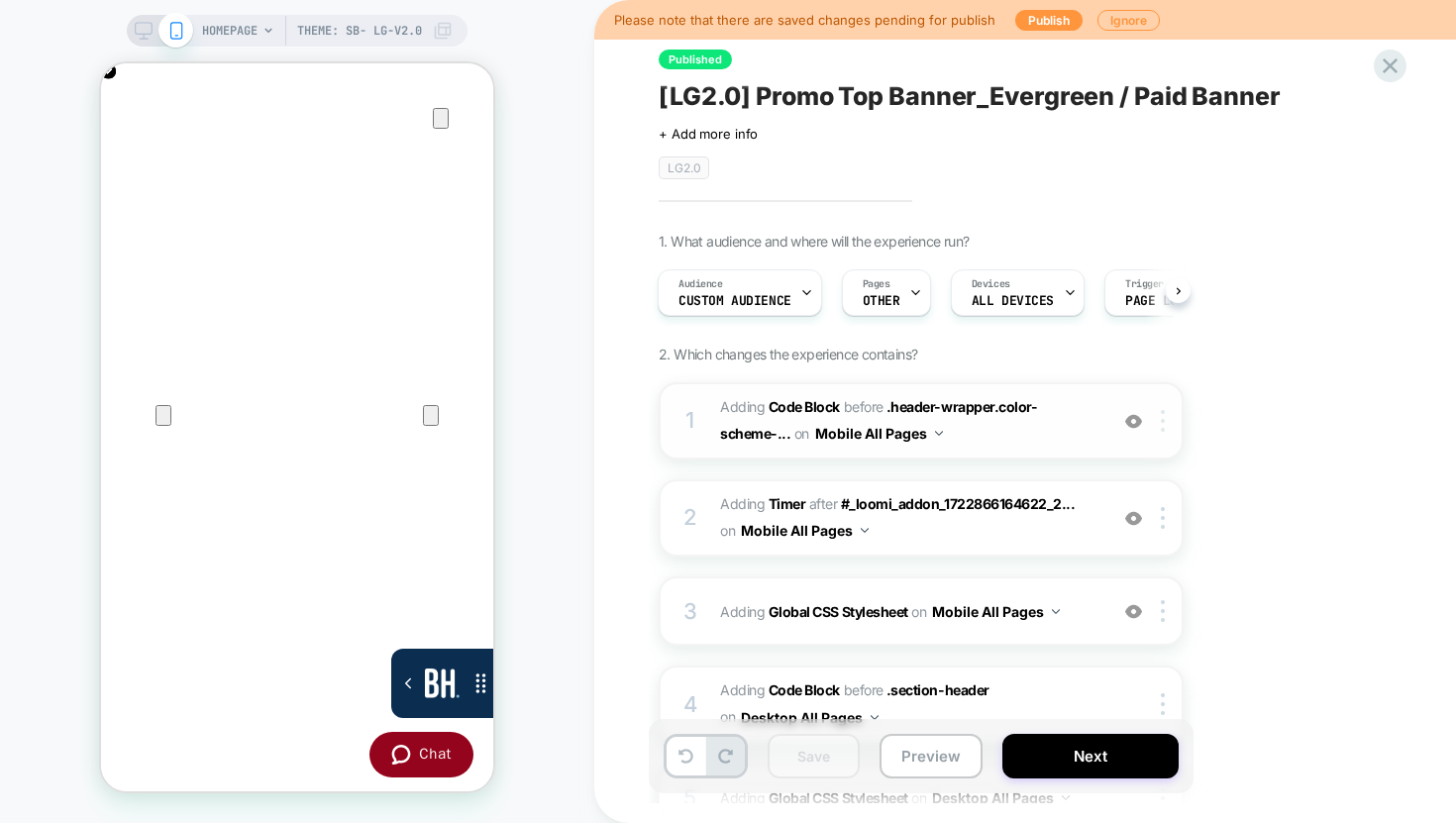 click at bounding box center (1166, 421) 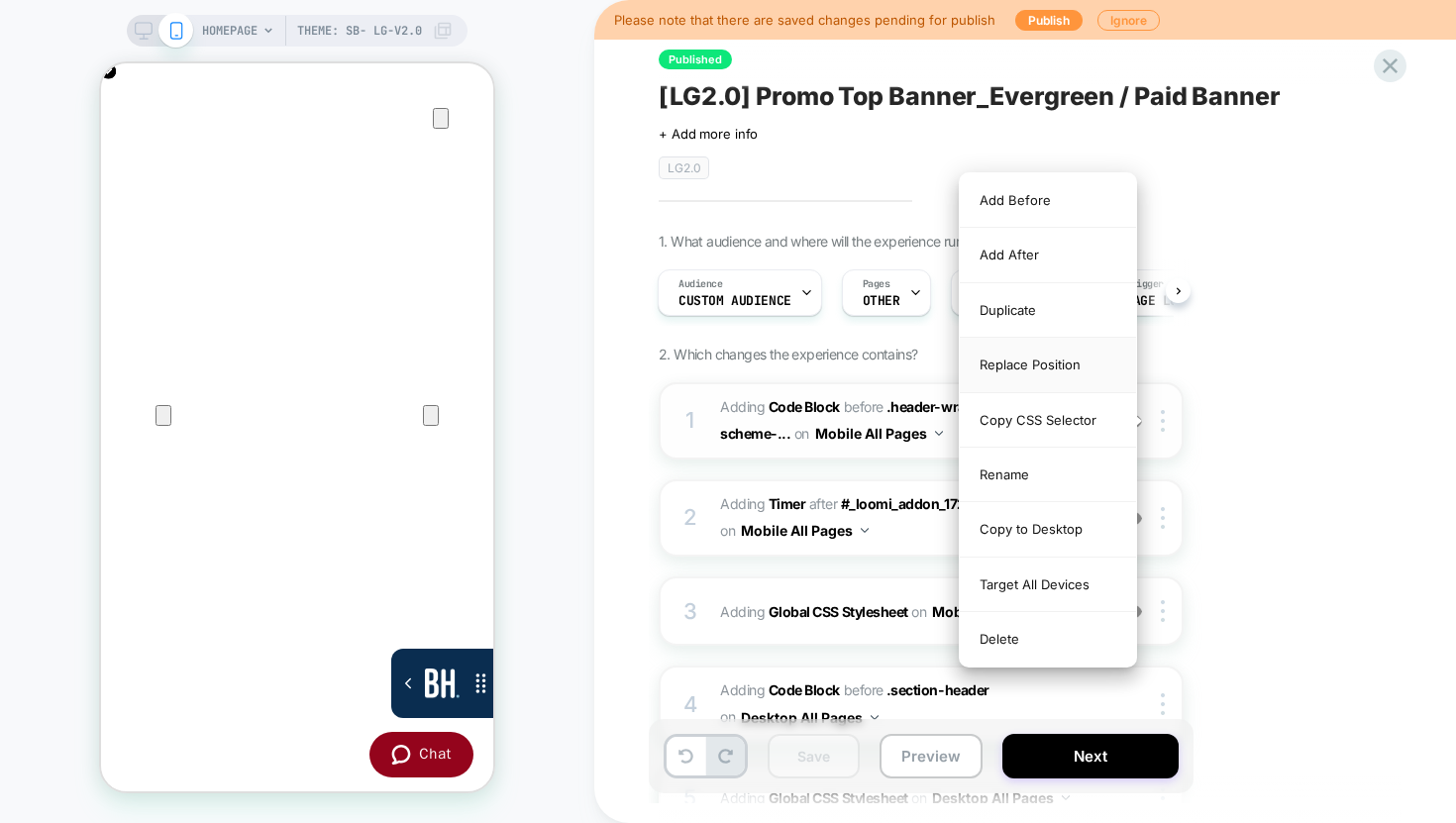 click on "Replace Position" at bounding box center [1048, 364] 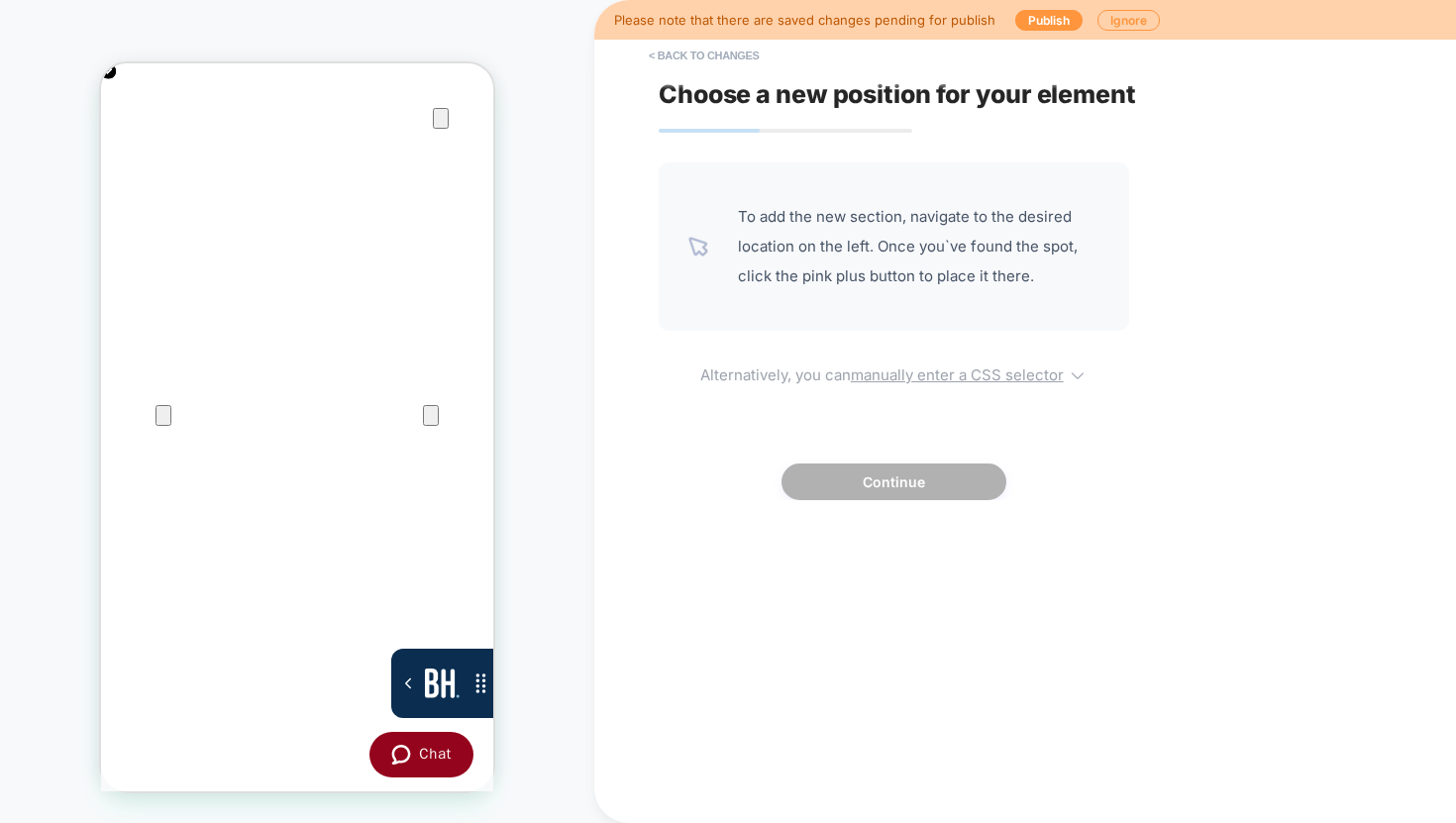 click on "manually enter a CSS selector" at bounding box center [957, 374] 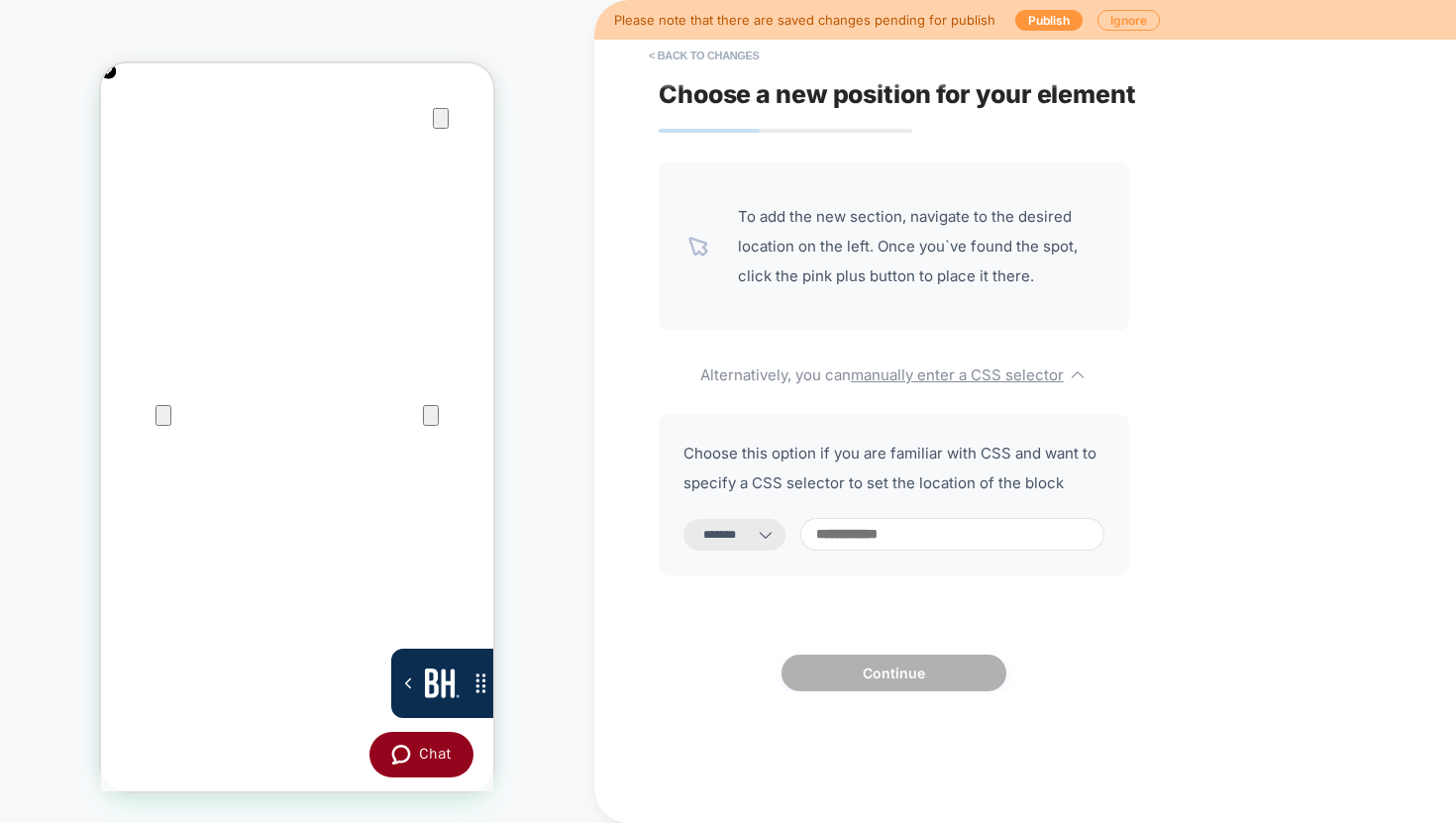 click 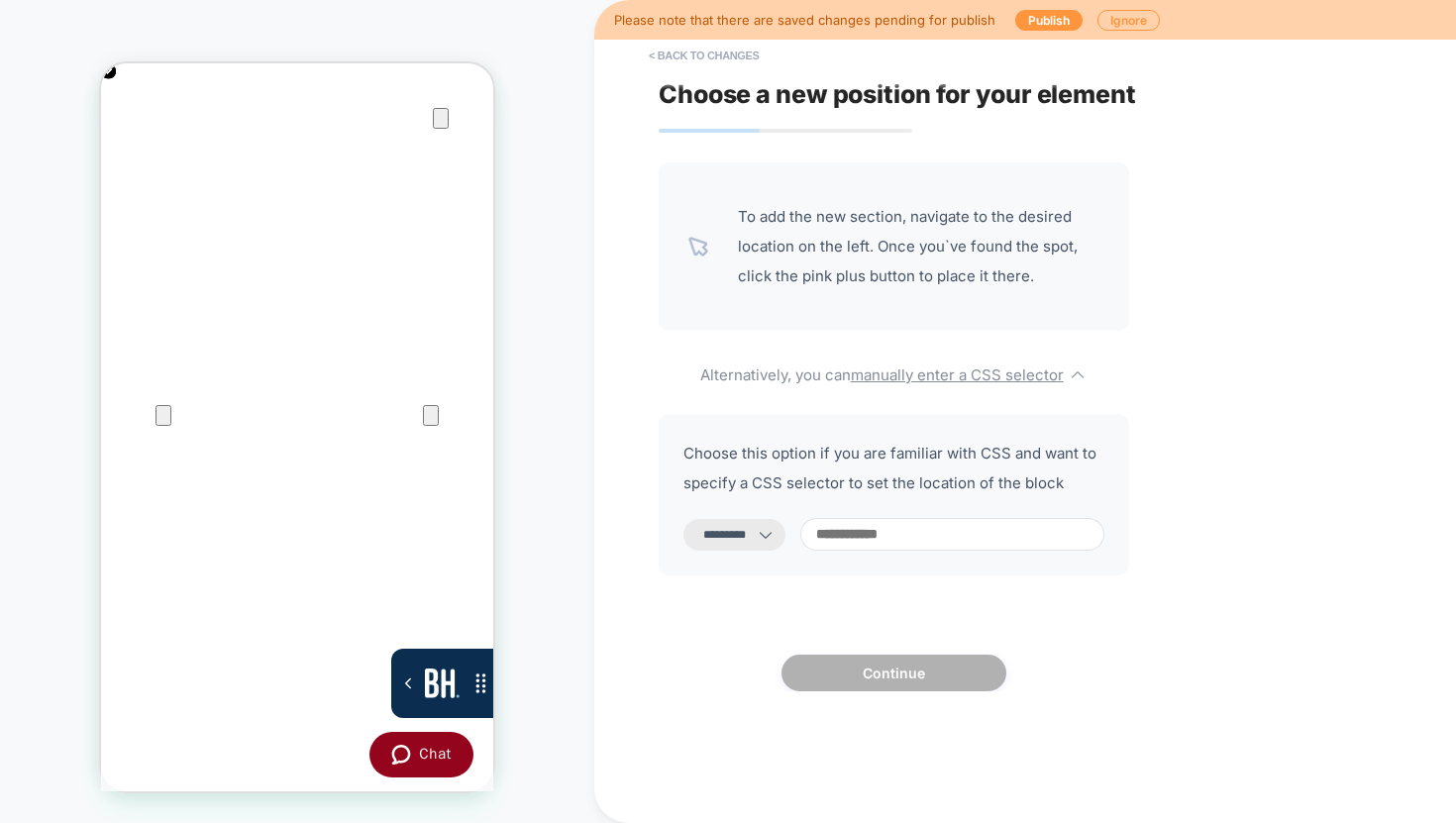 click on "**********" at bounding box center [734, 535] 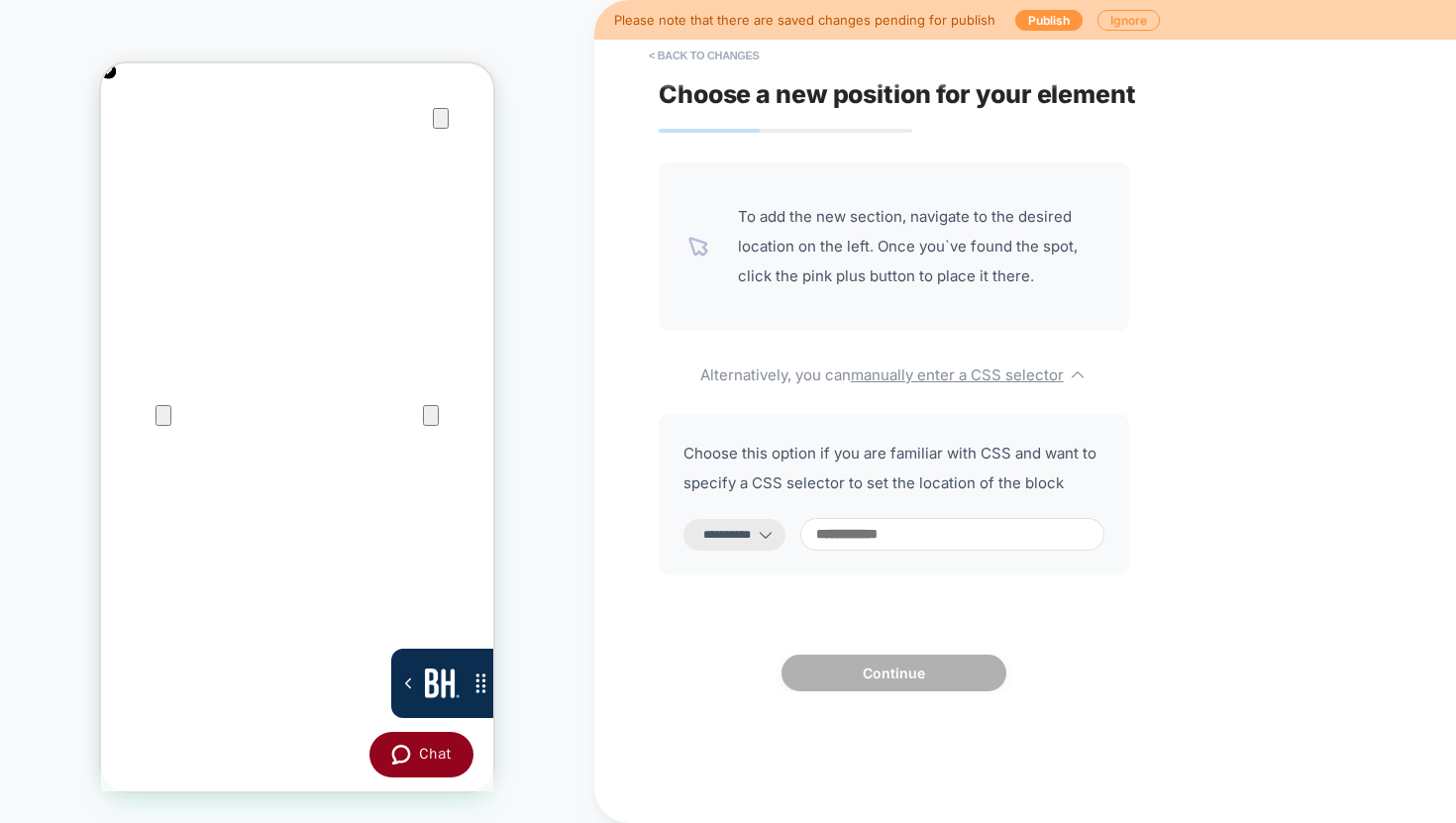 click at bounding box center [952, 534] 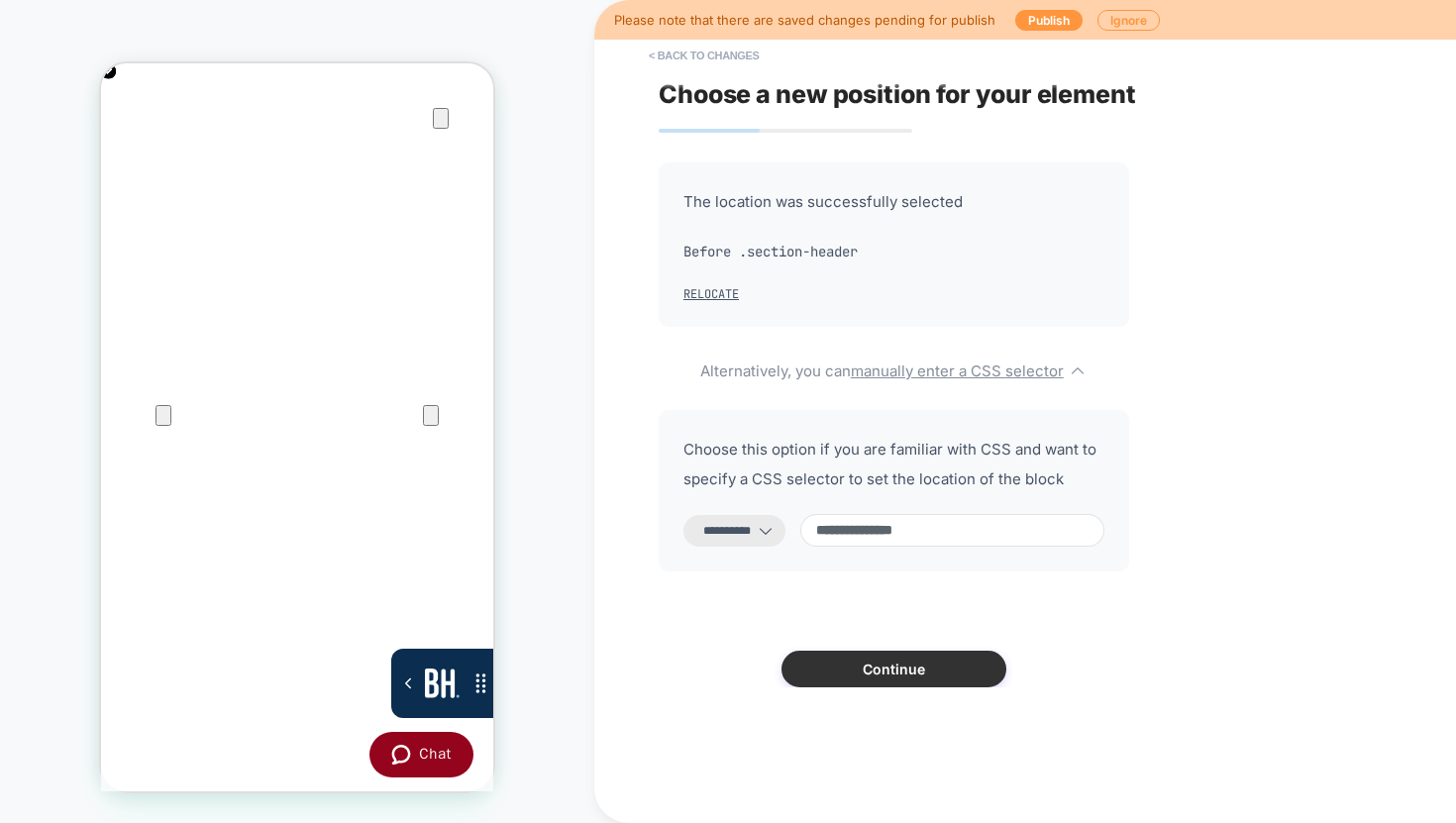 type on "**********" 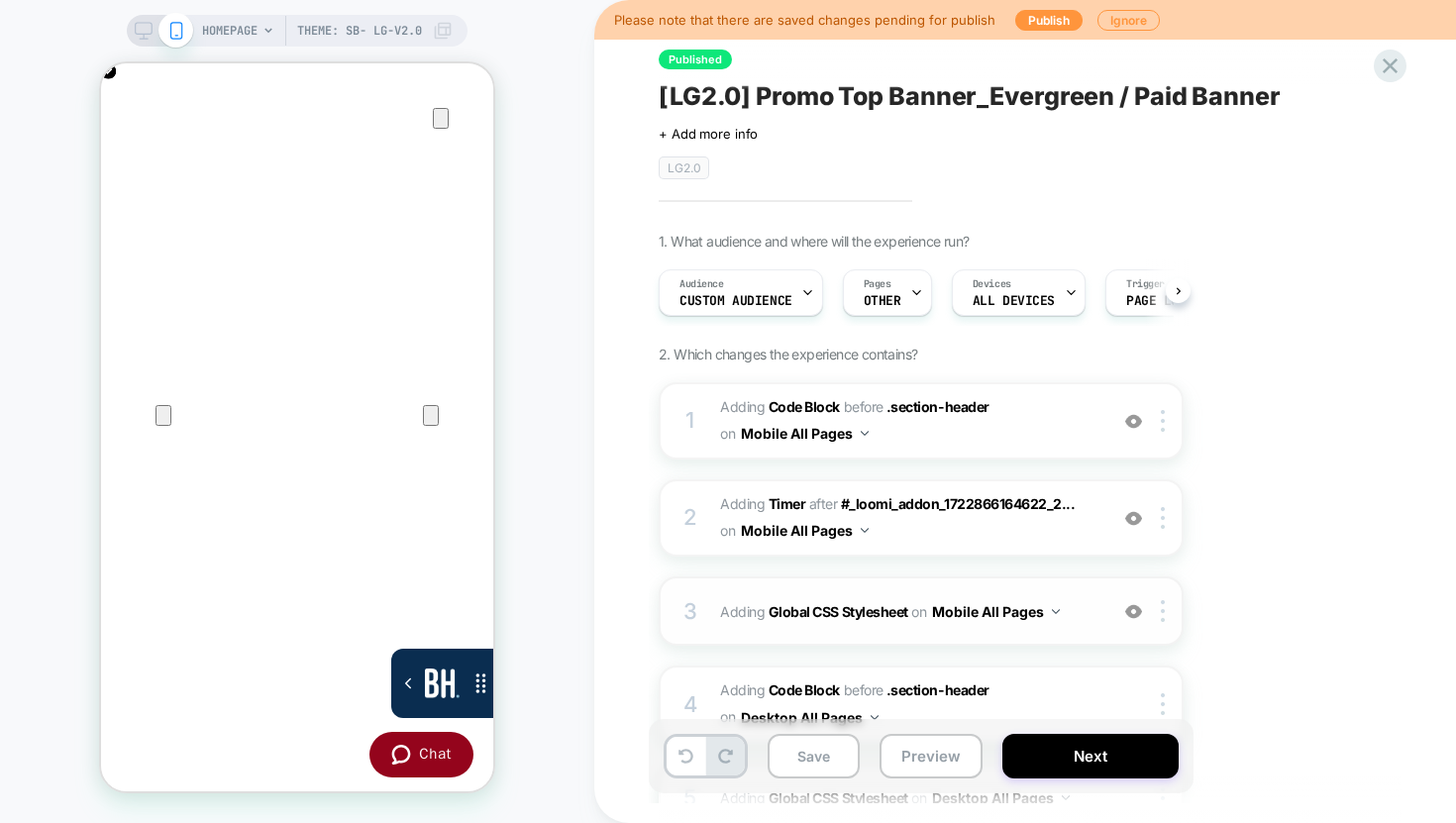 scroll, scrollTop: 0, scrollLeft: 1, axis: horizontal 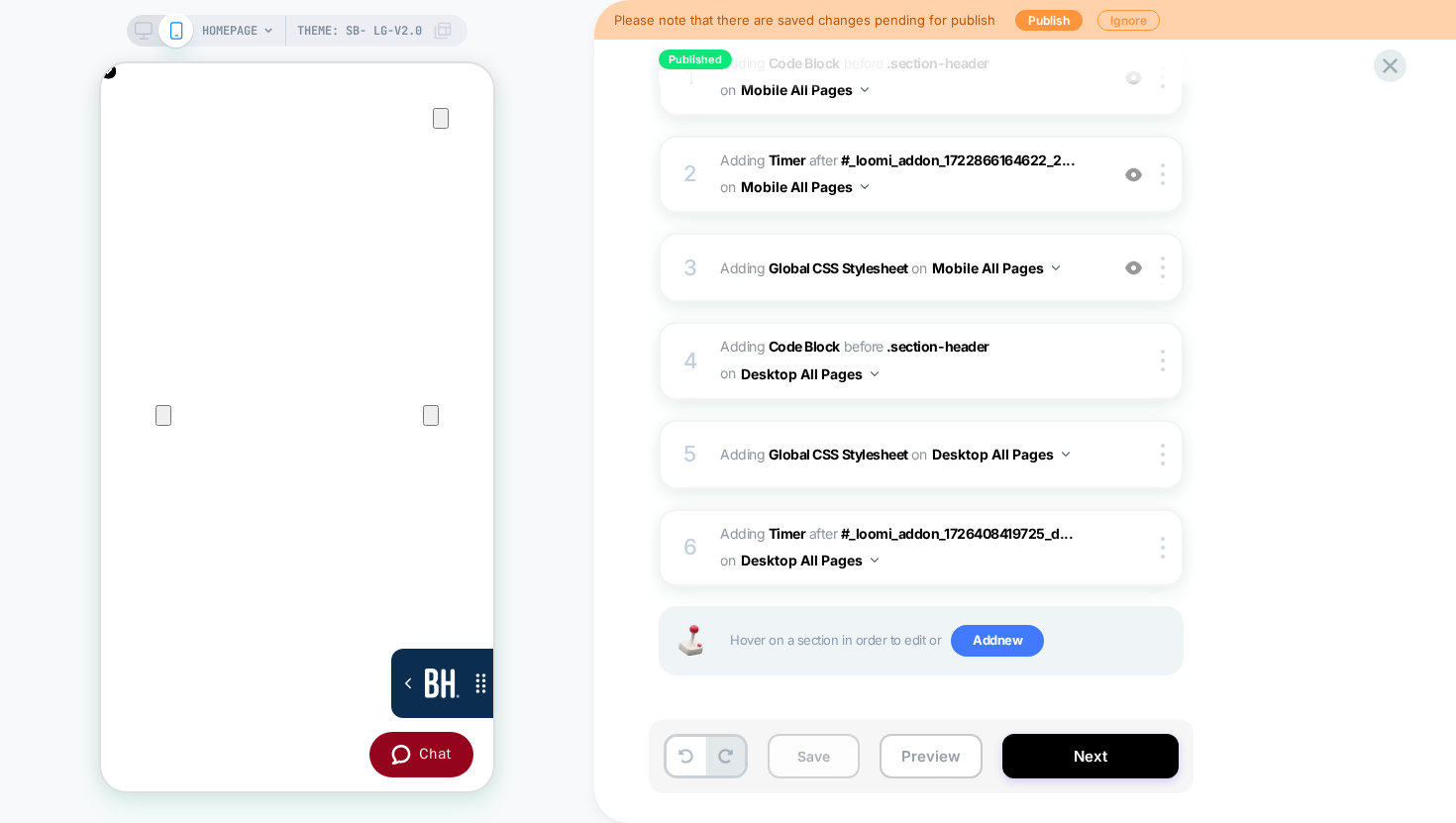 click on "Save" at bounding box center (813, 756) 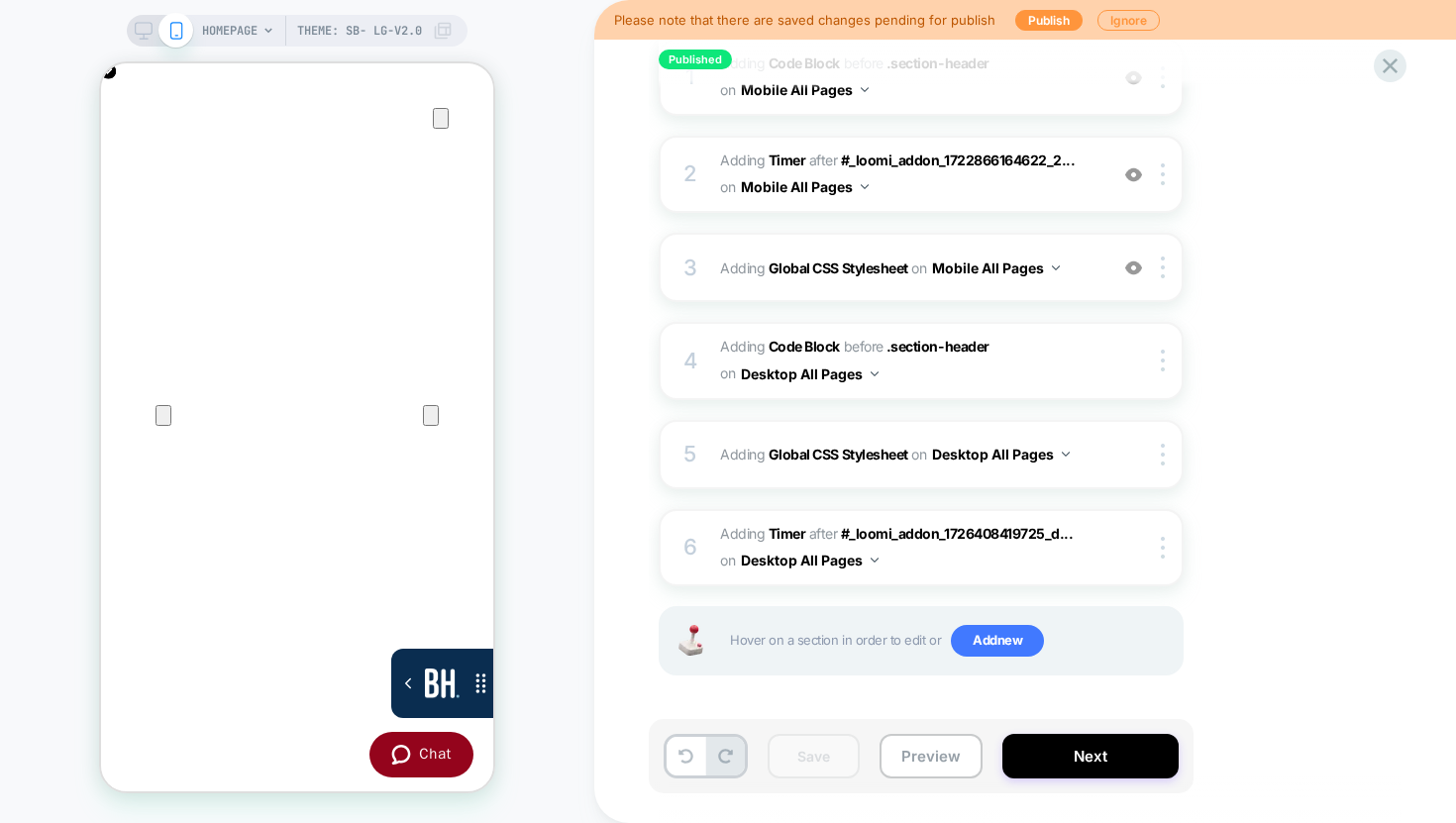 click on "Theme: SB- LG-v2.0" at bounding box center (360, 31) 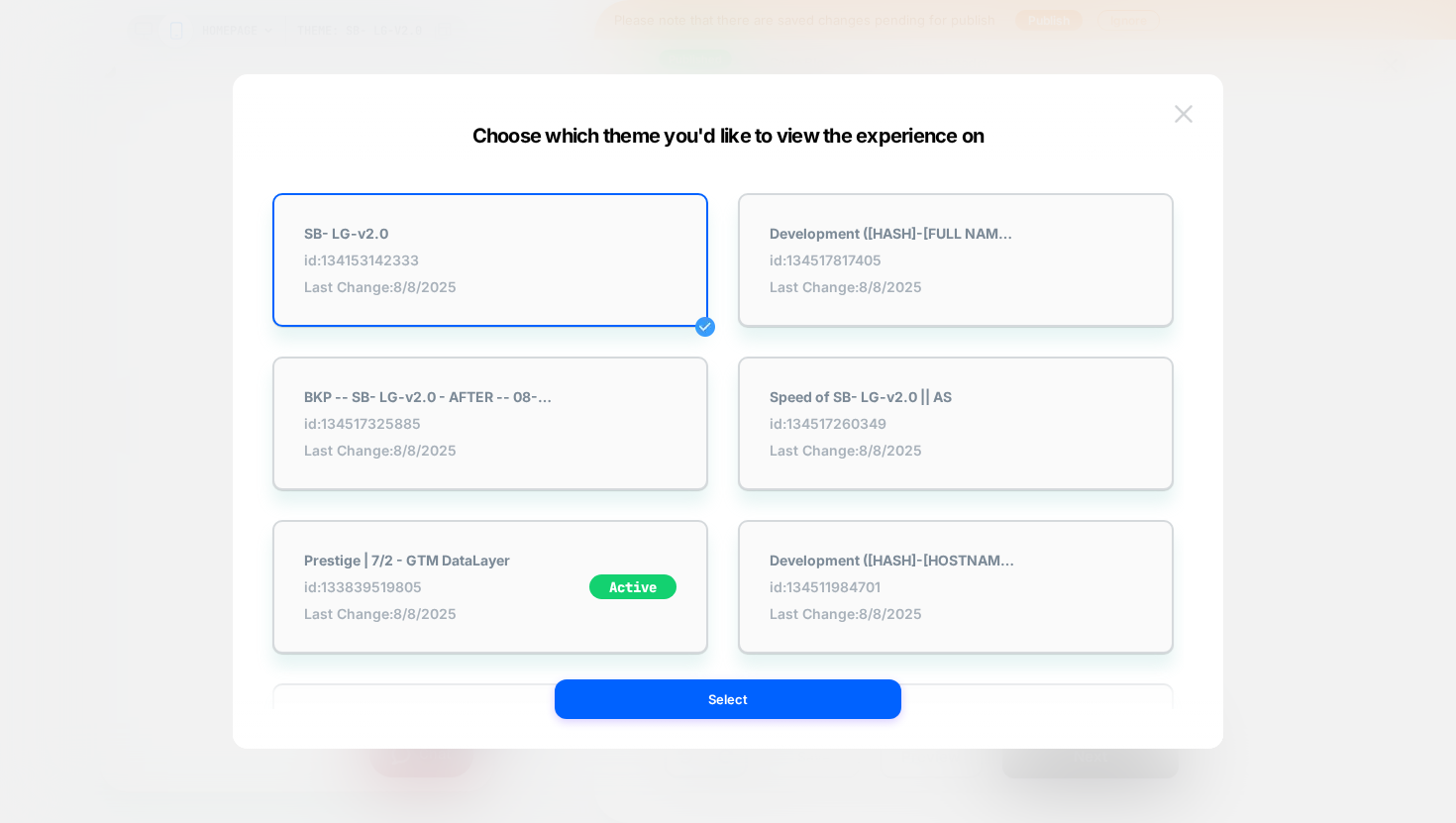 click at bounding box center (1184, 113) 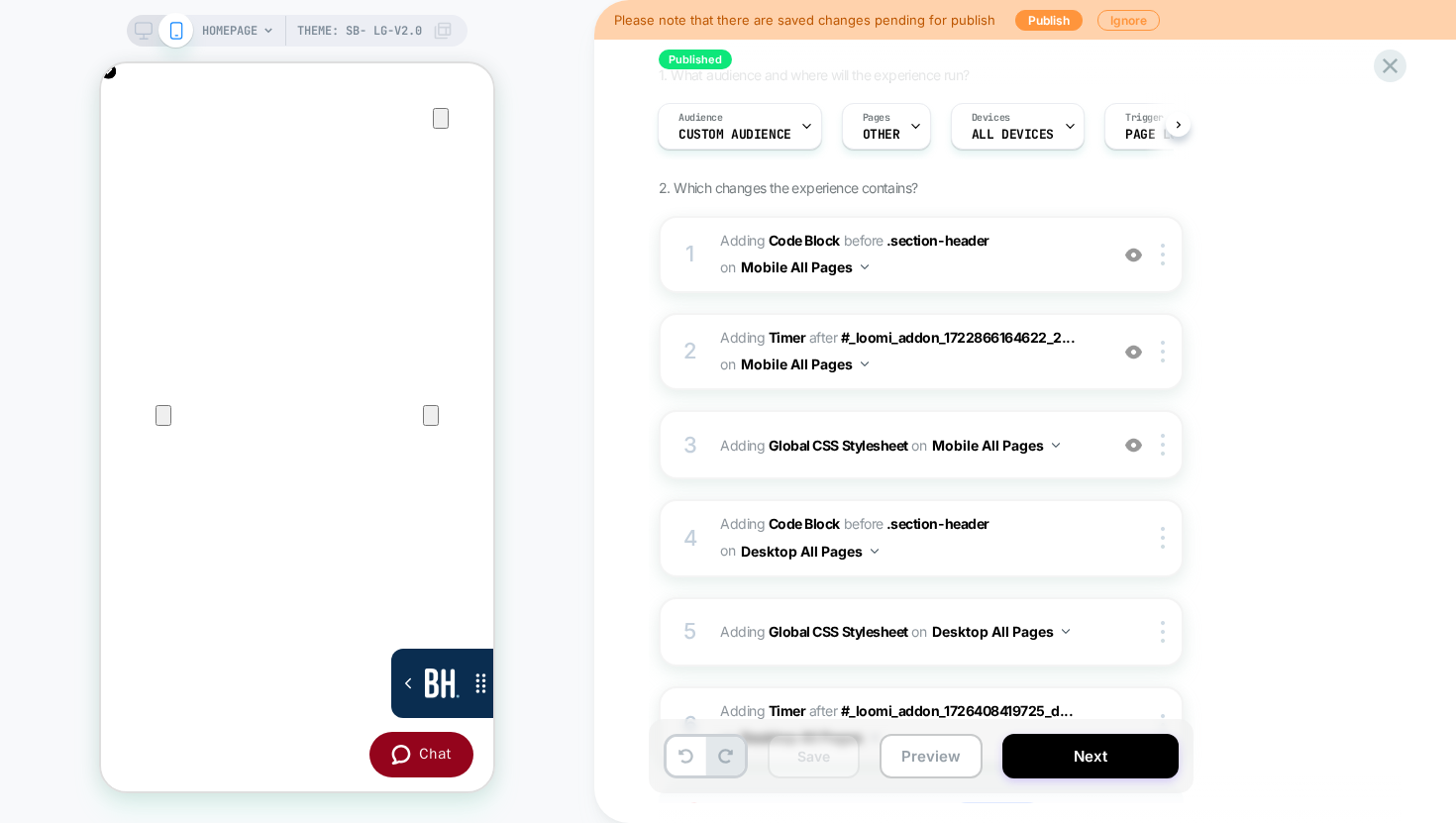 scroll, scrollTop: 321, scrollLeft: 0, axis: vertical 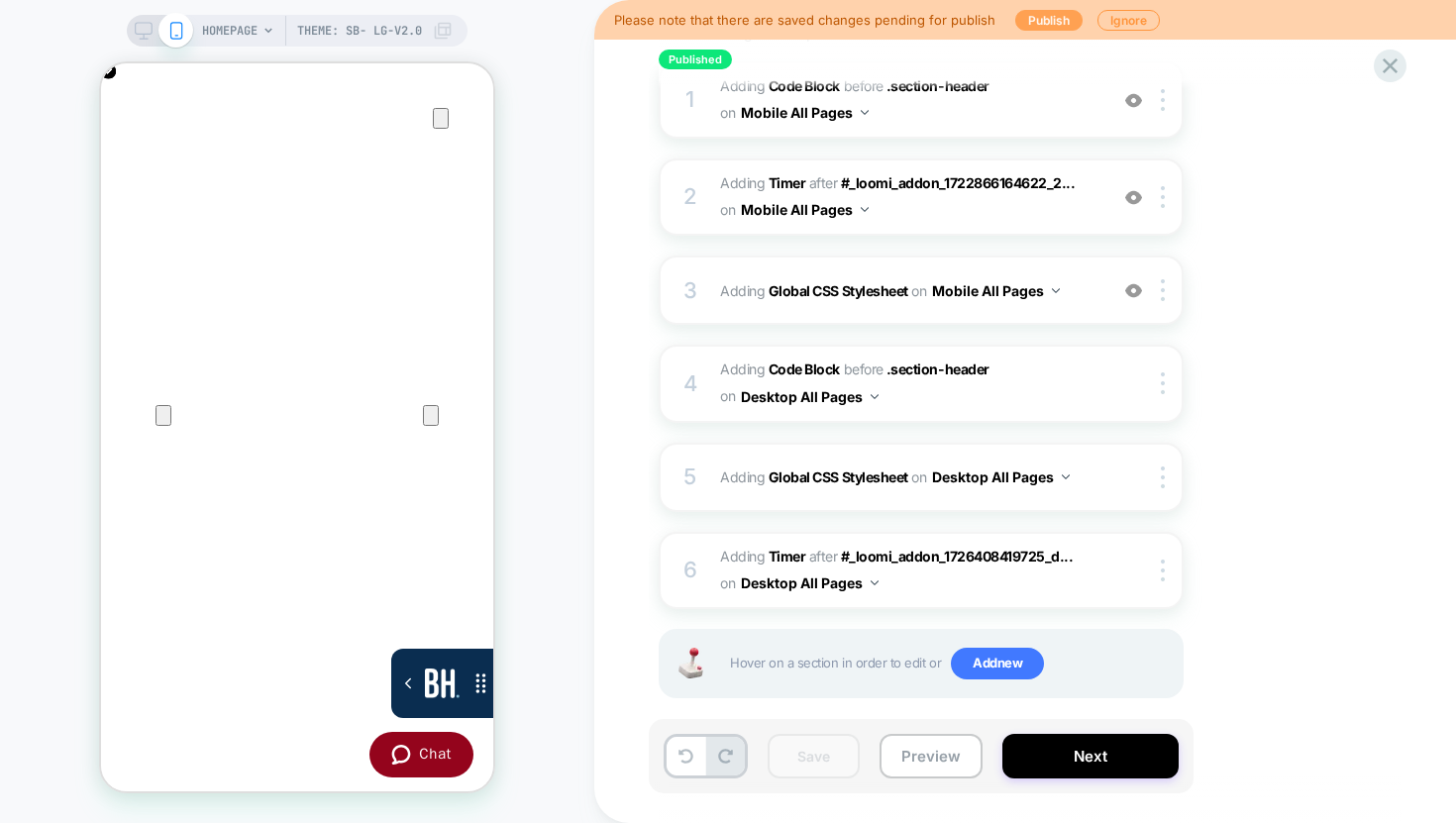 click on "Publish" at bounding box center (1049, 20) 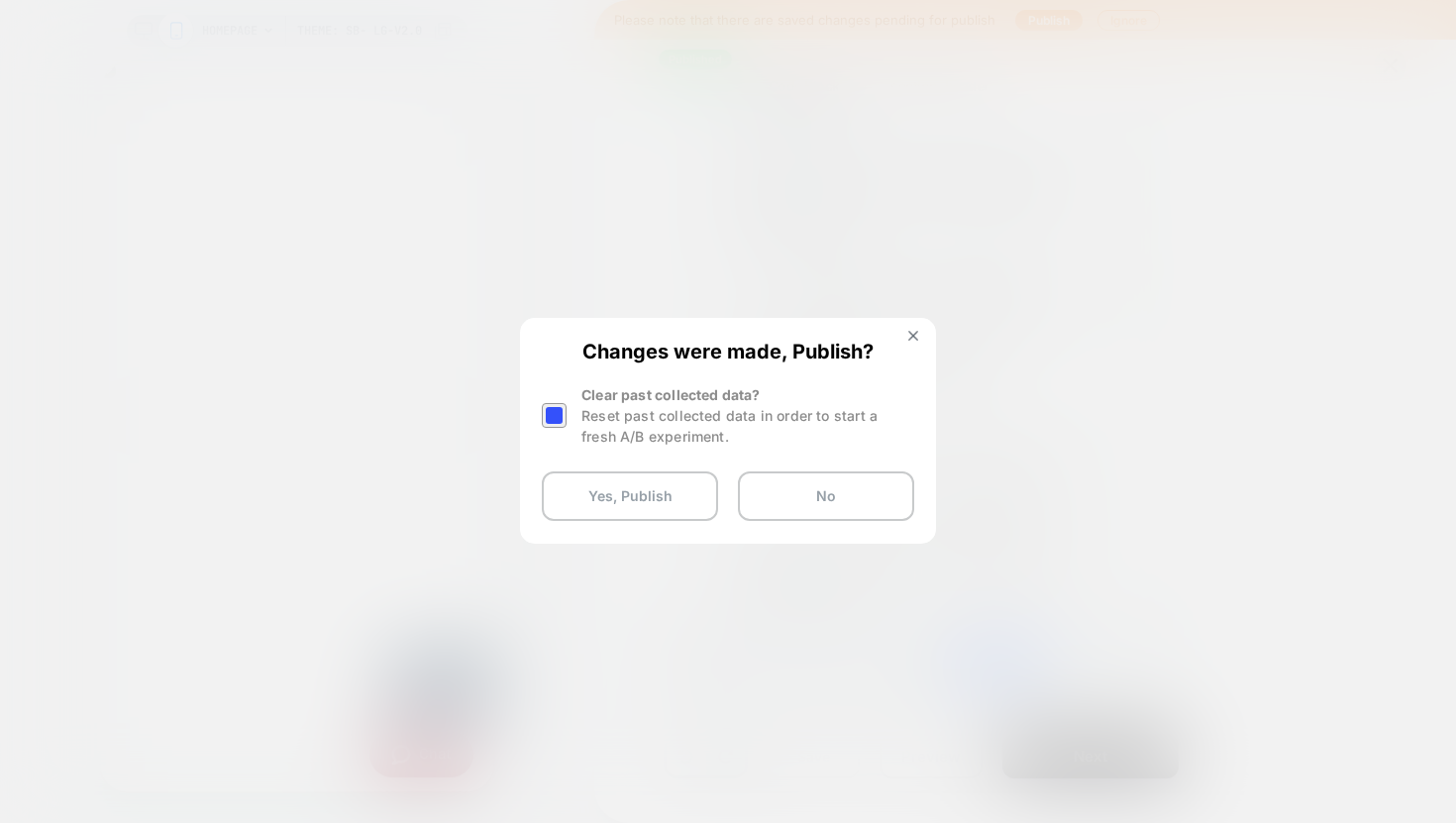 click at bounding box center (557, 415) 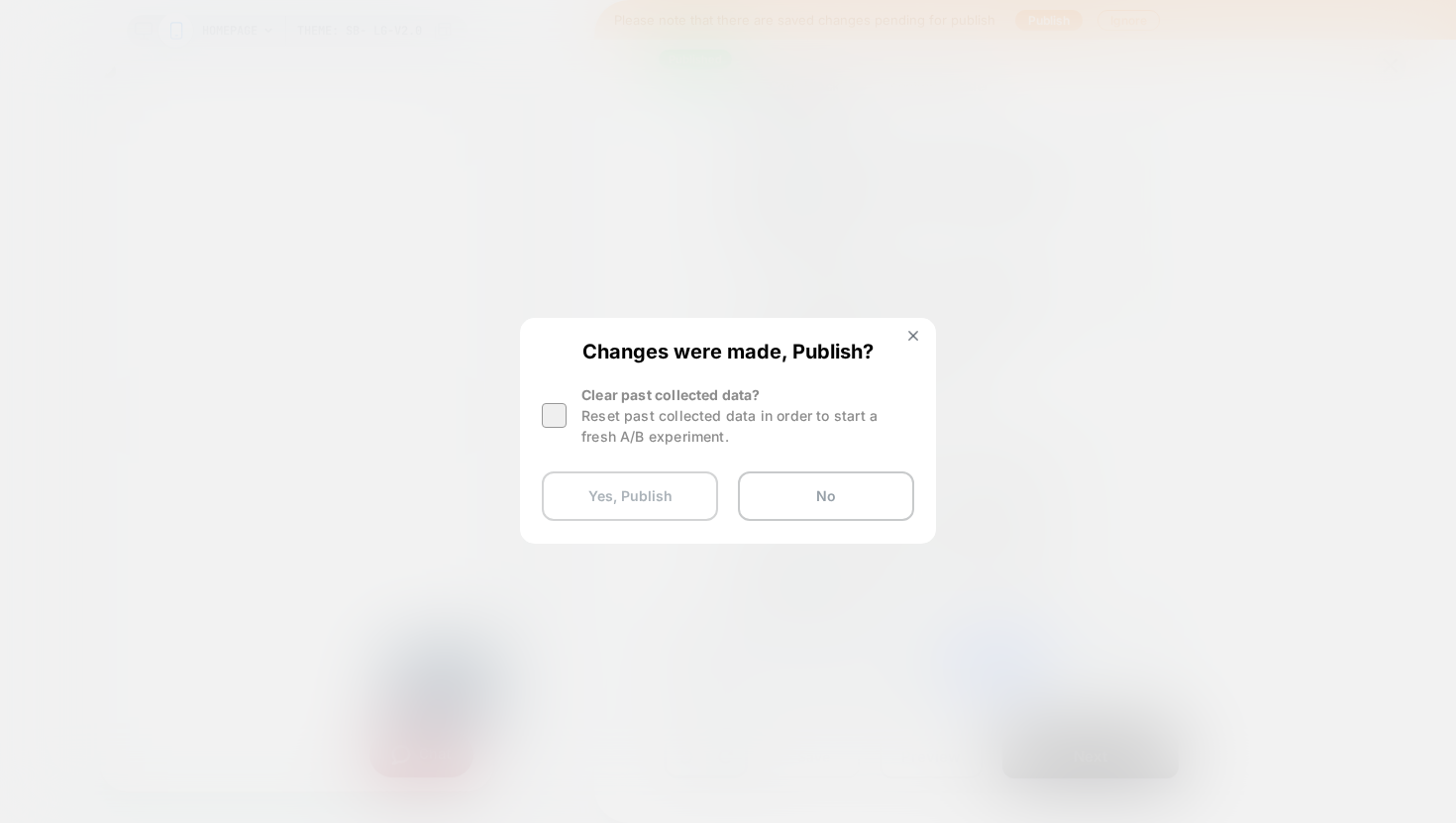 click on "Yes, Publish" at bounding box center (630, 496) 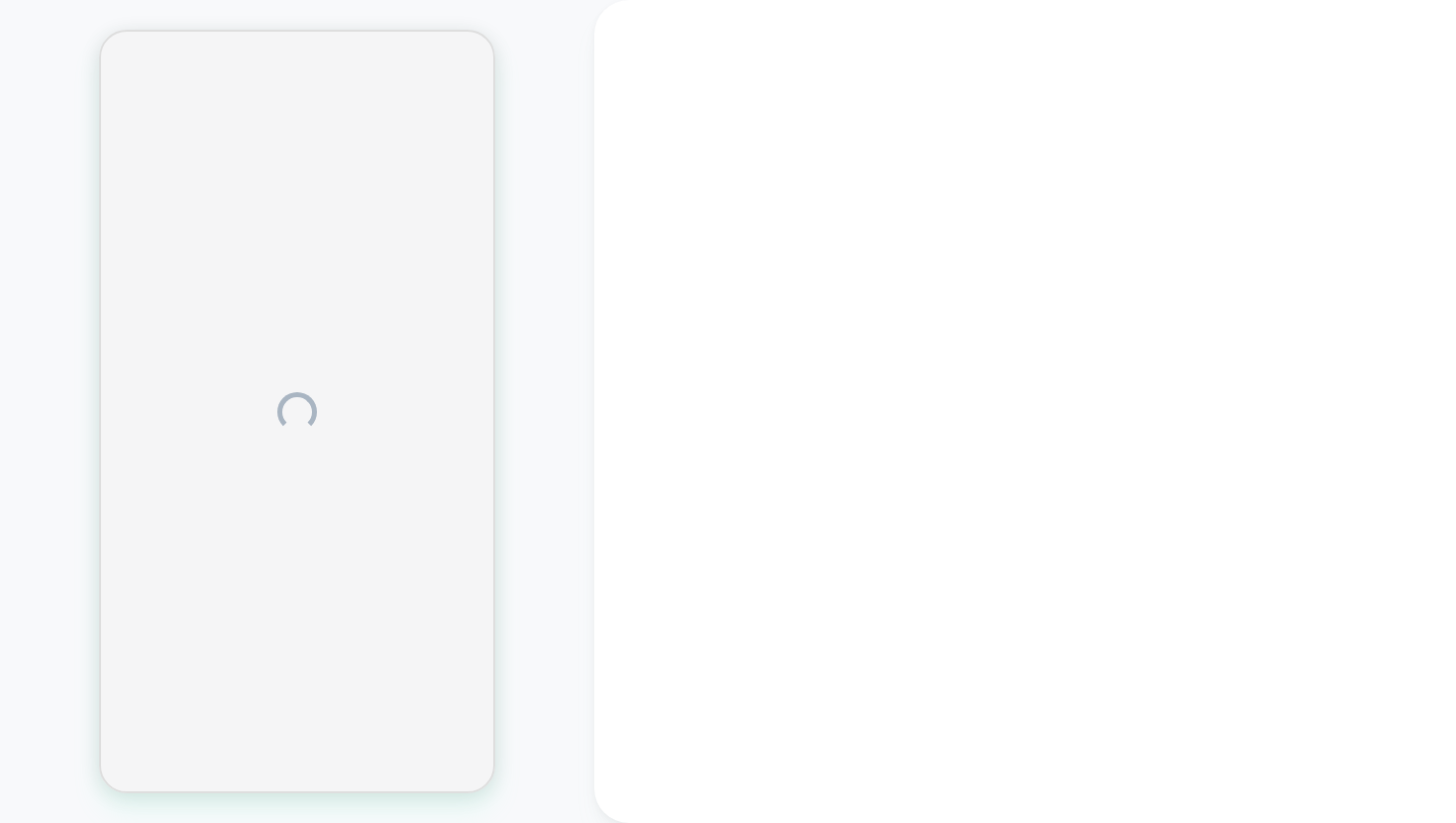 scroll, scrollTop: 0, scrollLeft: 0, axis: both 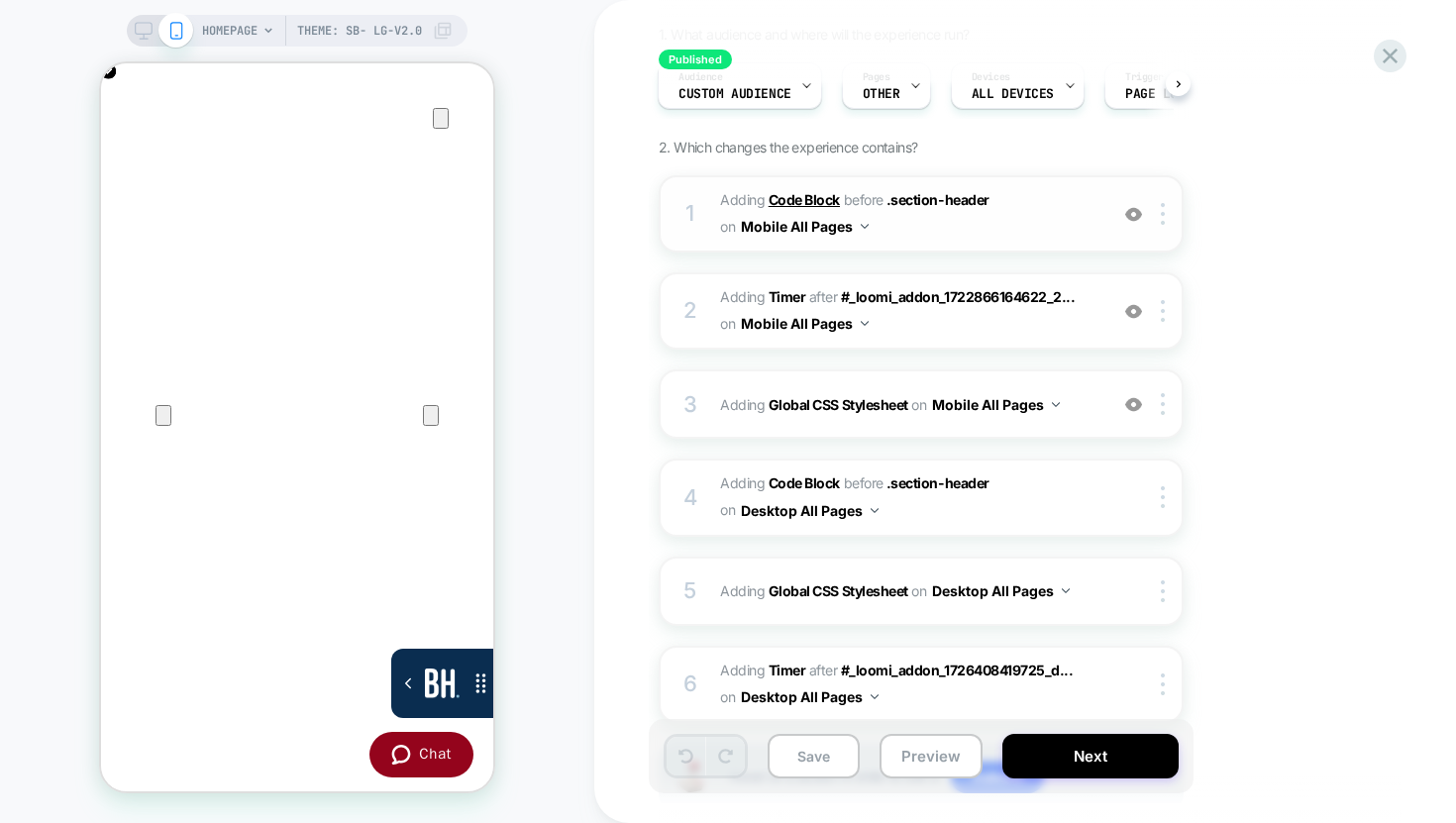 click on "Code Block" at bounding box center (804, 199) 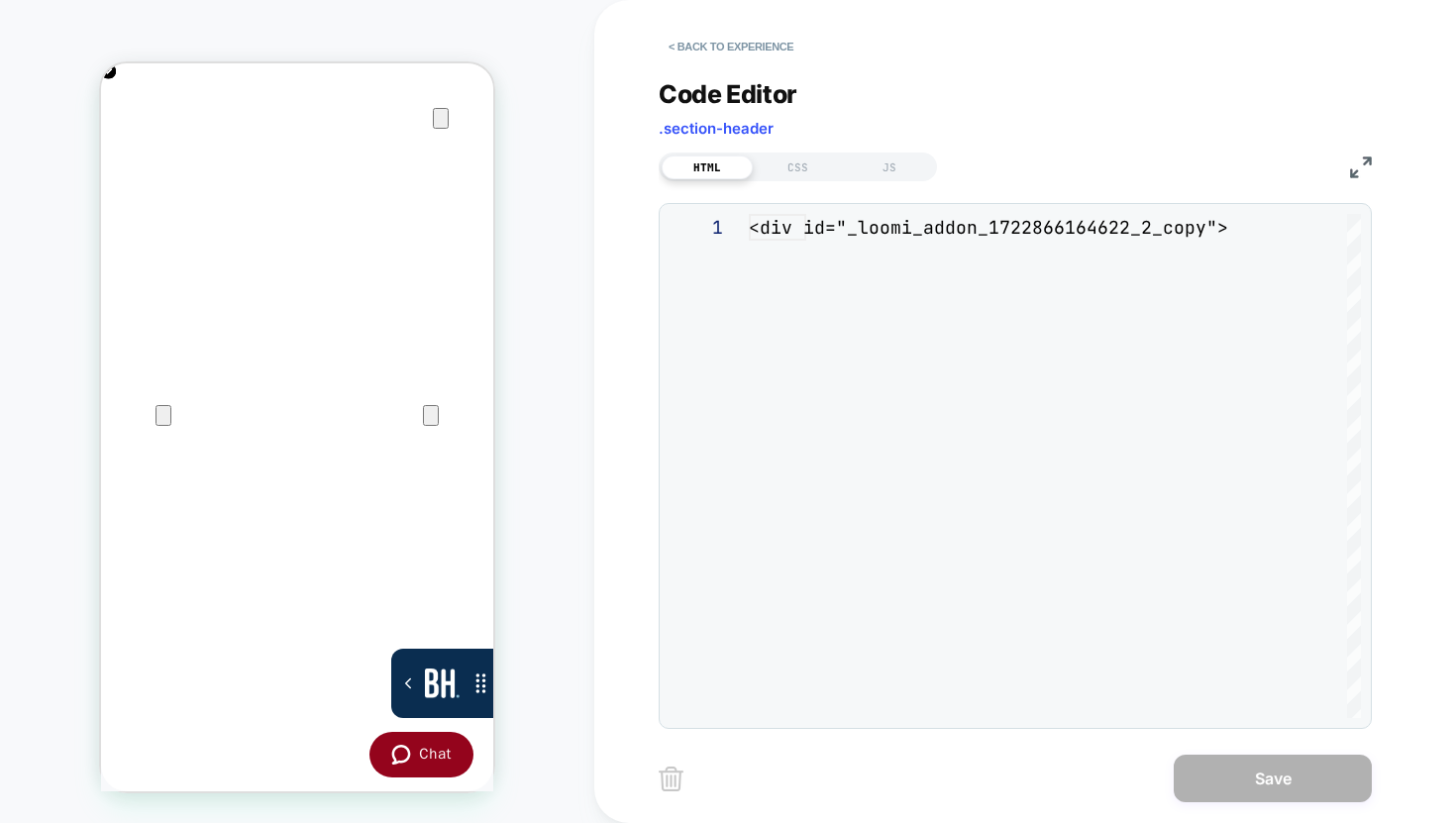scroll, scrollTop: 267, scrollLeft: 0, axis: vertical 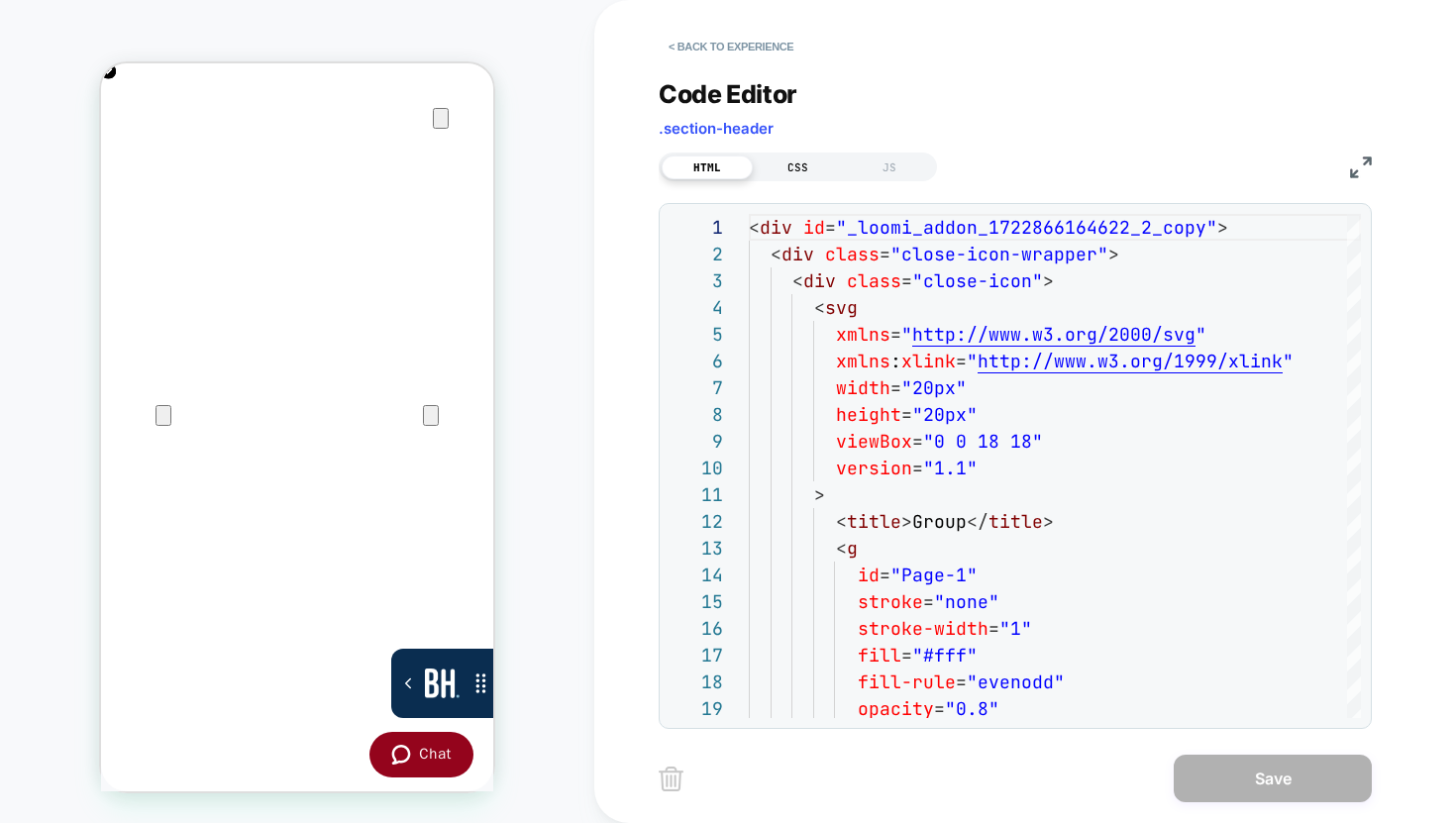 click on "CSS" at bounding box center (798, 167) 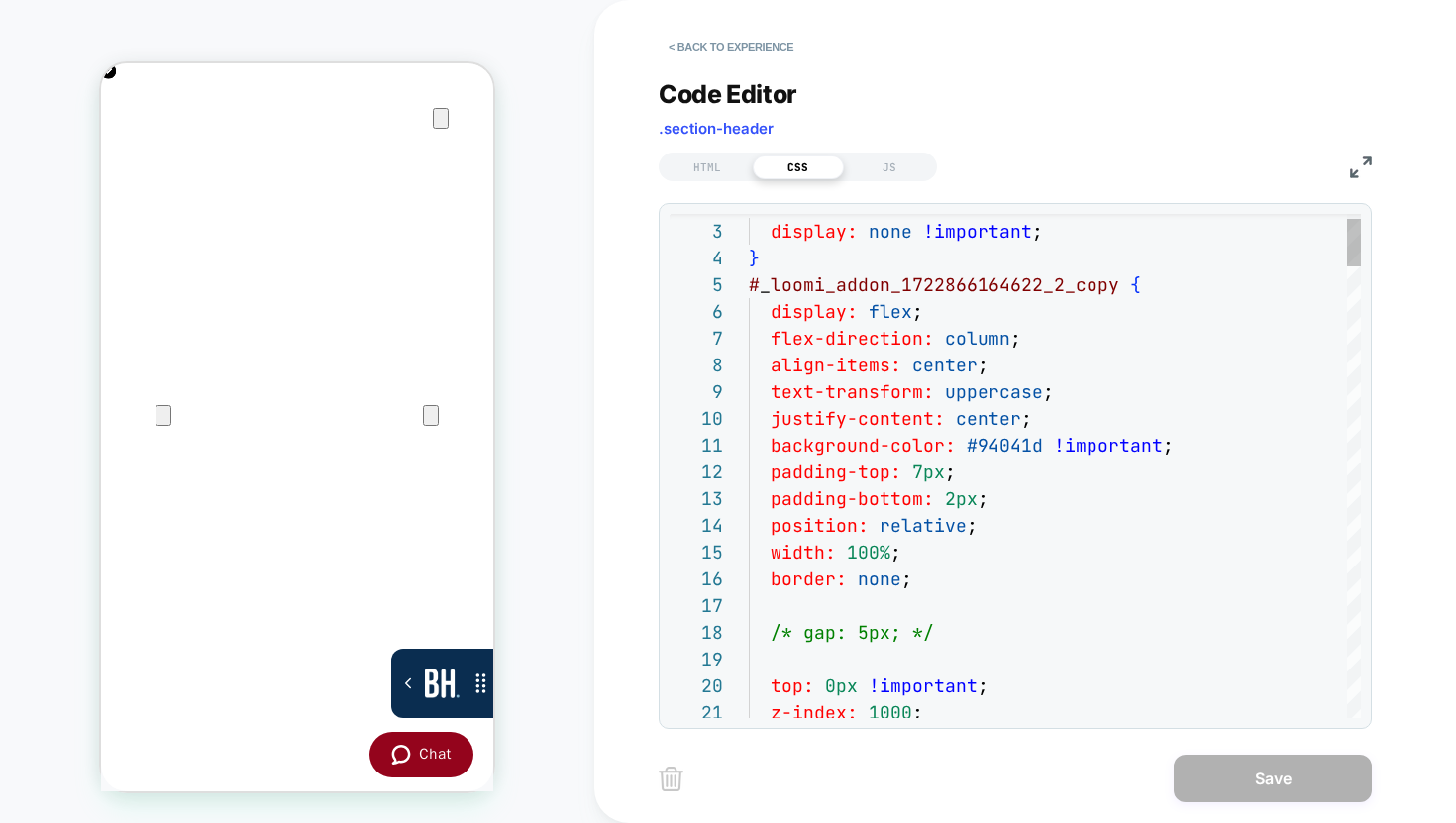 scroll, scrollTop: 267, scrollLeft: 0, axis: vertical 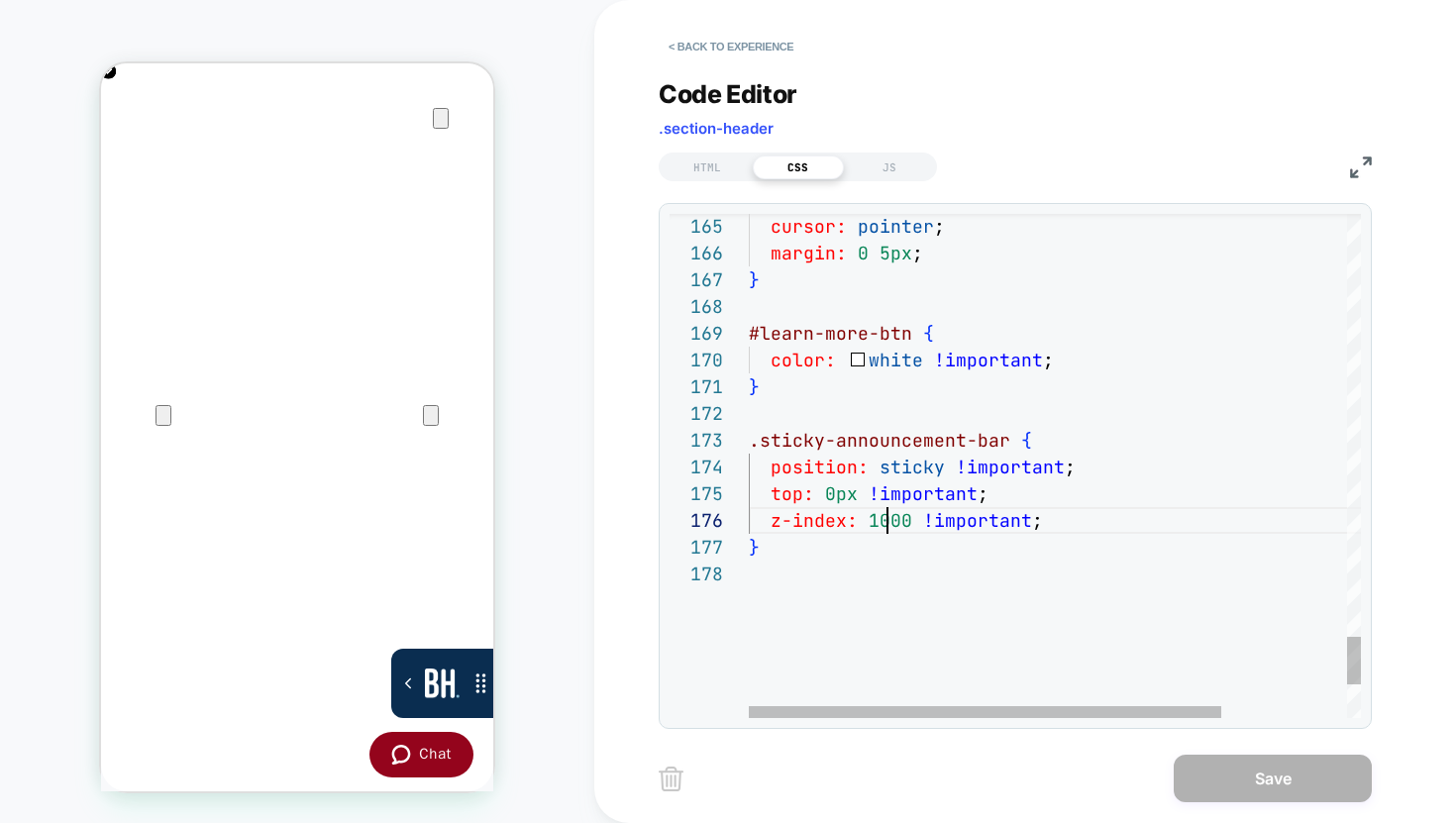 click on "z-index:   1000   !important ;    position:   sticky   !important ;    top:   0px   !important ;    margin:   0   5px ; } #learn-more-btn   {    color:     white   !important ; } .sticky-announcement-bar   {    cursor:   pointer ; }" at bounding box center [1135, -1554] 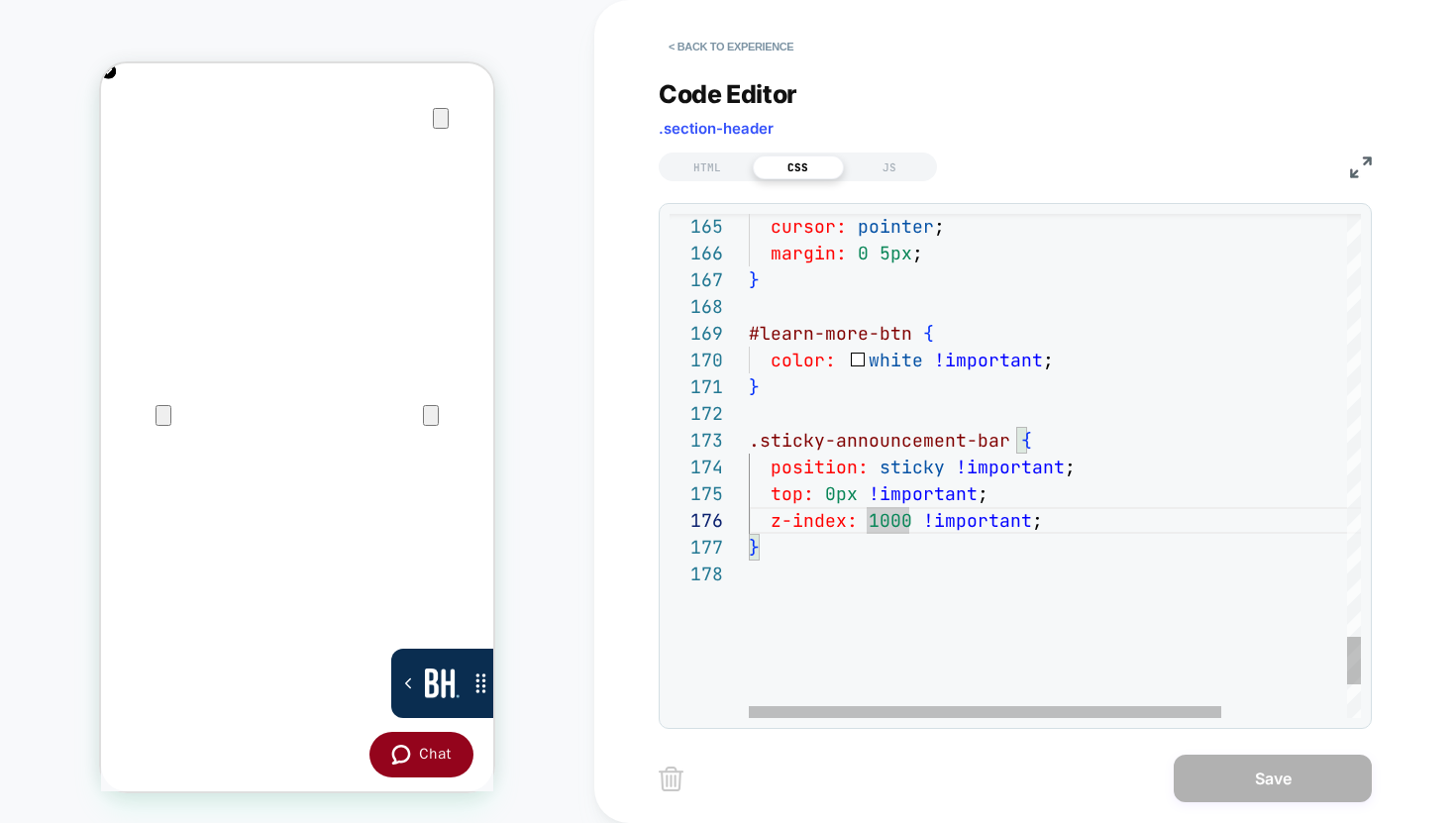type on "**********" 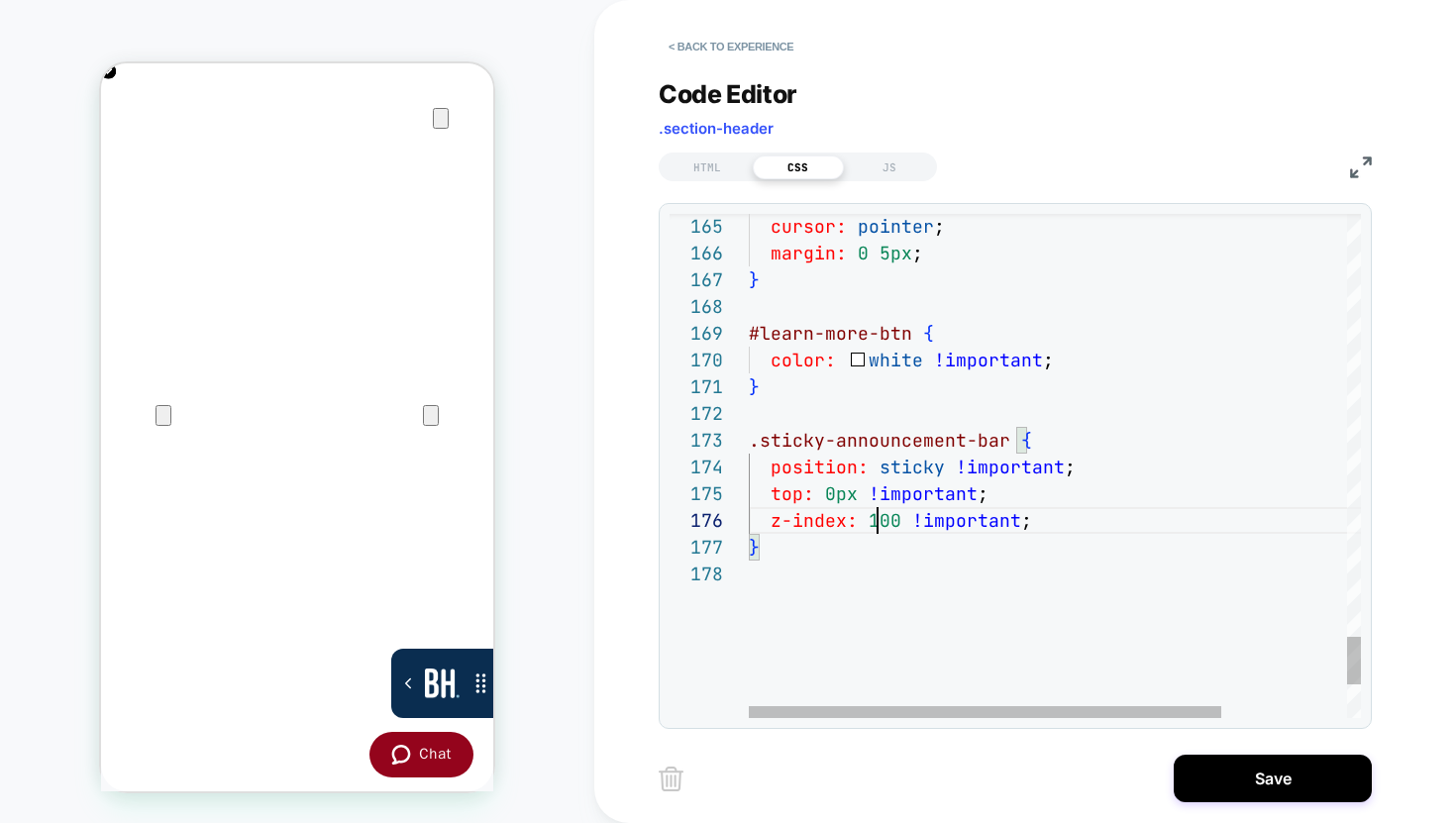 scroll, scrollTop: 134, scrollLeft: 129, axis: both 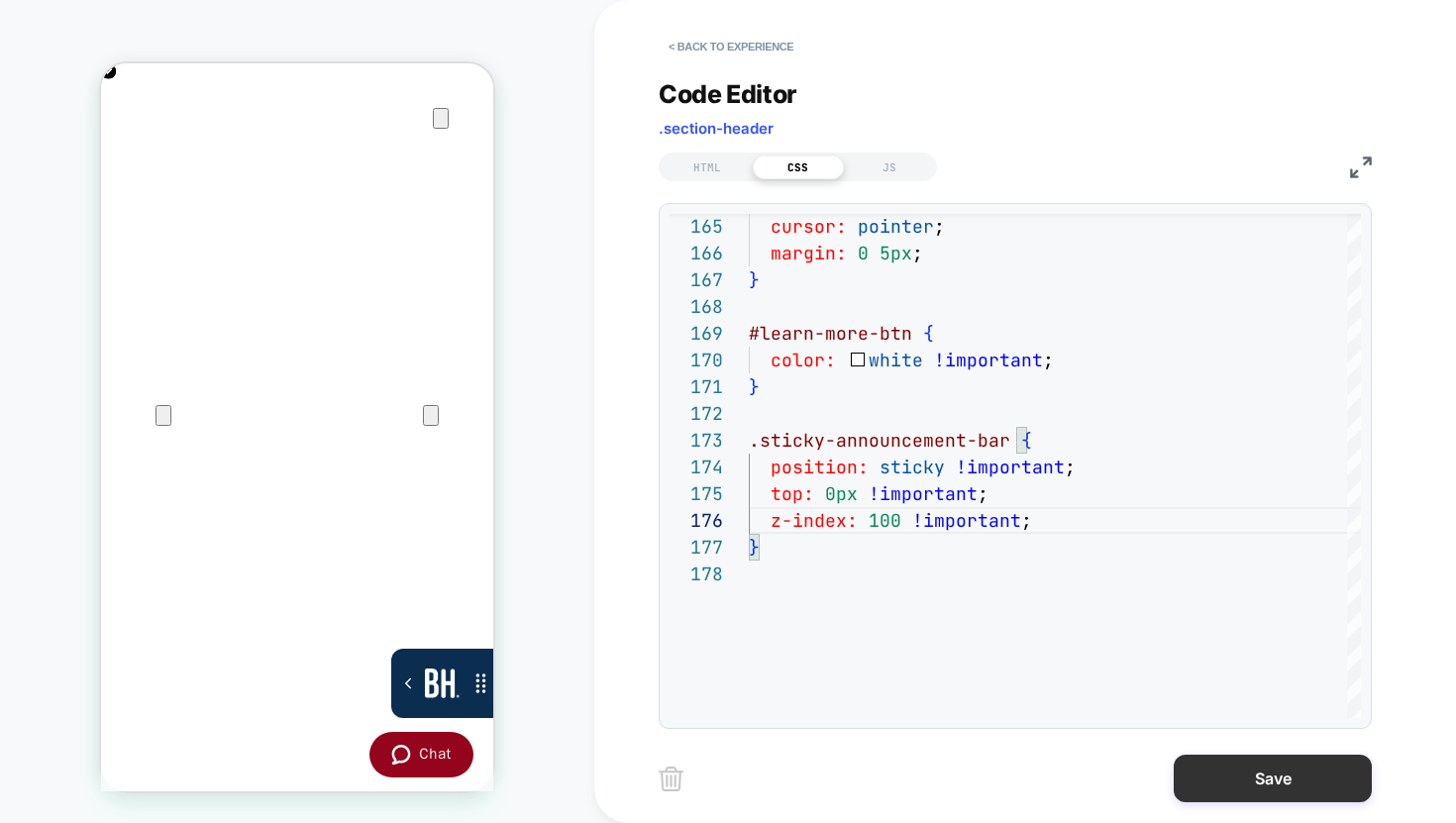 click on "Save" at bounding box center [1273, 778] 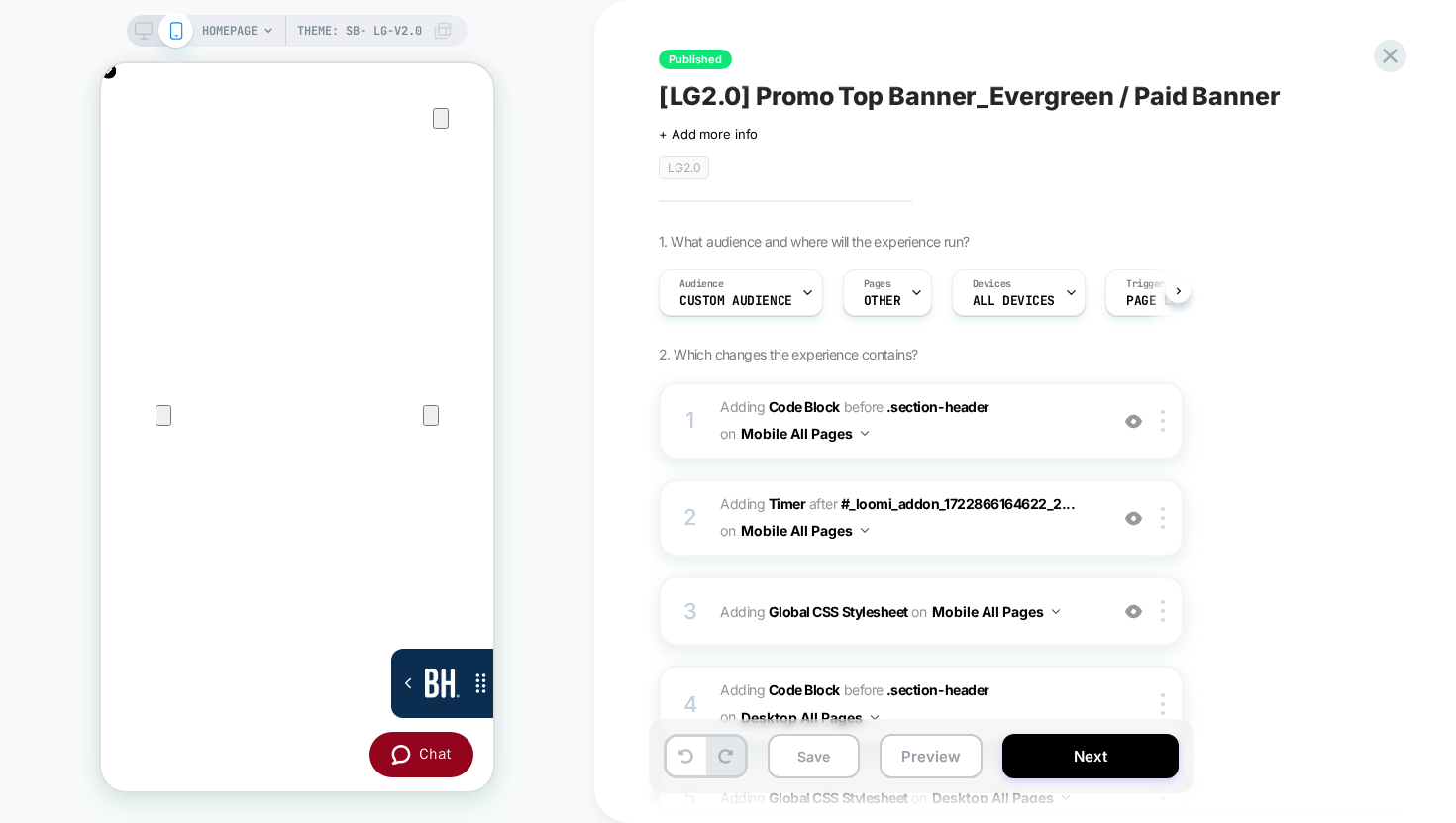 scroll, scrollTop: 0, scrollLeft: 1, axis: horizontal 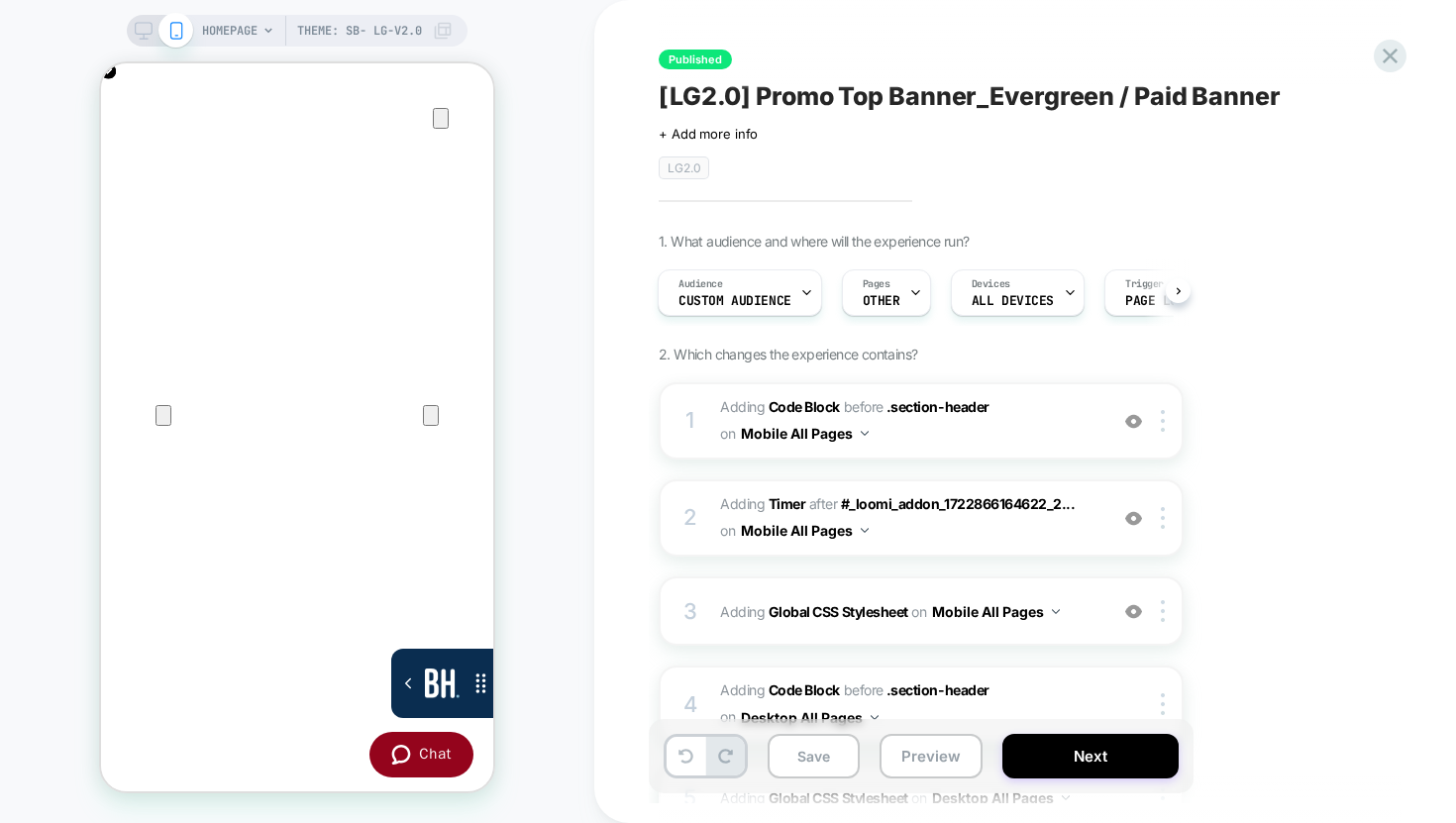 click 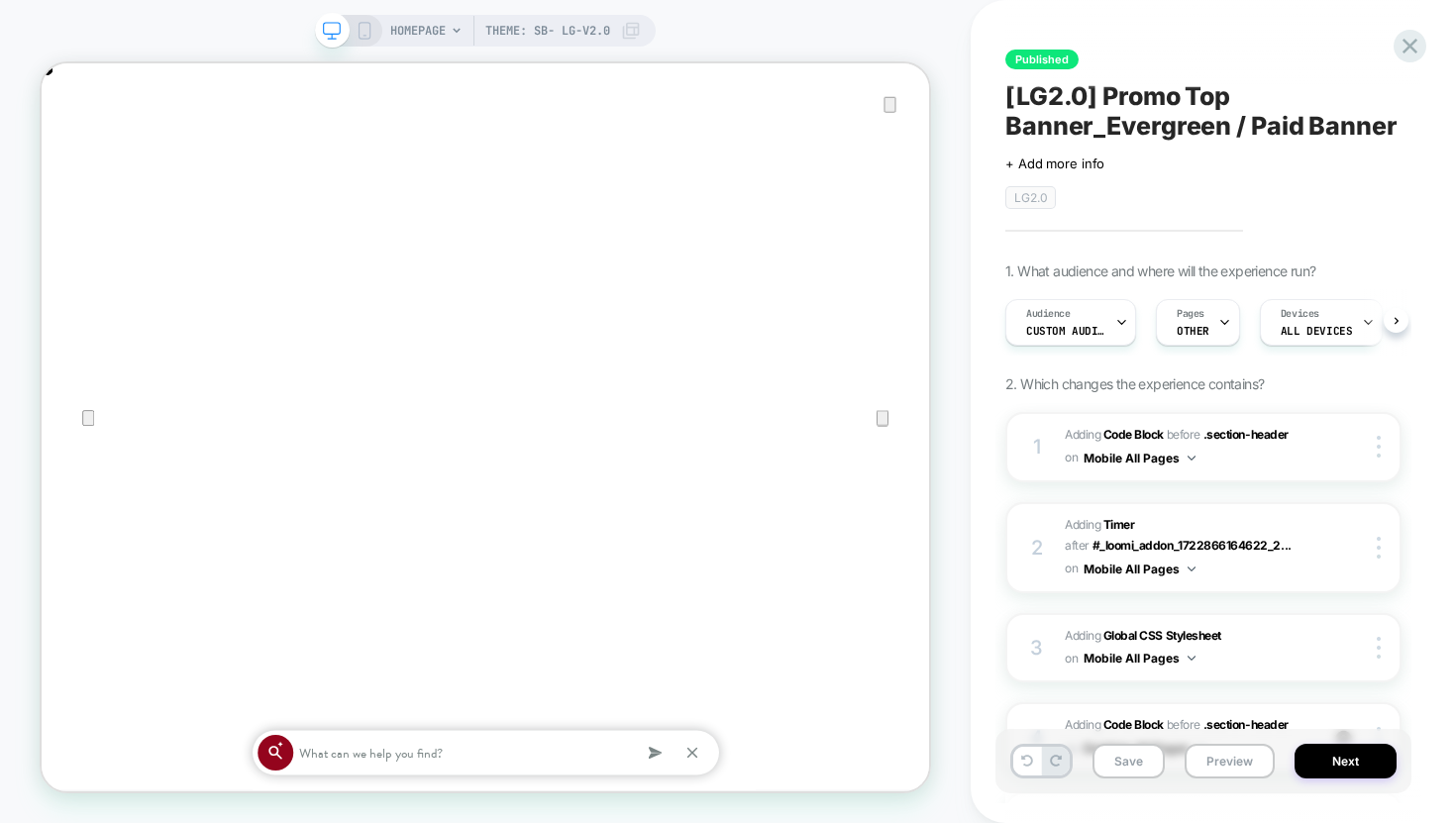 scroll, scrollTop: 0, scrollLeft: 1, axis: horizontal 